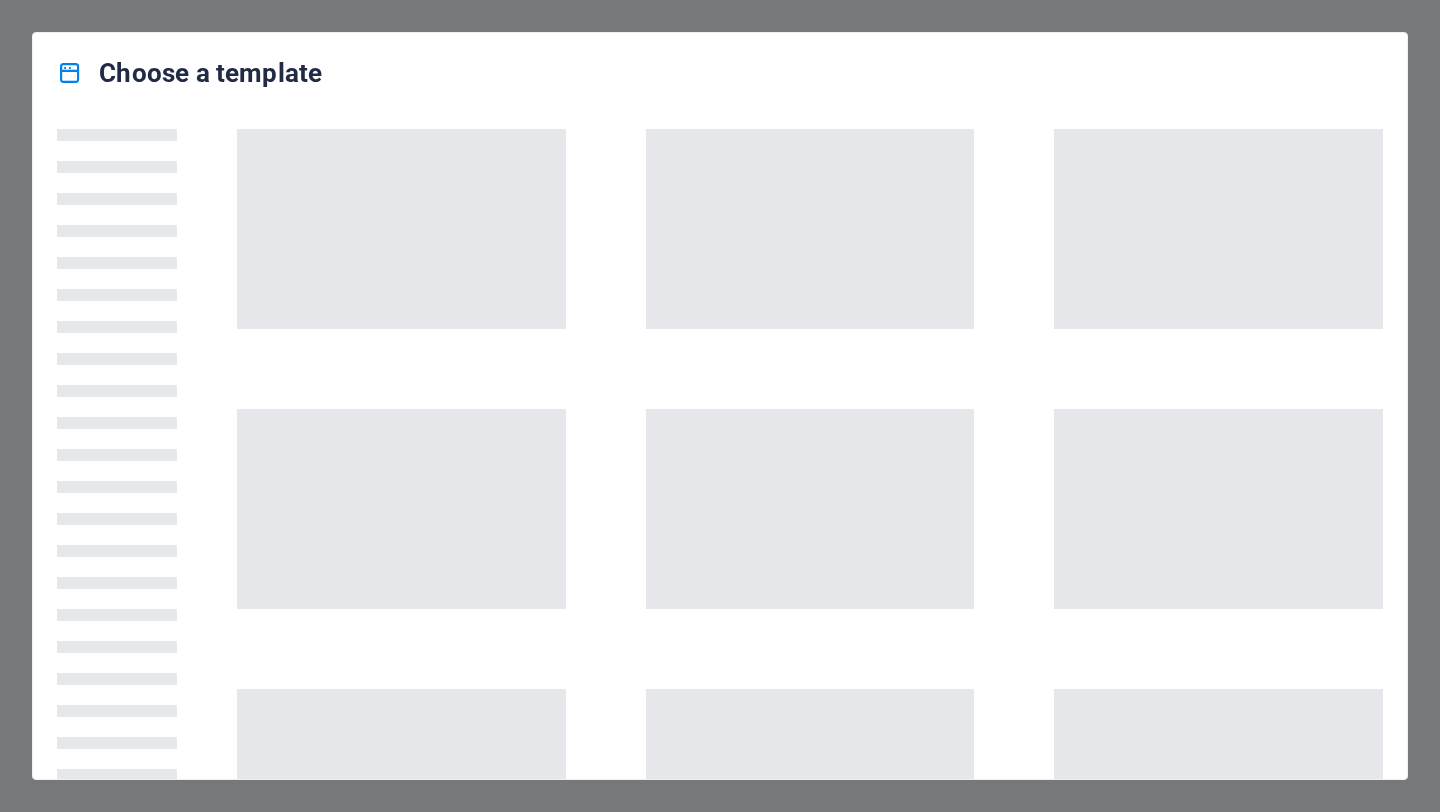 scroll, scrollTop: 0, scrollLeft: 0, axis: both 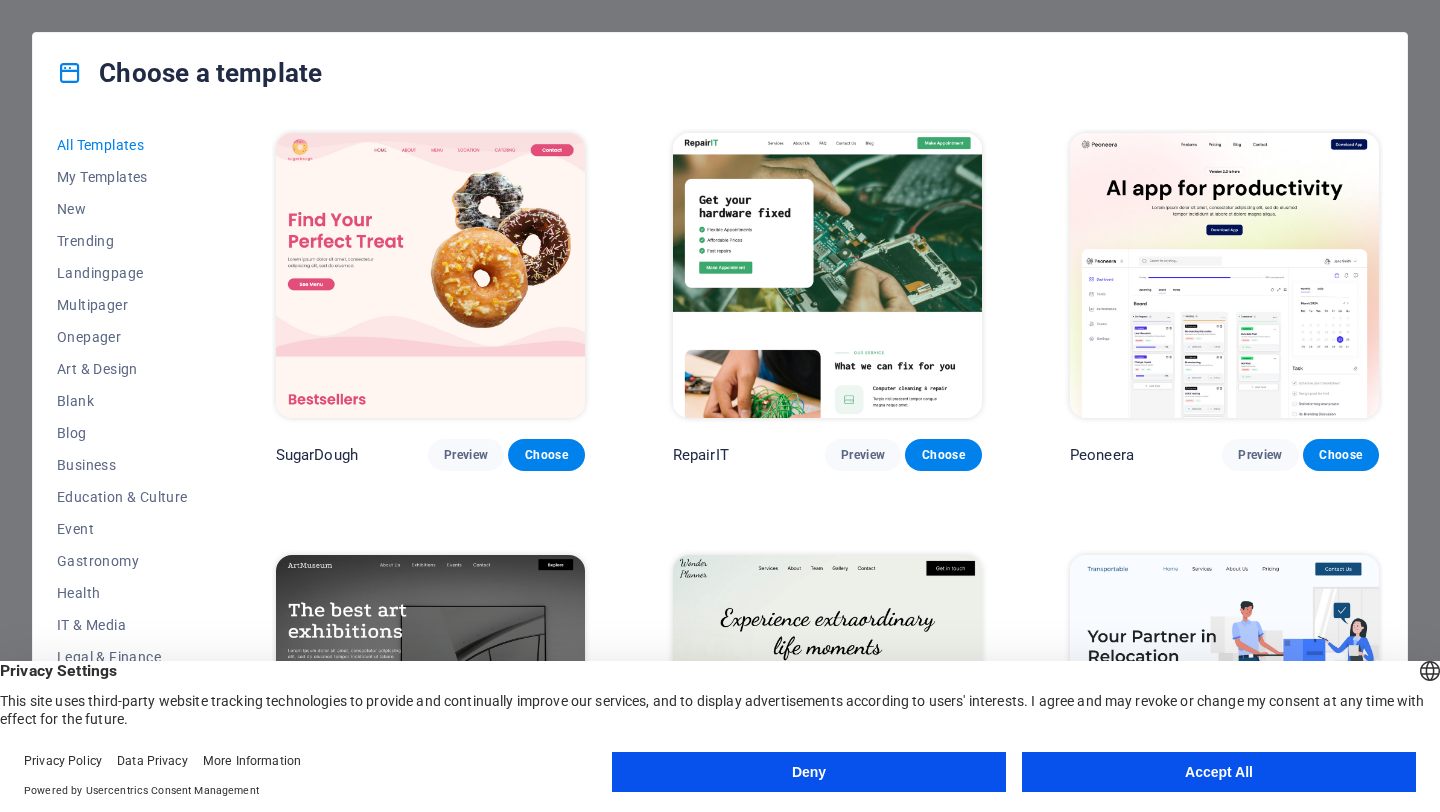 click on "Accept All" at bounding box center (1219, 772) 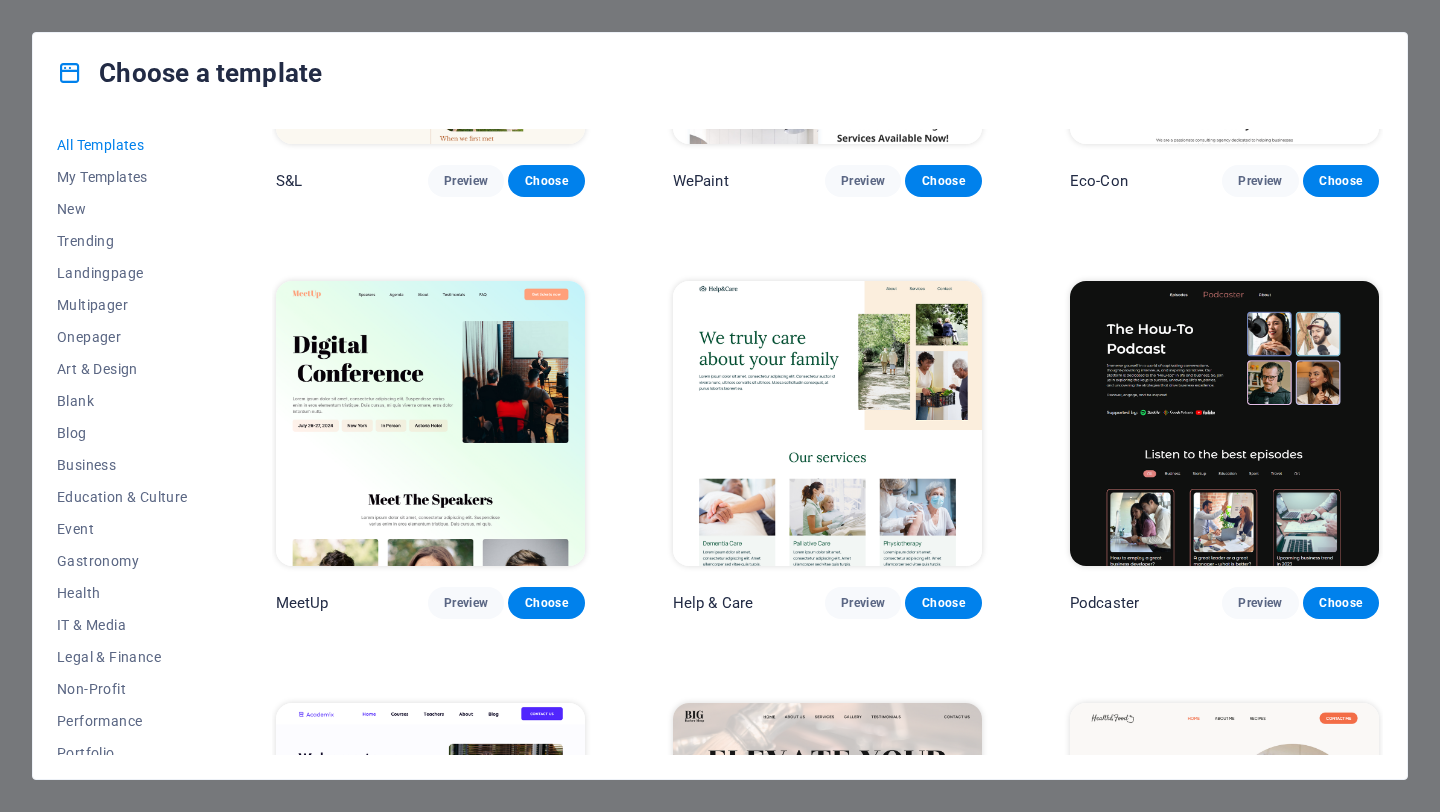 scroll, scrollTop: 1121, scrollLeft: 0, axis: vertical 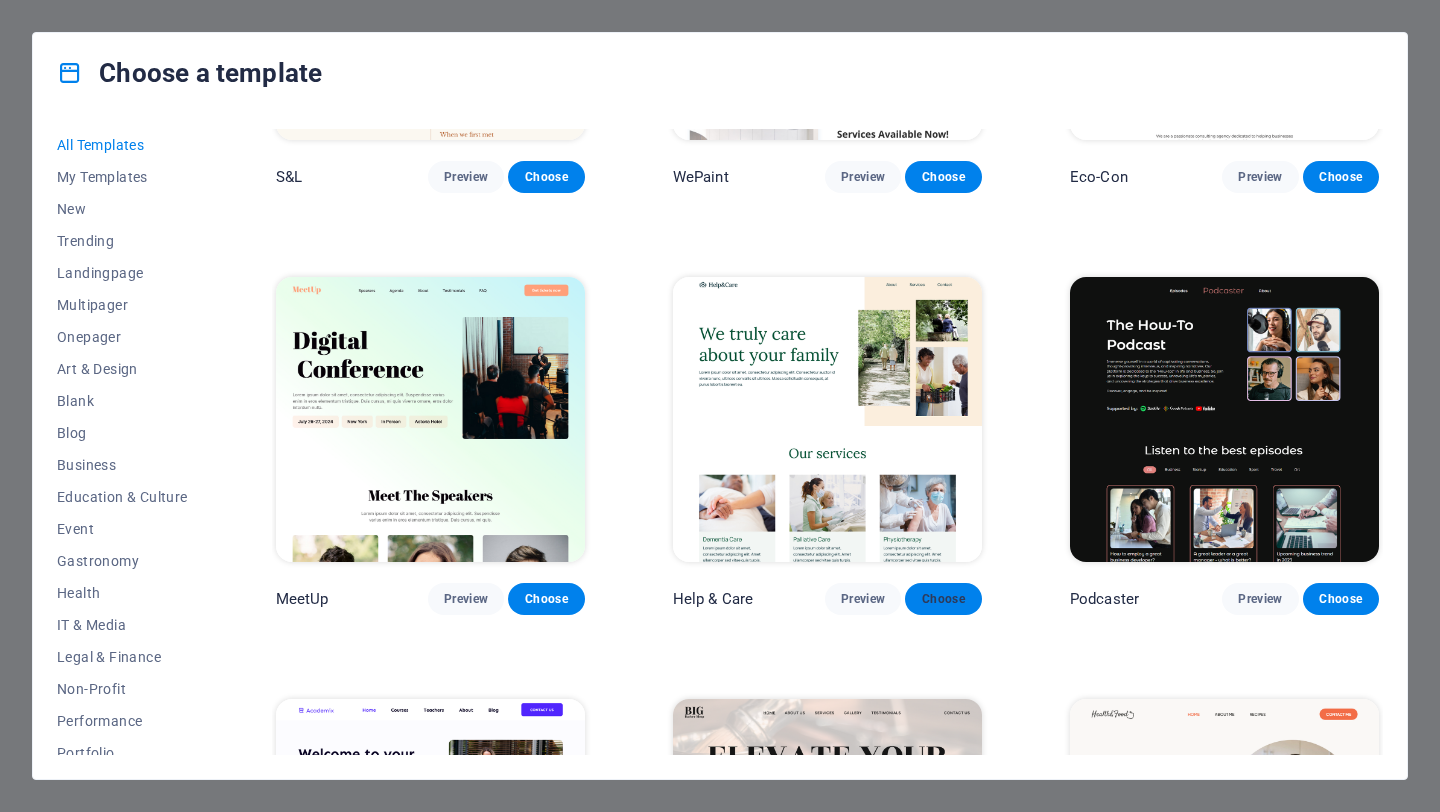 click on "Choose" at bounding box center [943, 599] 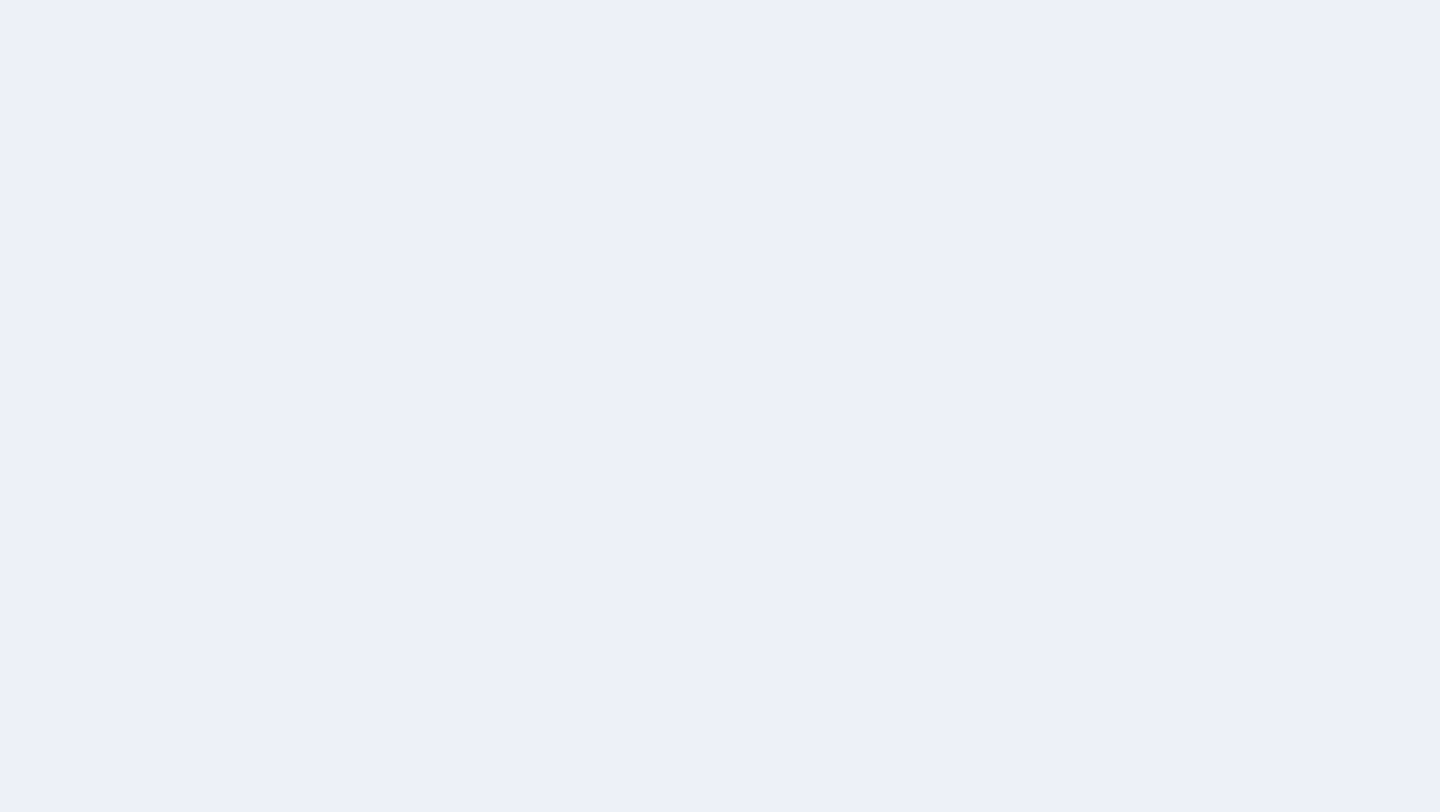 scroll, scrollTop: 0, scrollLeft: 0, axis: both 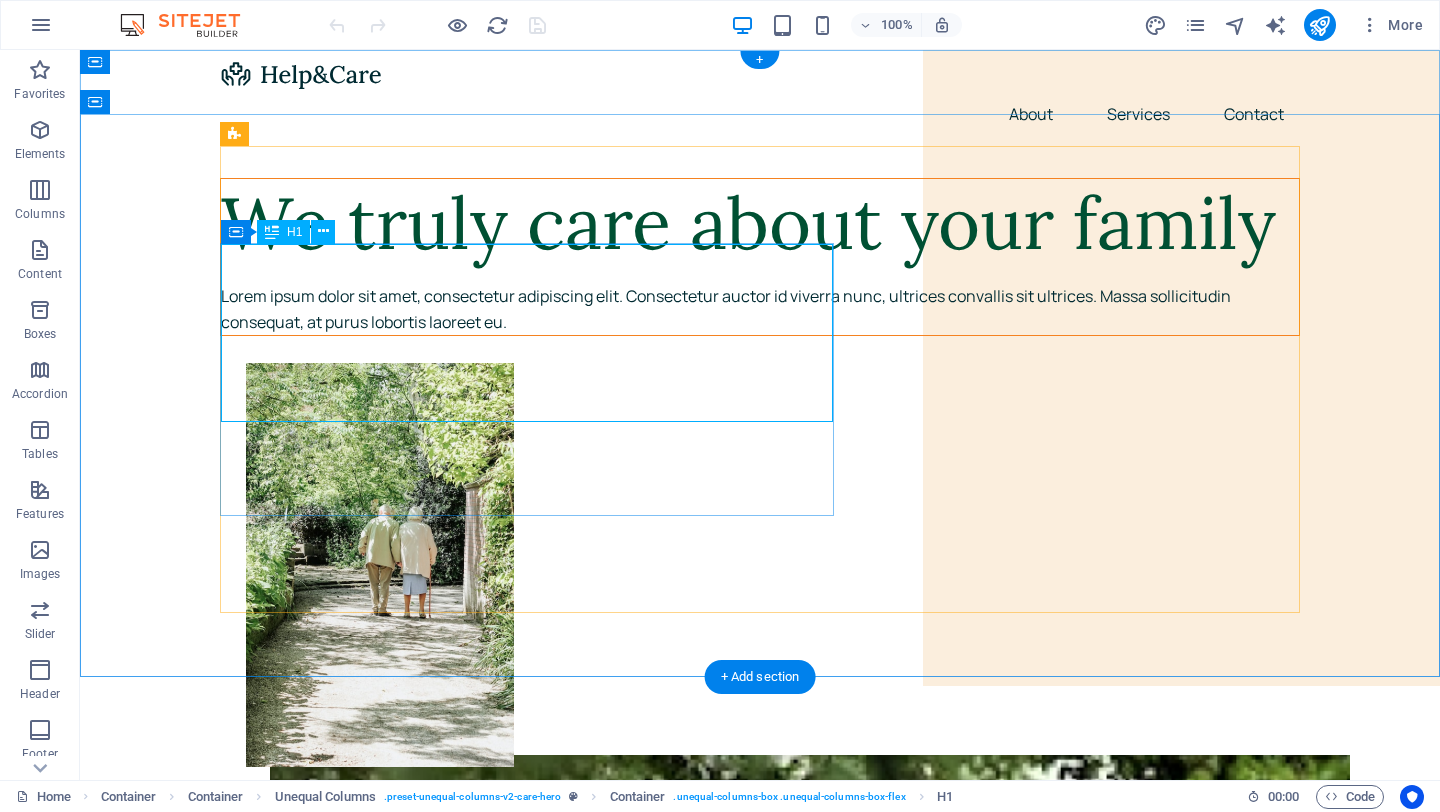 click on "We truly care about your family" at bounding box center (760, 223) 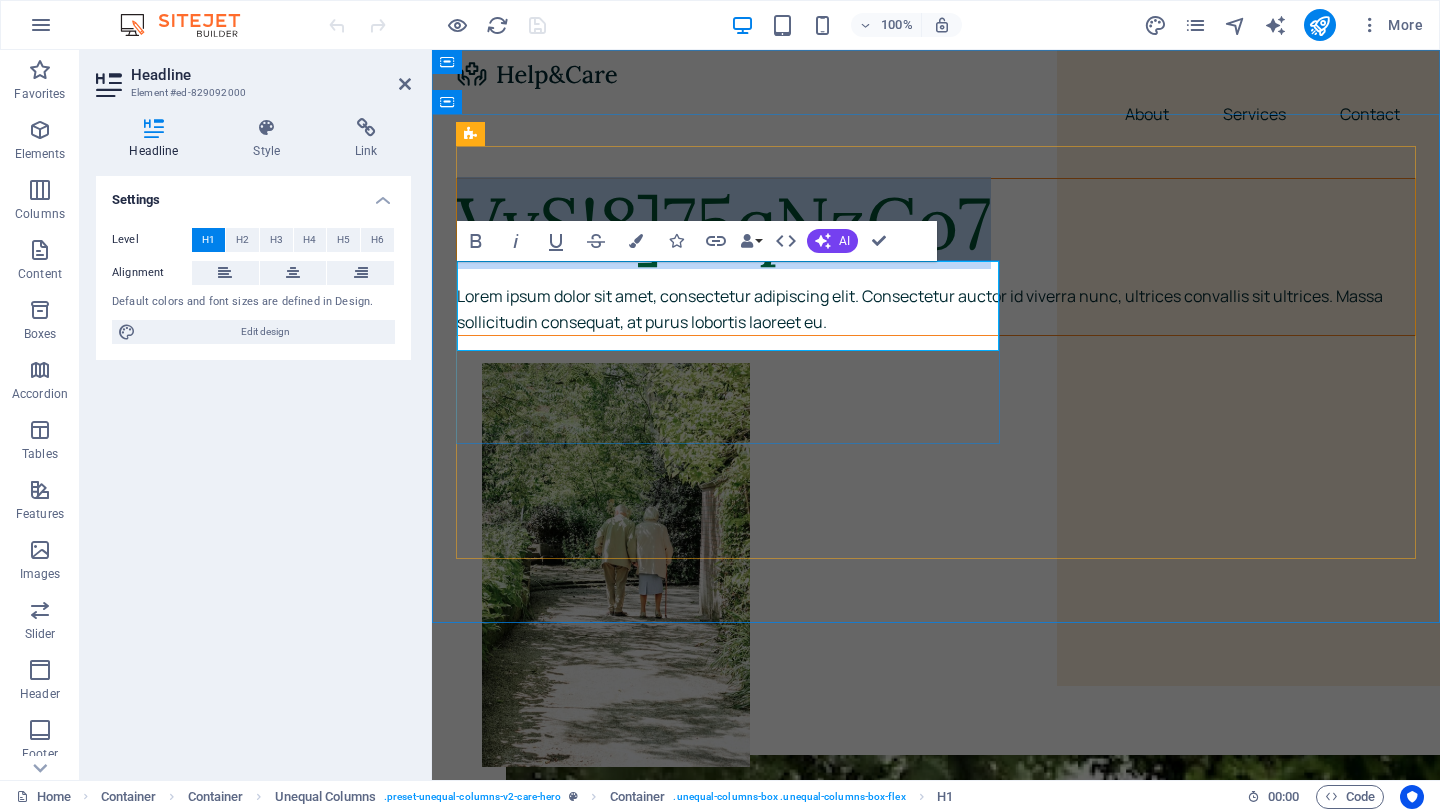 drag, startPoint x: 987, startPoint y: 305, endPoint x: 476, endPoint y: 307, distance: 511.0039 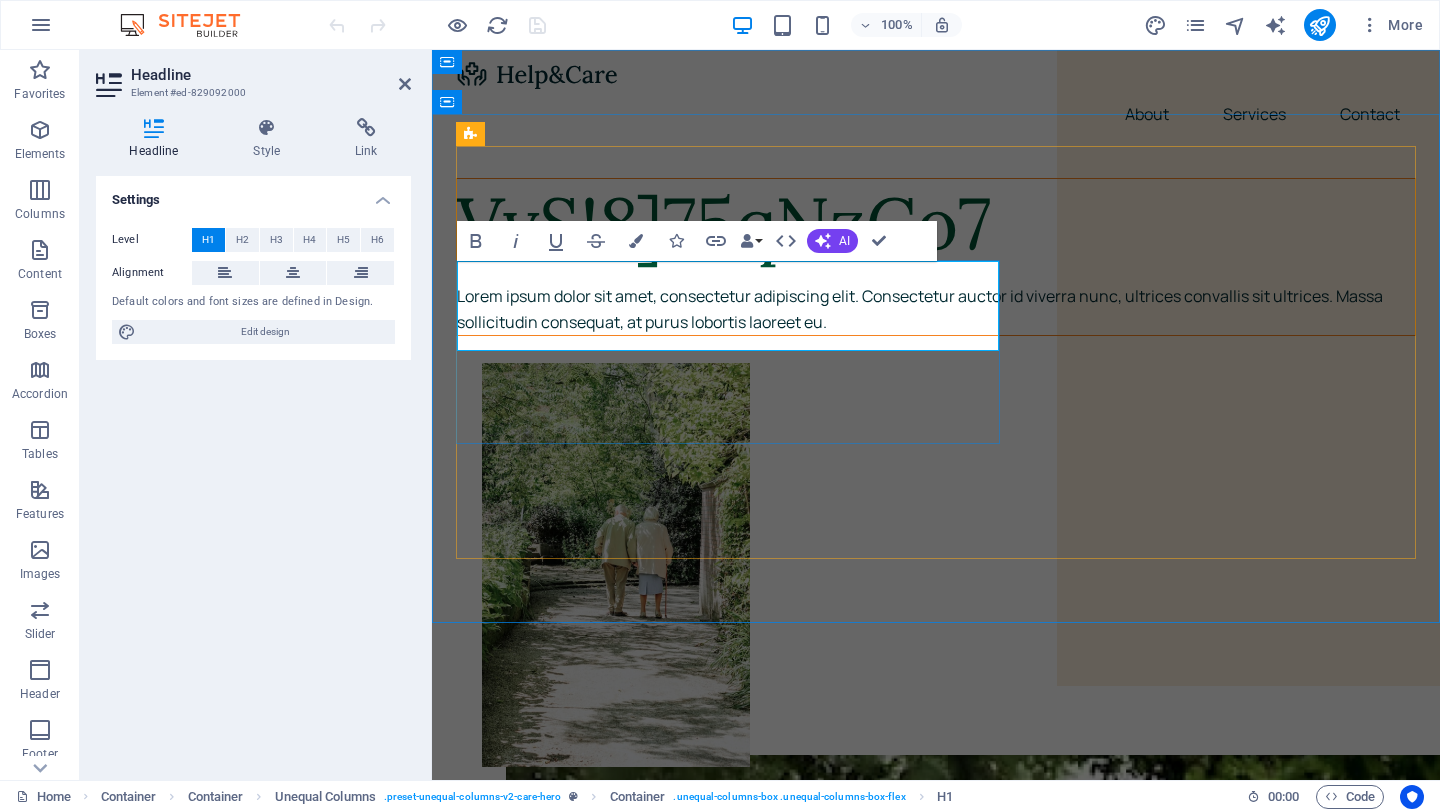 type 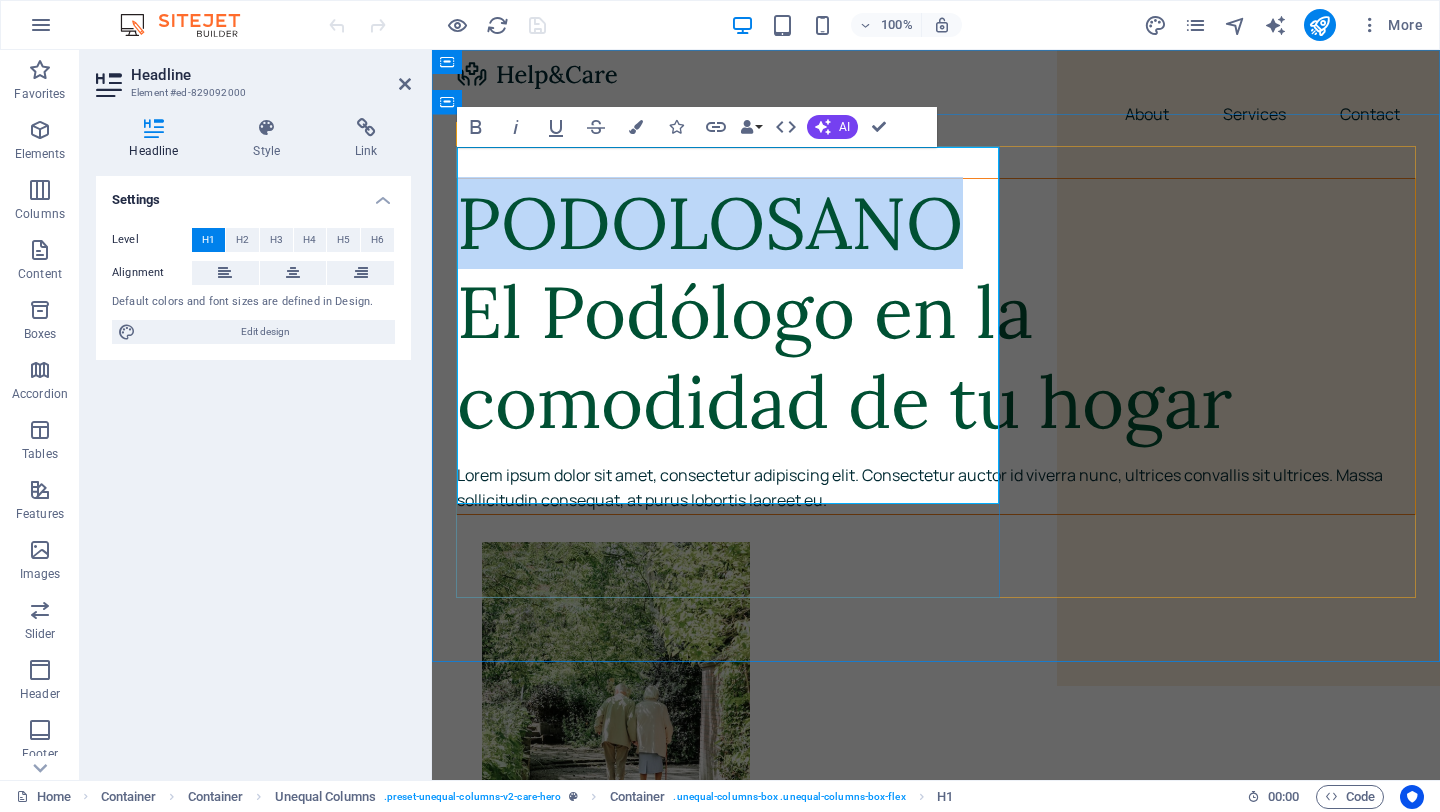 drag, startPoint x: 966, startPoint y: 186, endPoint x: 476, endPoint y: 167, distance: 490.36823 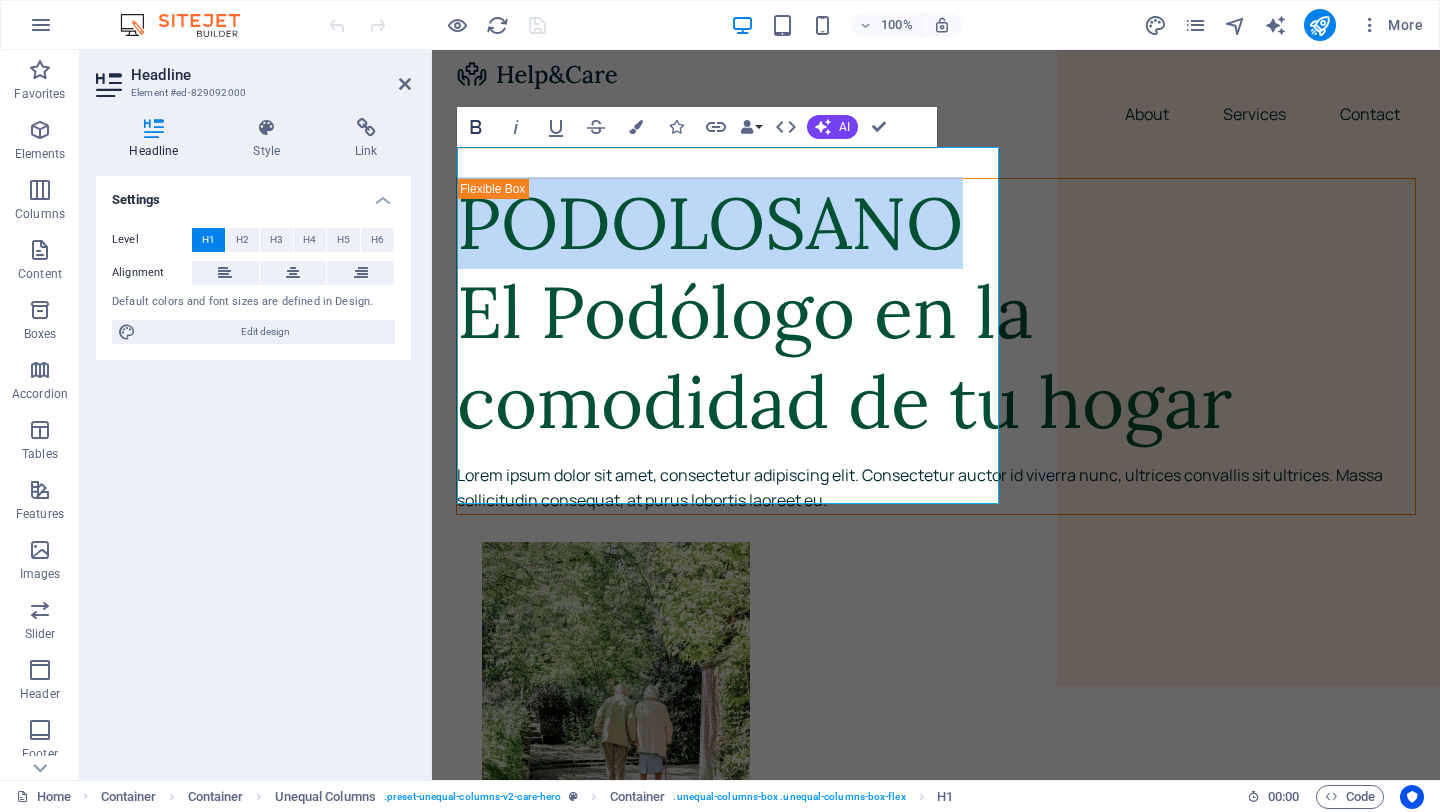 click 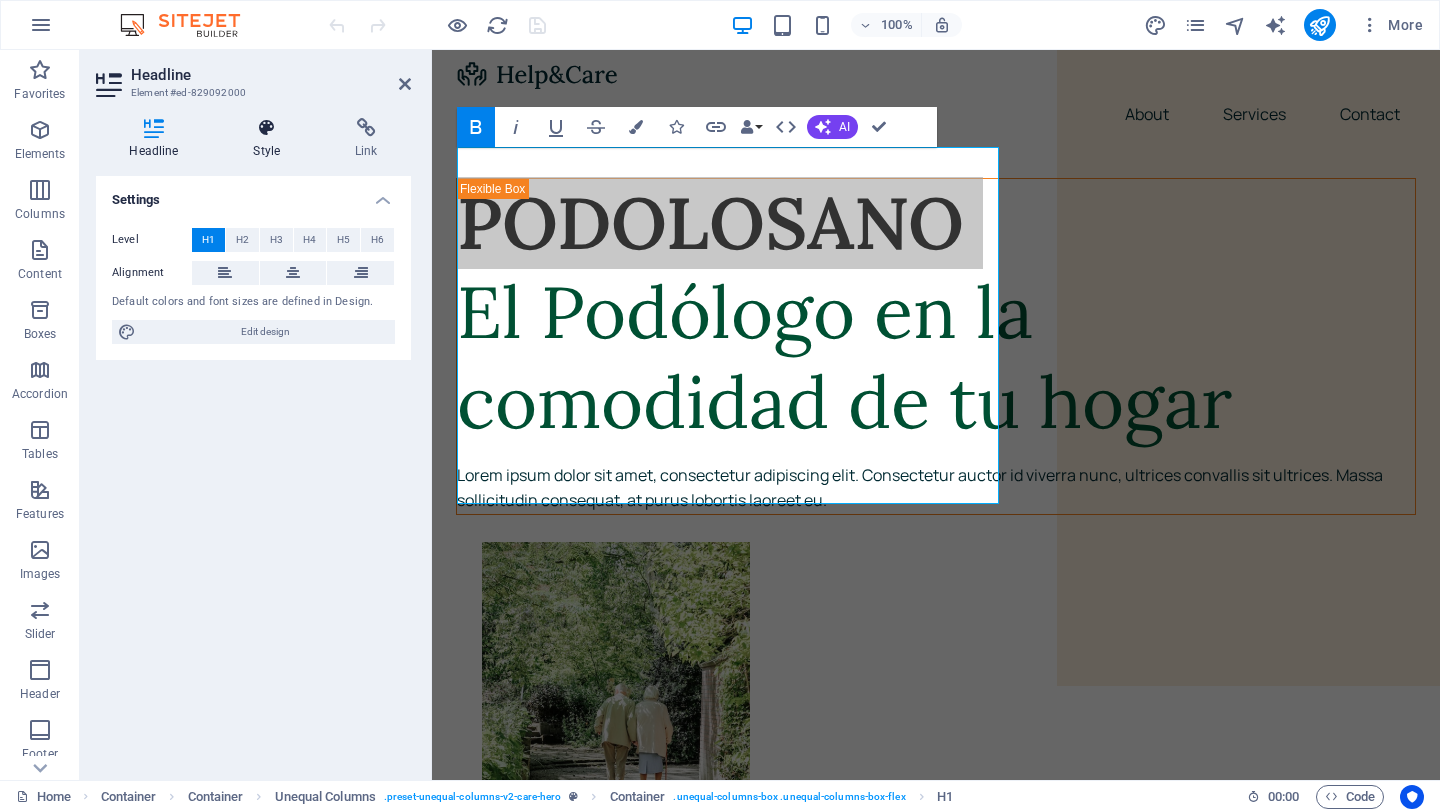 click on "Style" at bounding box center [271, 139] 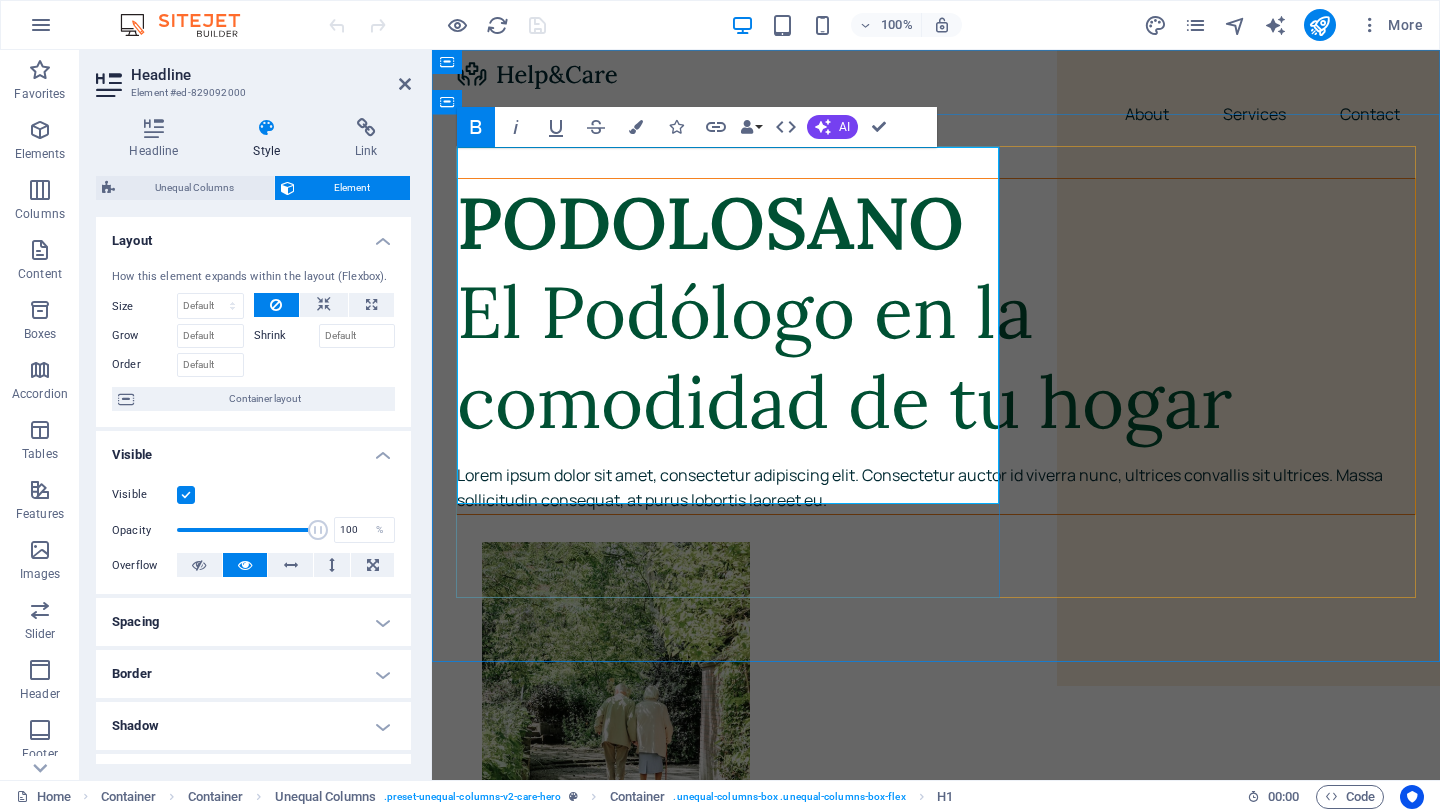 click on "PODOLOSANO ‌El Podólogo en la comodidad de tu hogar" at bounding box center (936, 313) 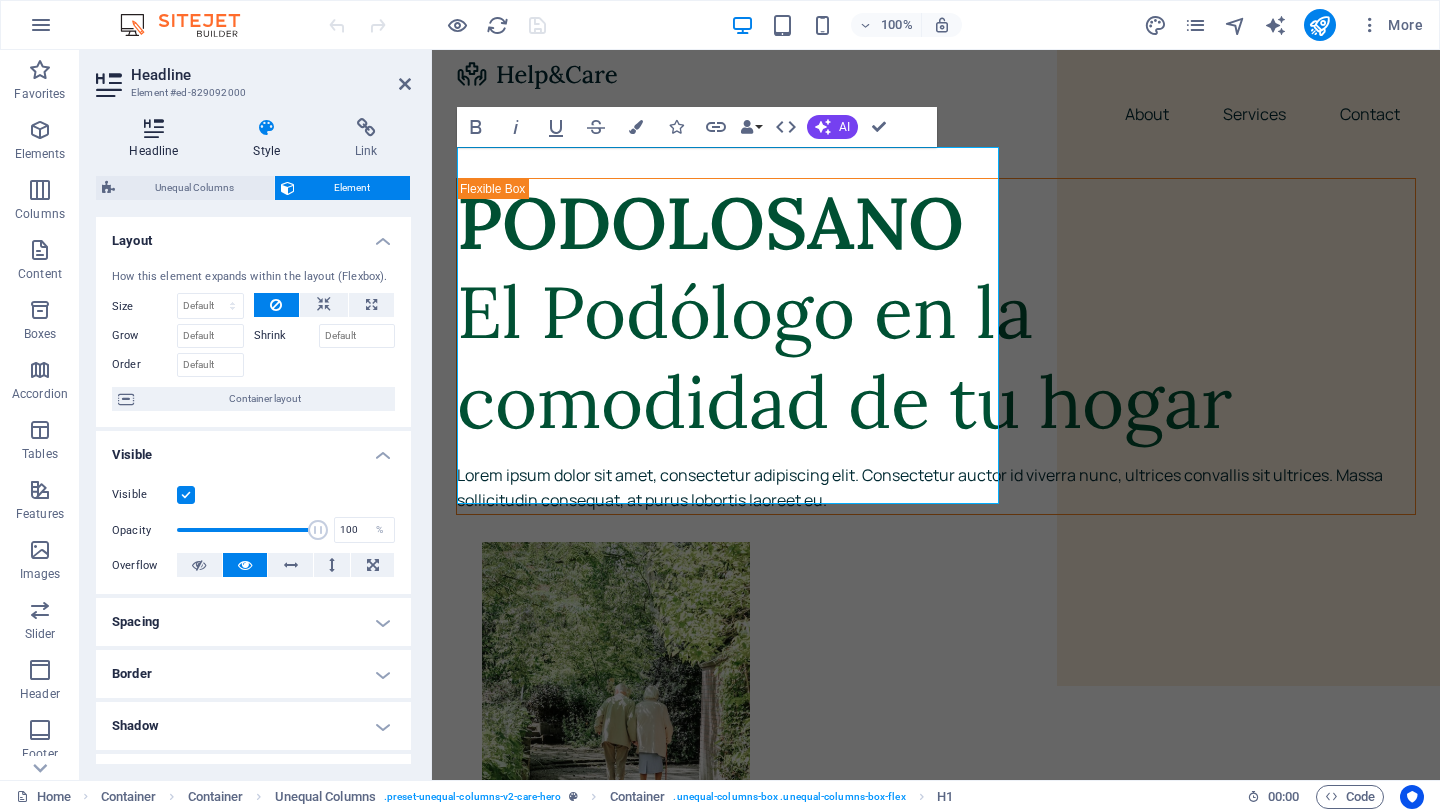 click on "Headline" at bounding box center [158, 139] 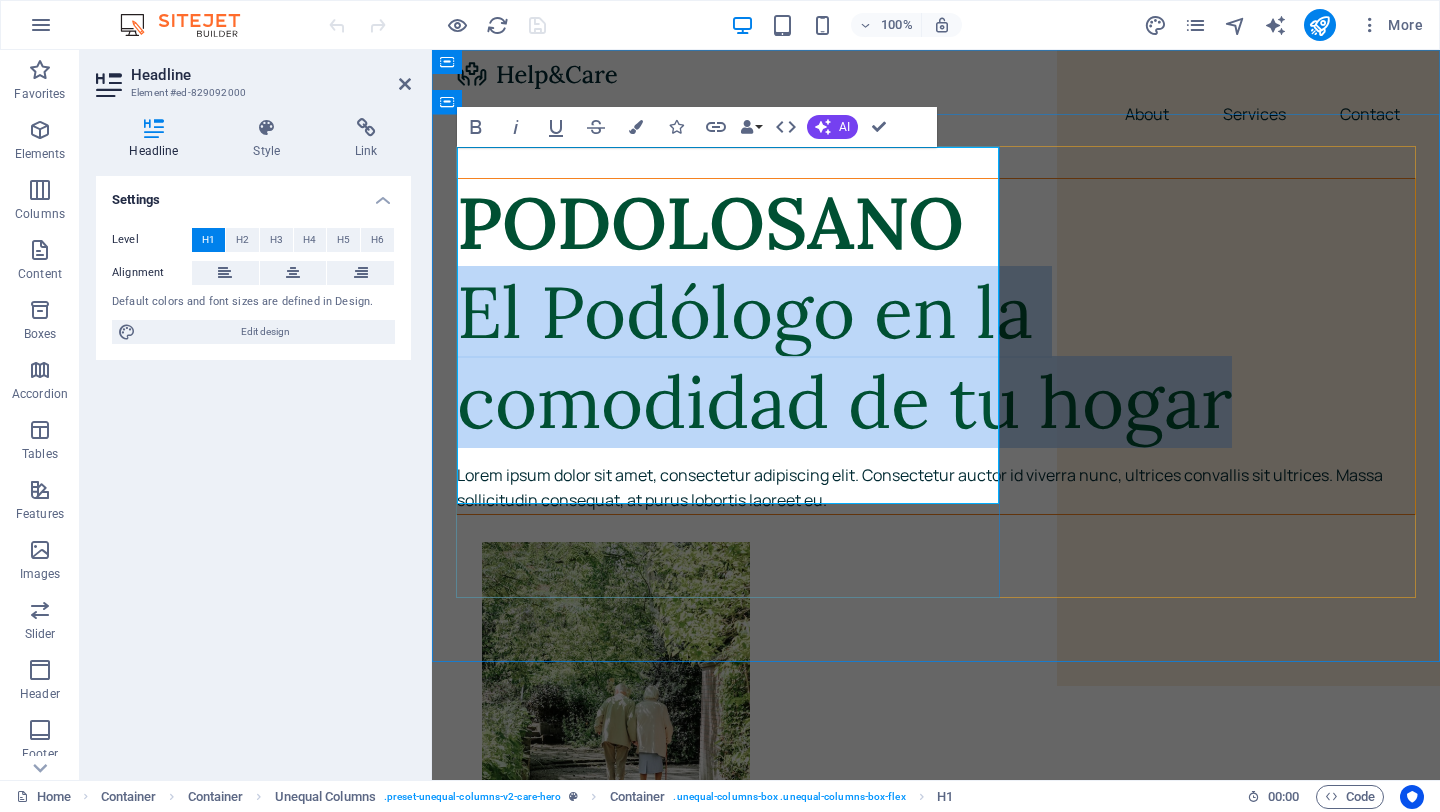 drag, startPoint x: 847, startPoint y: 467, endPoint x: 464, endPoint y: 285, distance: 424.04364 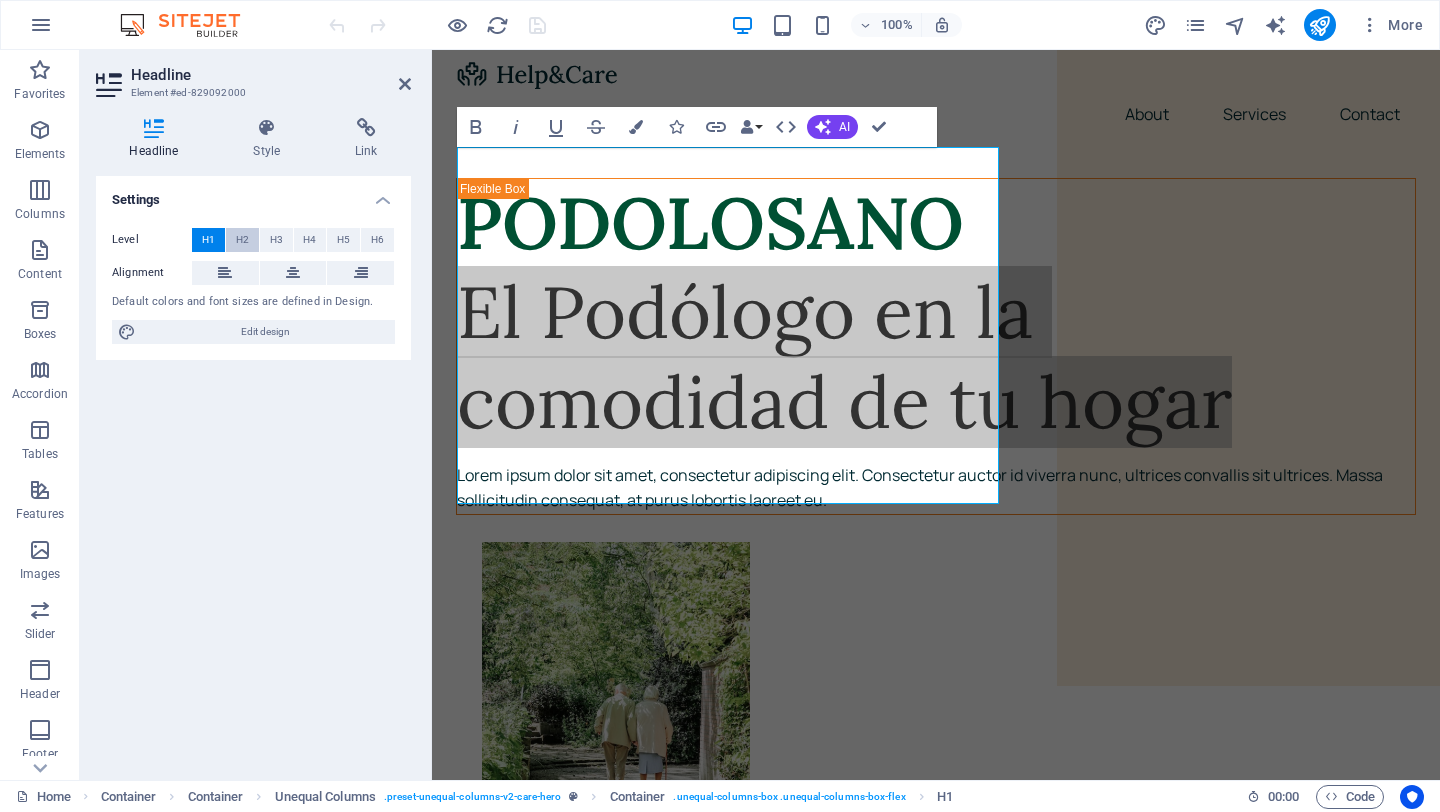 click on "H2" at bounding box center (242, 240) 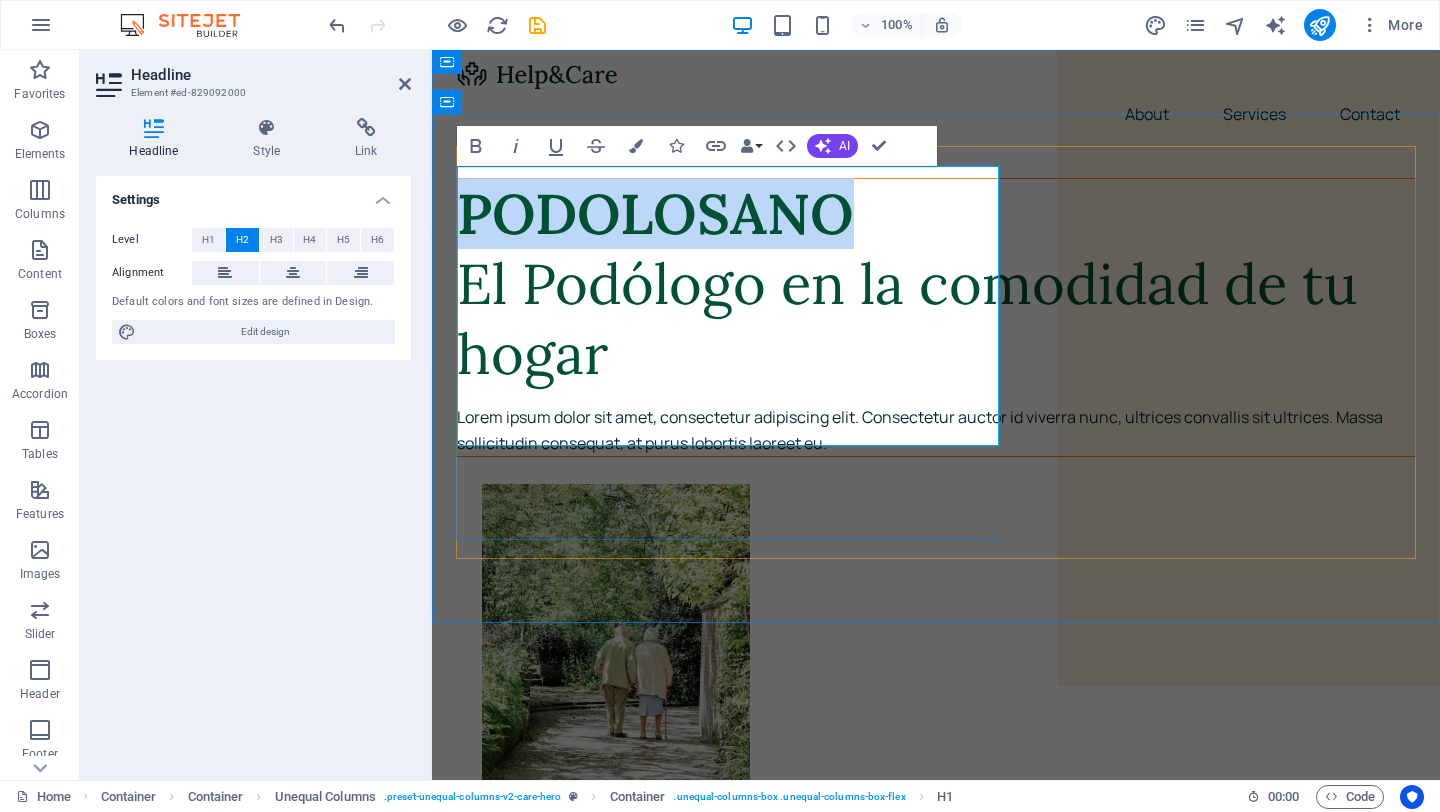 drag, startPoint x: 876, startPoint y: 201, endPoint x: 463, endPoint y: 203, distance: 413.00485 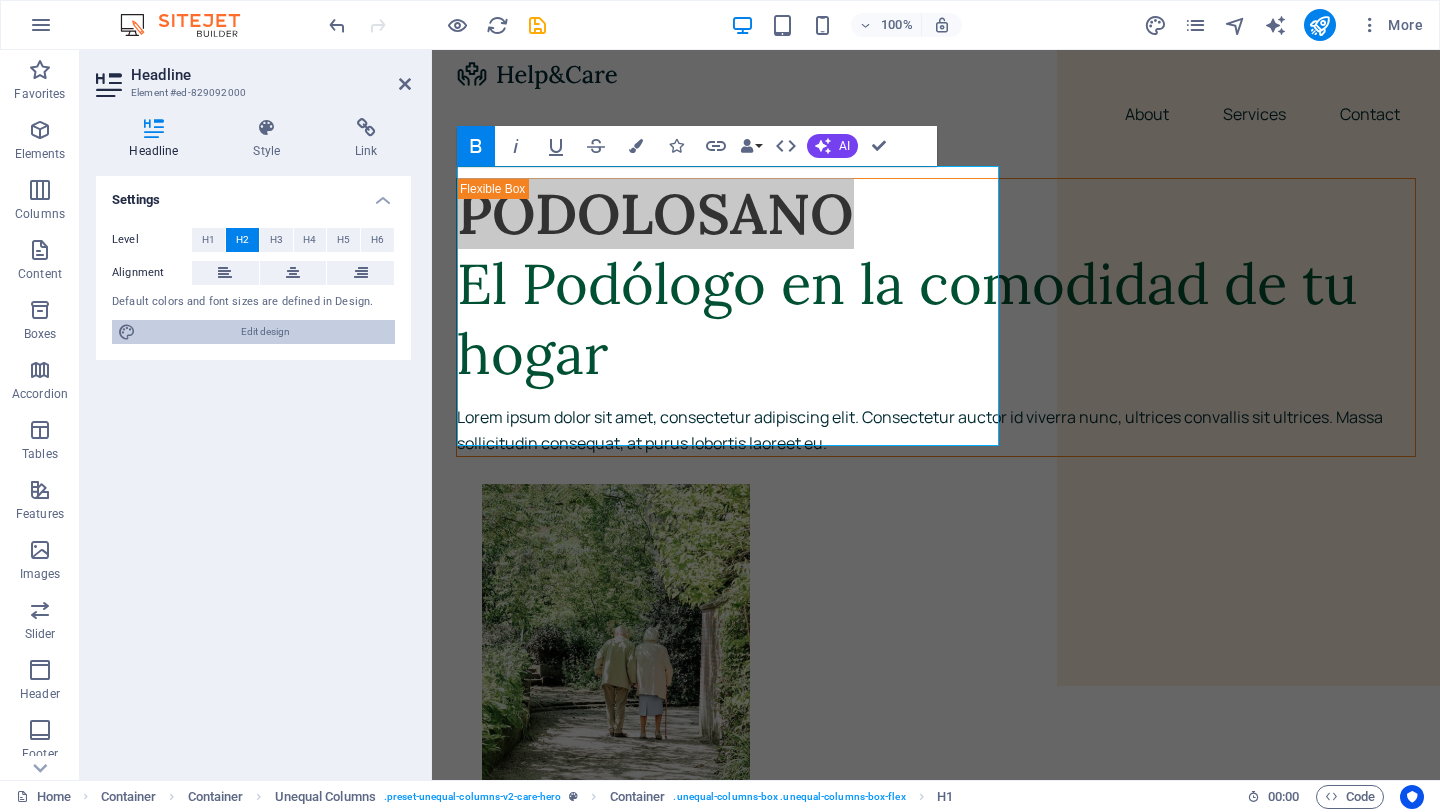 click on "Edit design" at bounding box center [265, 332] 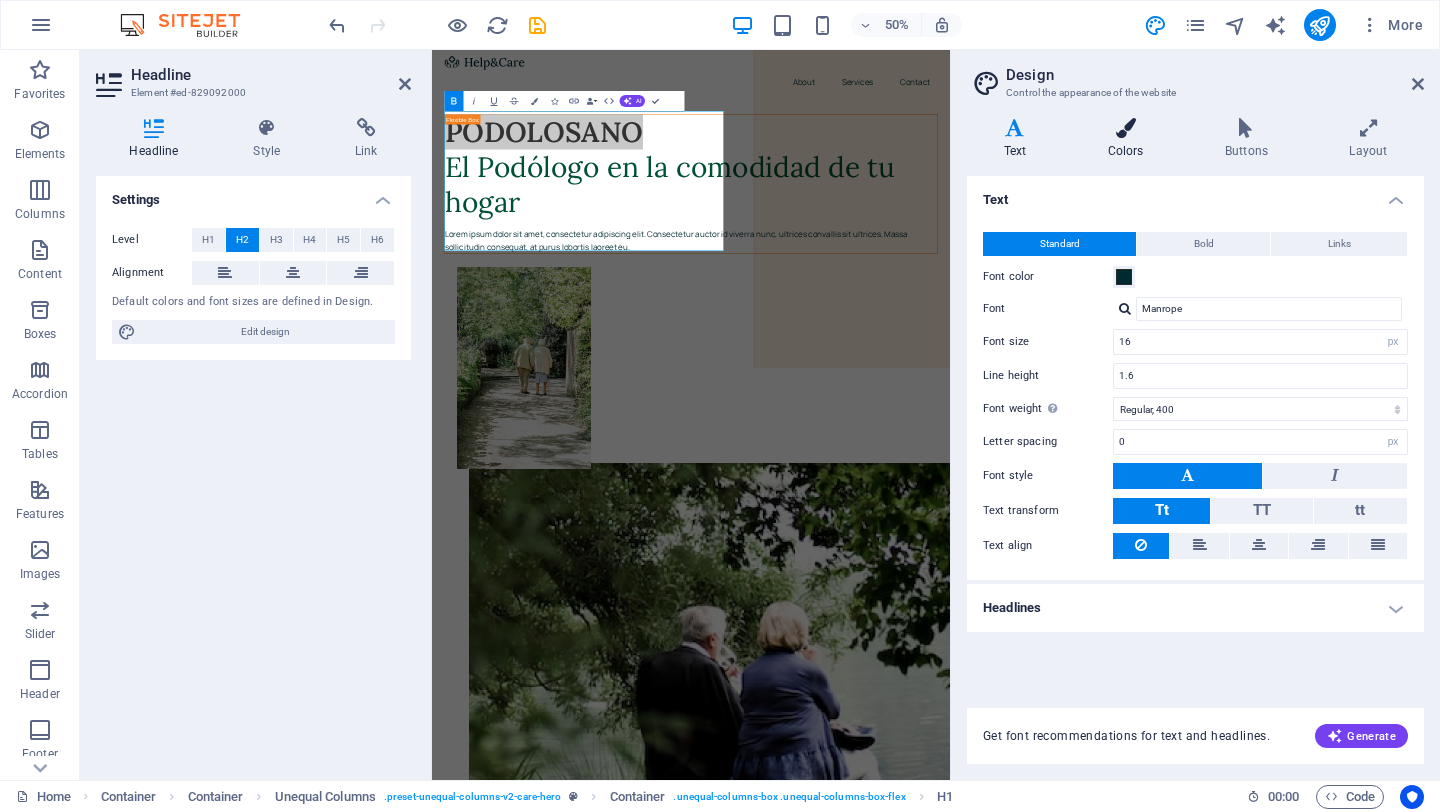click at bounding box center [1125, 128] 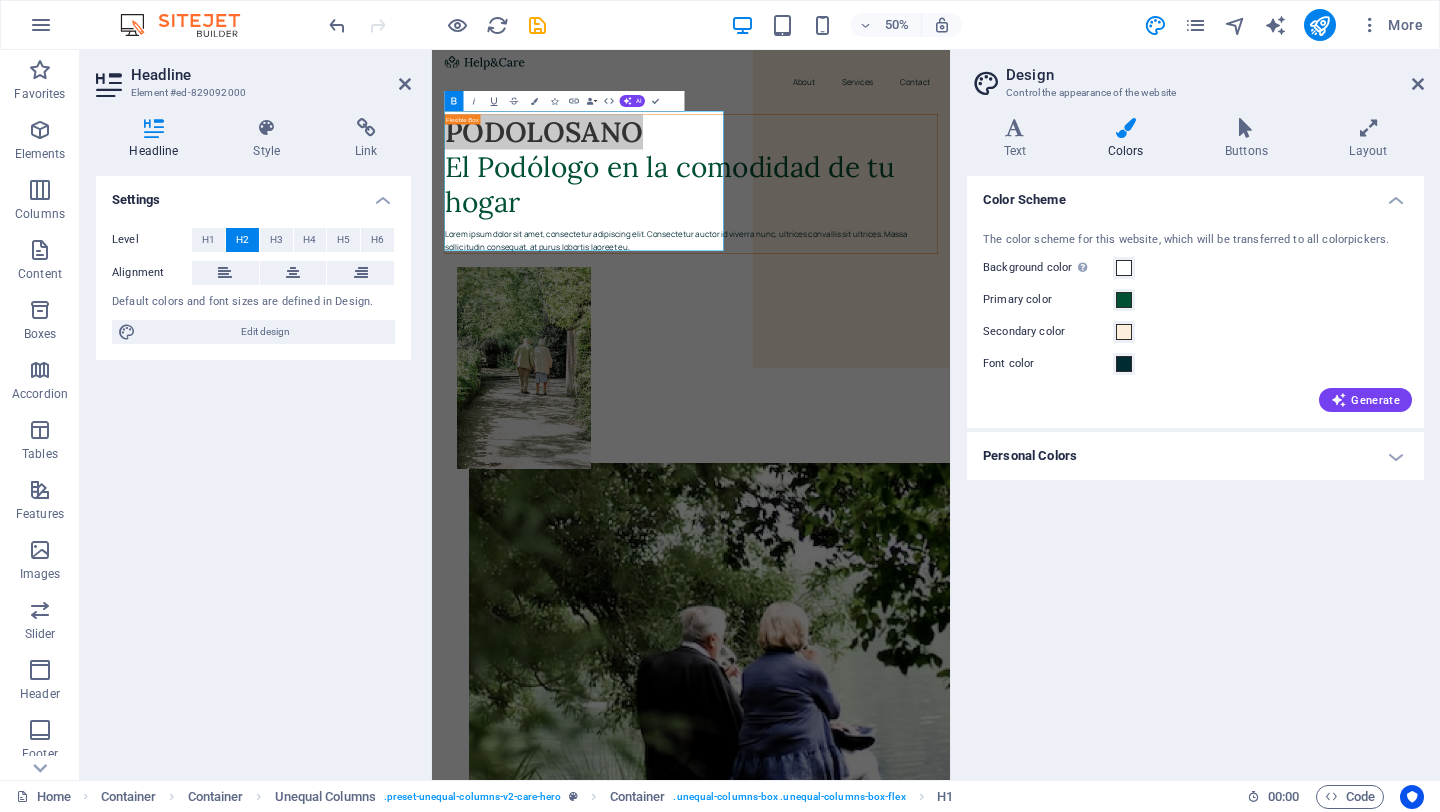 click on "Personal Colors" at bounding box center (1195, 456) 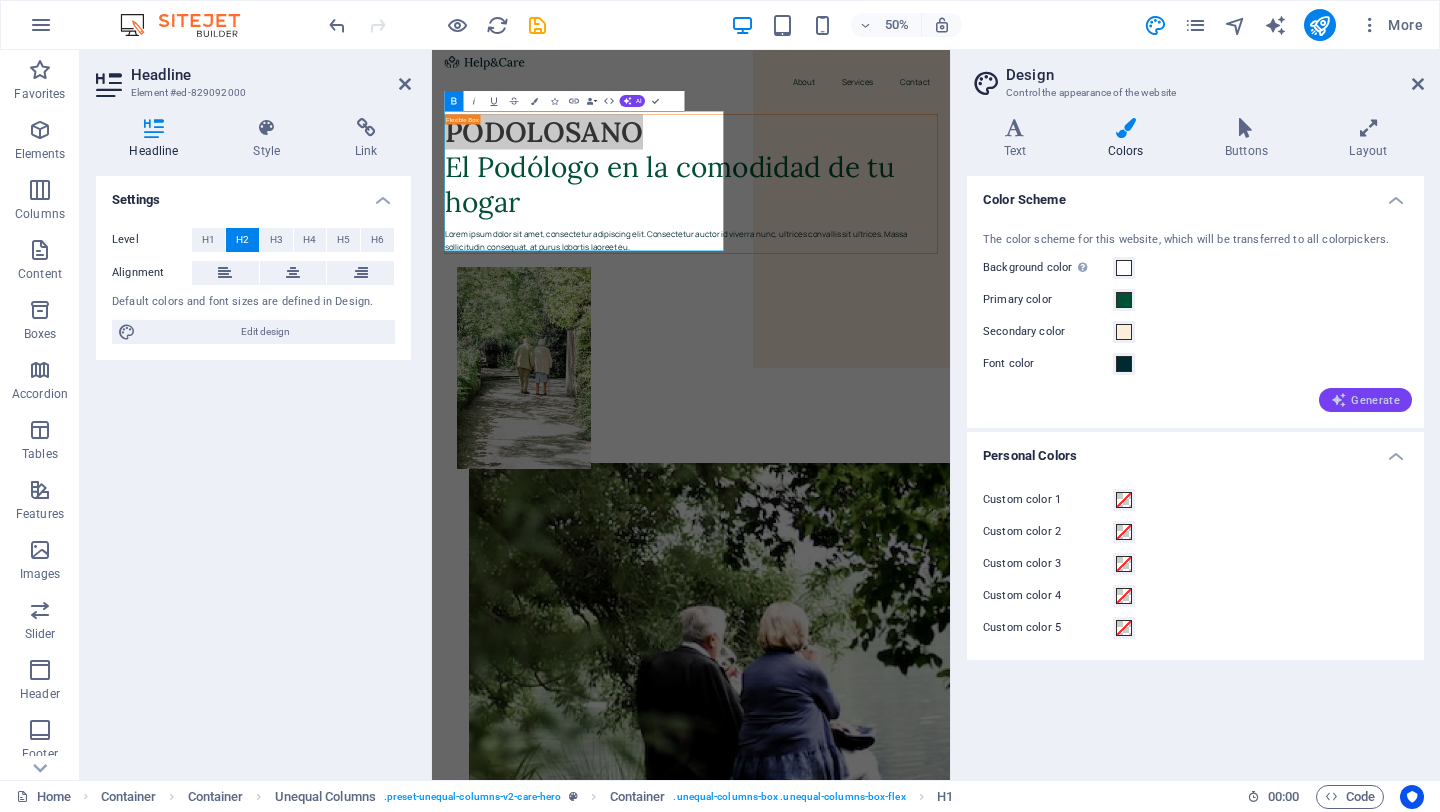 click on "Generate" at bounding box center [1365, 400] 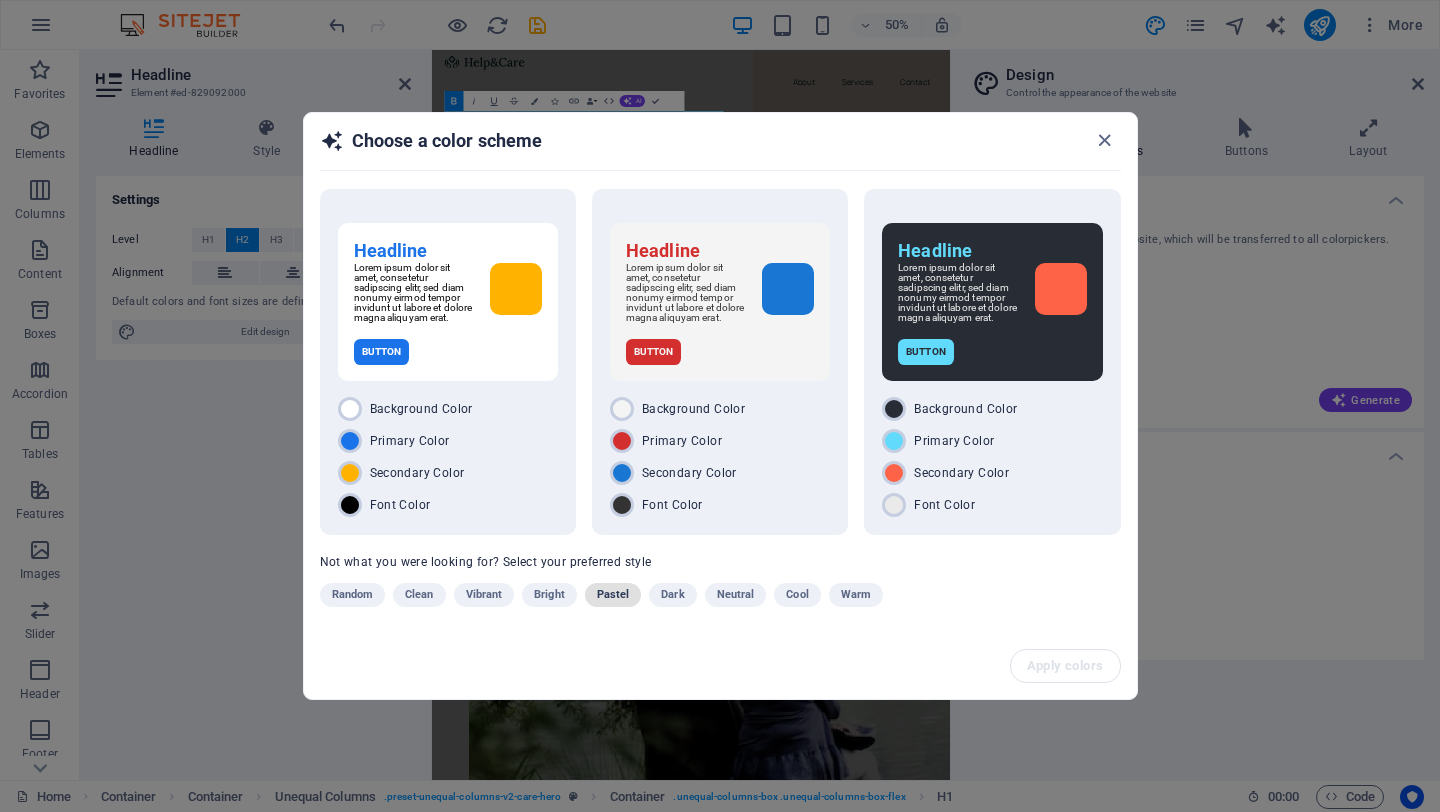 click on "Pastel" at bounding box center [613, 595] 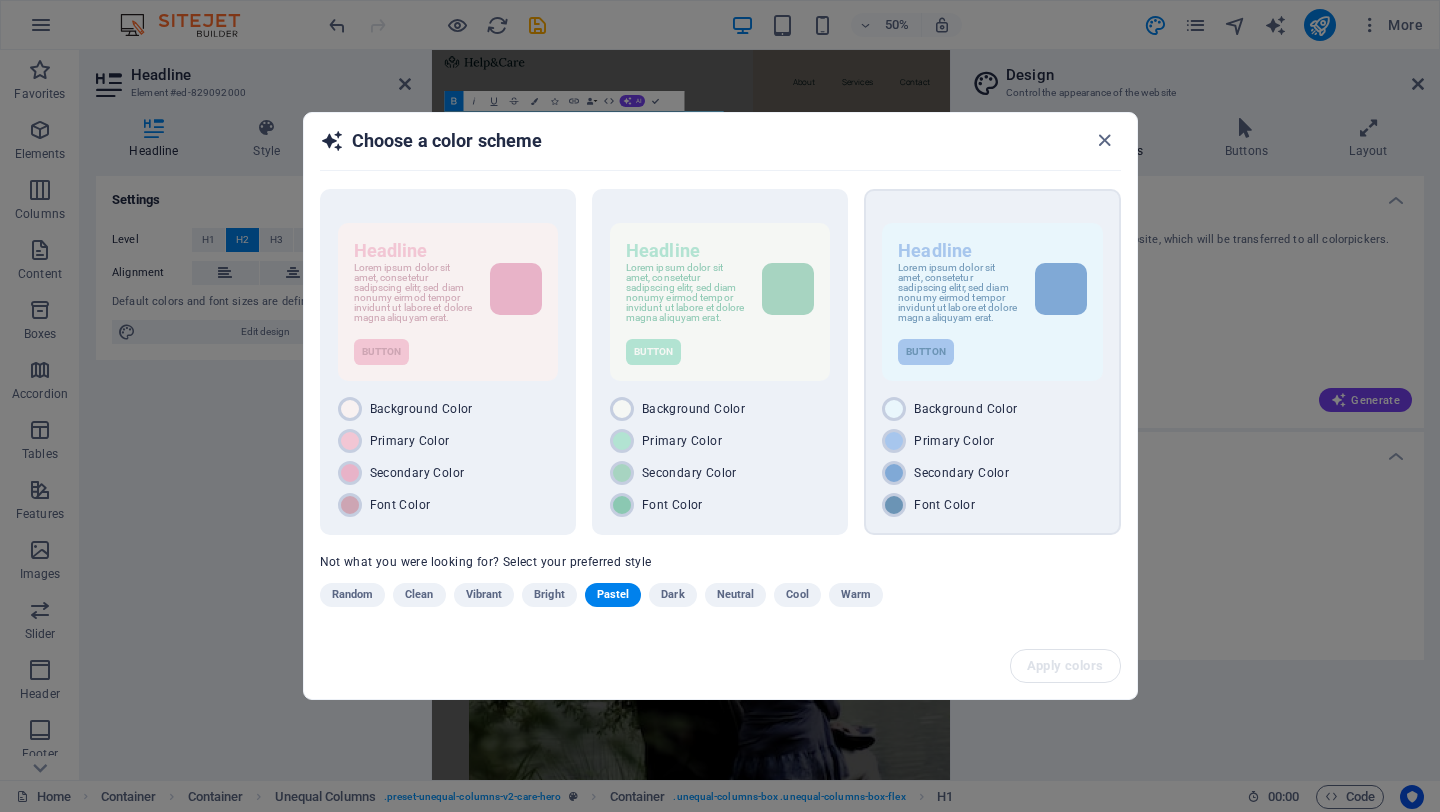 click at bounding box center [1061, 289] 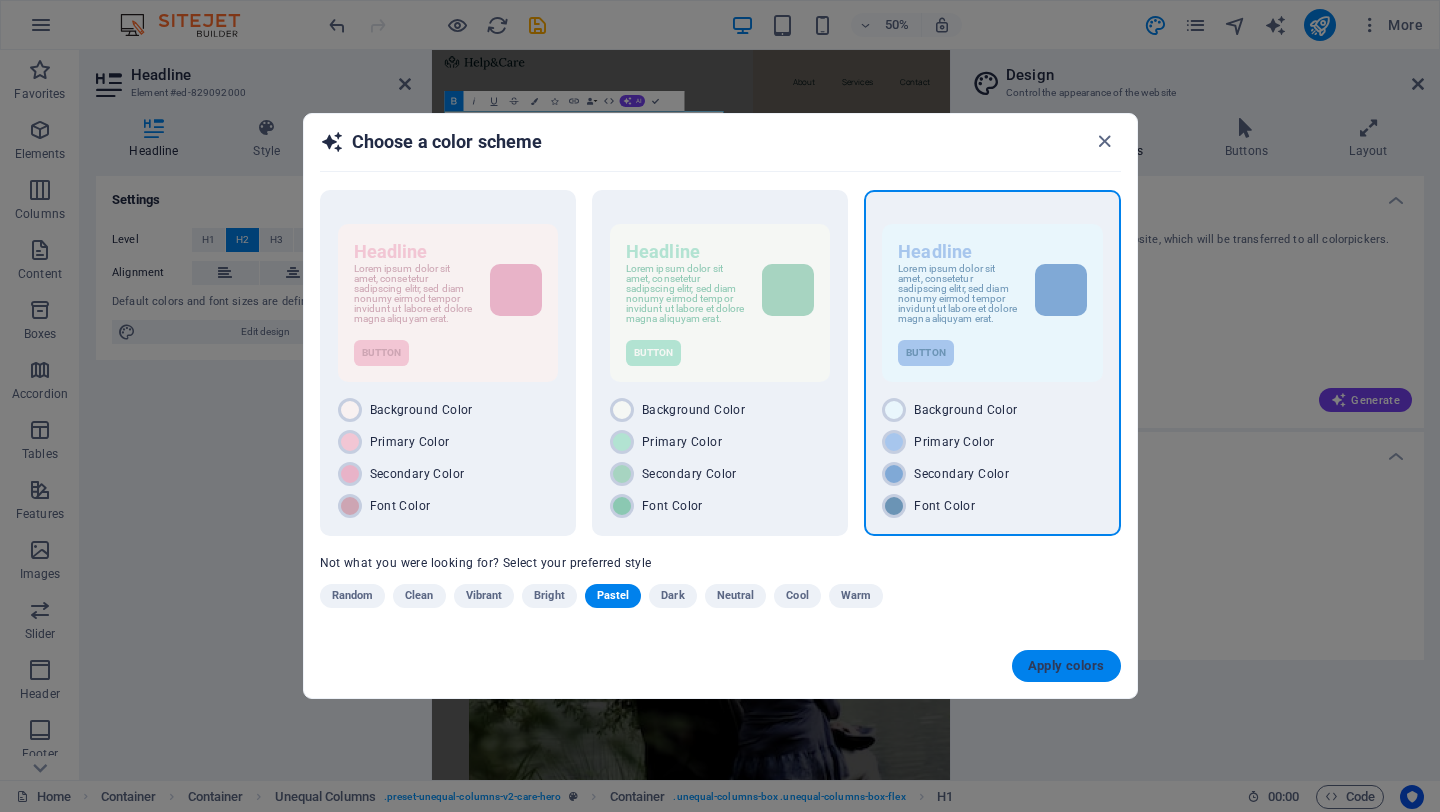 click on "Apply colors" at bounding box center (1066, 666) 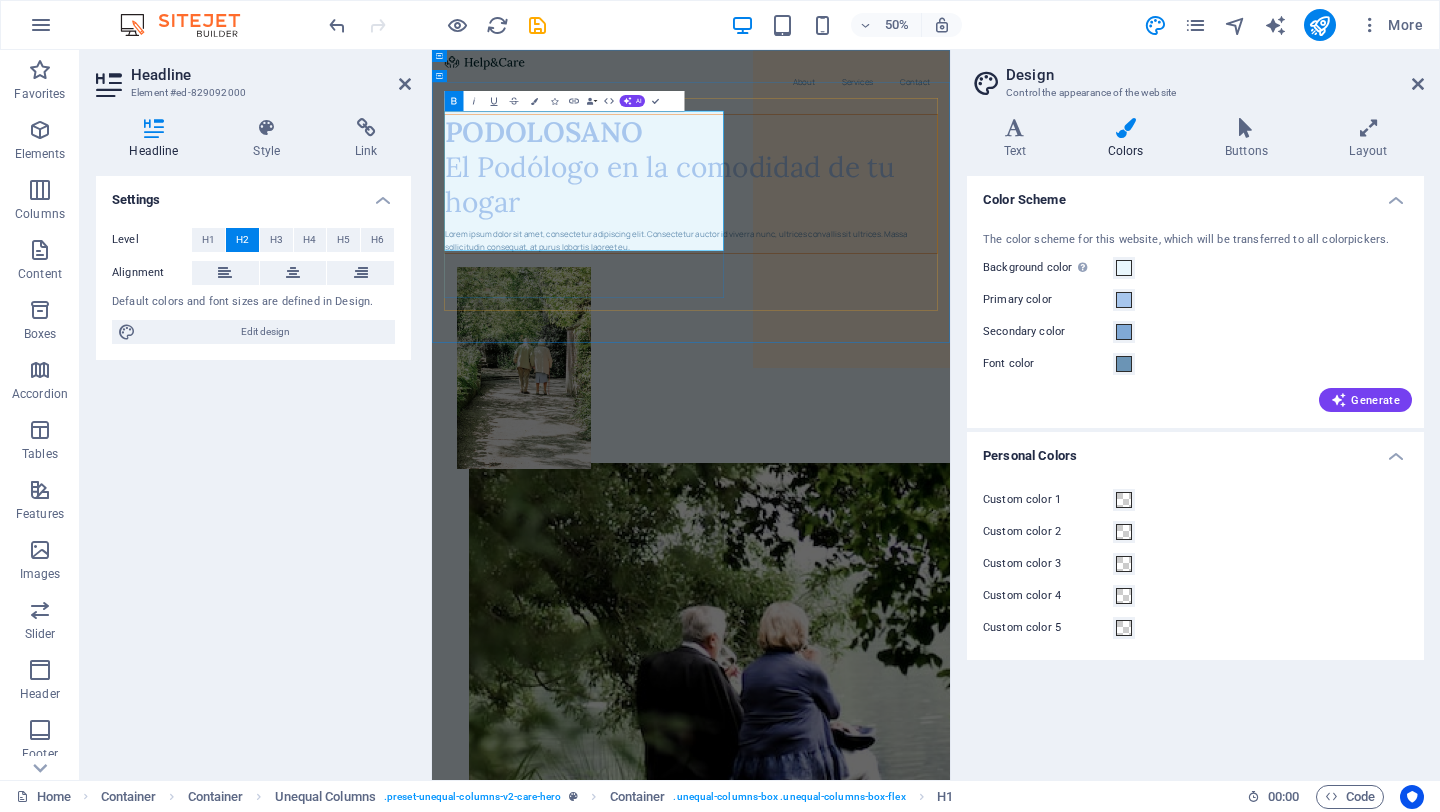 click on "PODOLOSANO ‌El Podólogo en la comodidad de tu hogar" at bounding box center (950, 284) 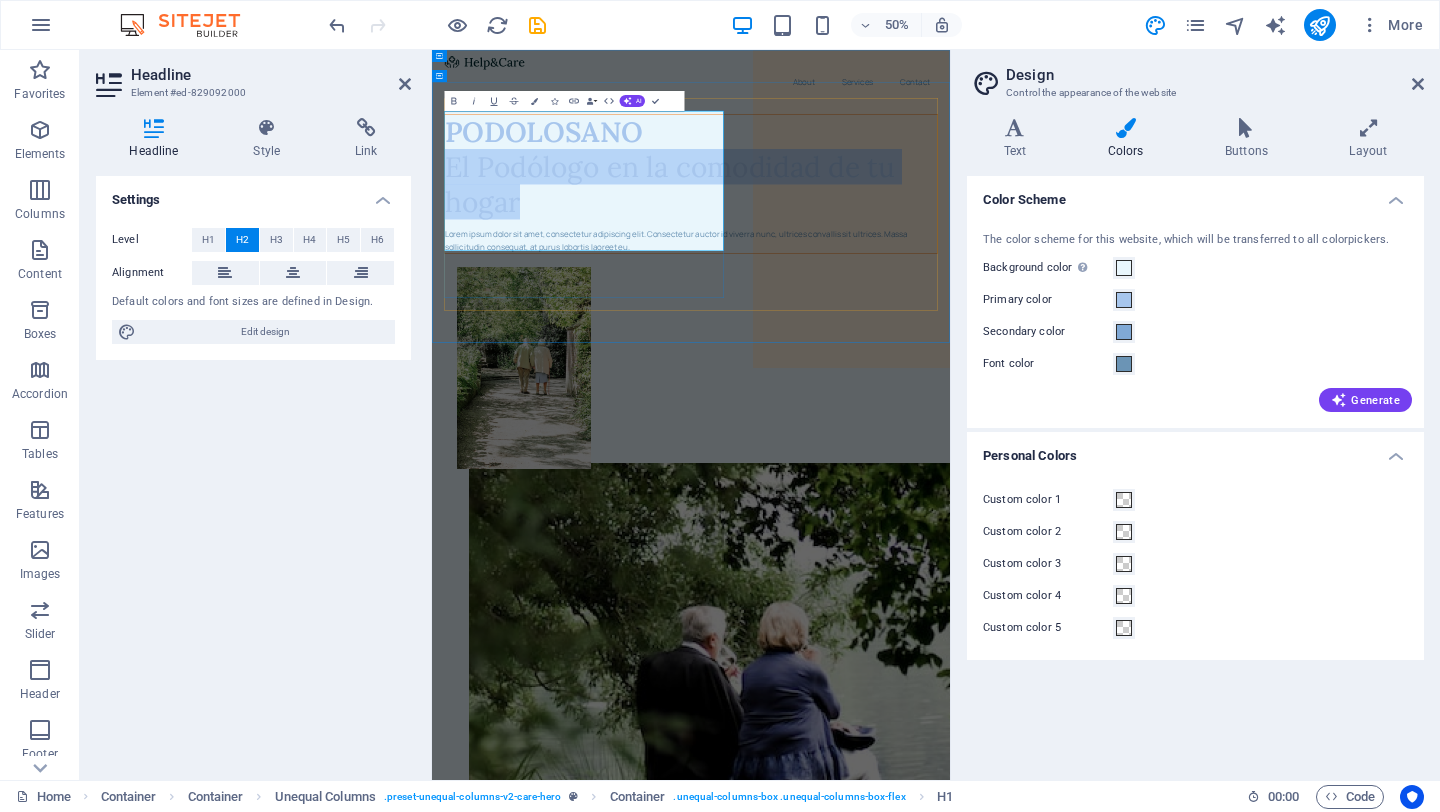drag, startPoint x: 632, startPoint y: 413, endPoint x: 471, endPoint y: 292, distance: 201.4001 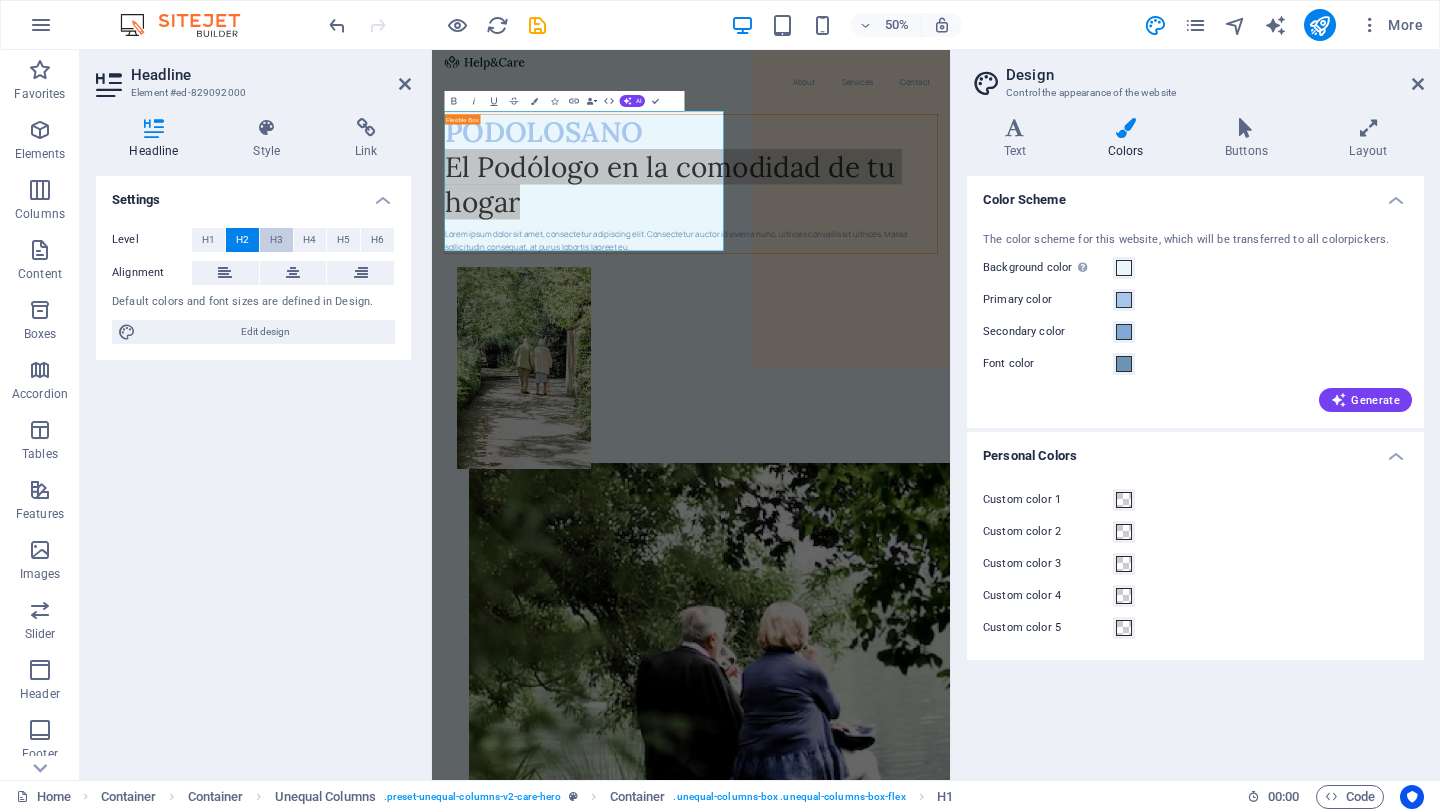click on "H3" at bounding box center [276, 240] 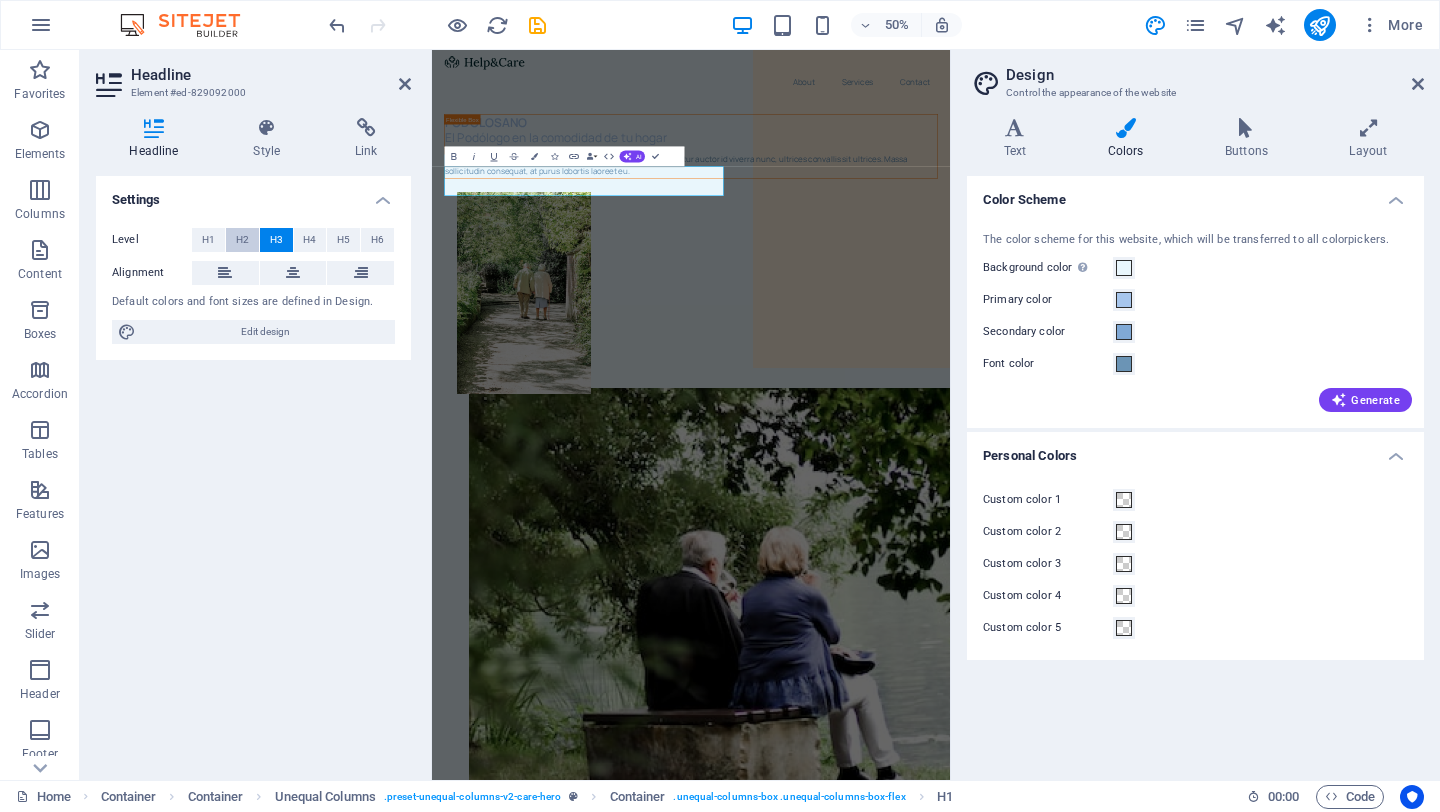 click on "H2" at bounding box center (242, 240) 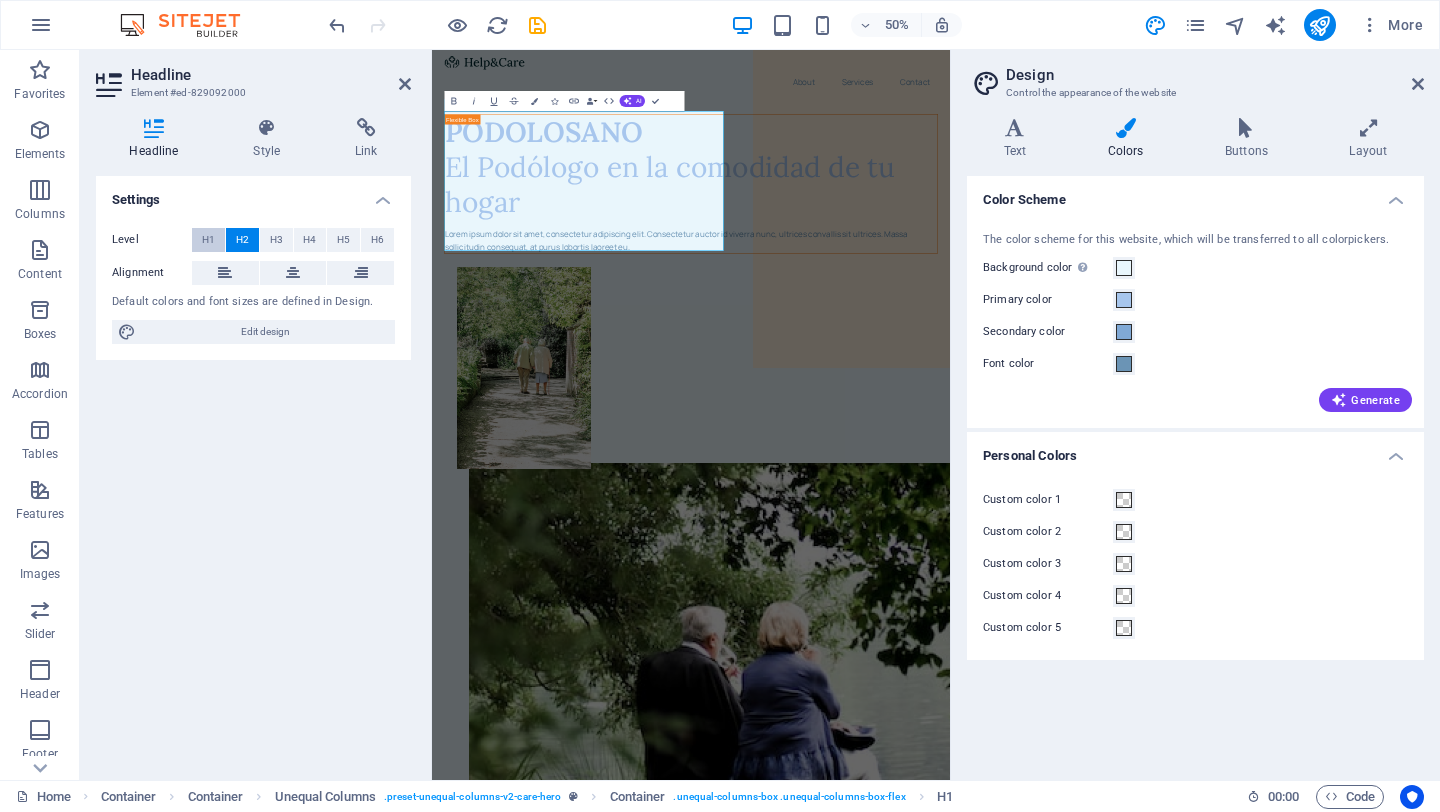 click on "H1" at bounding box center (208, 240) 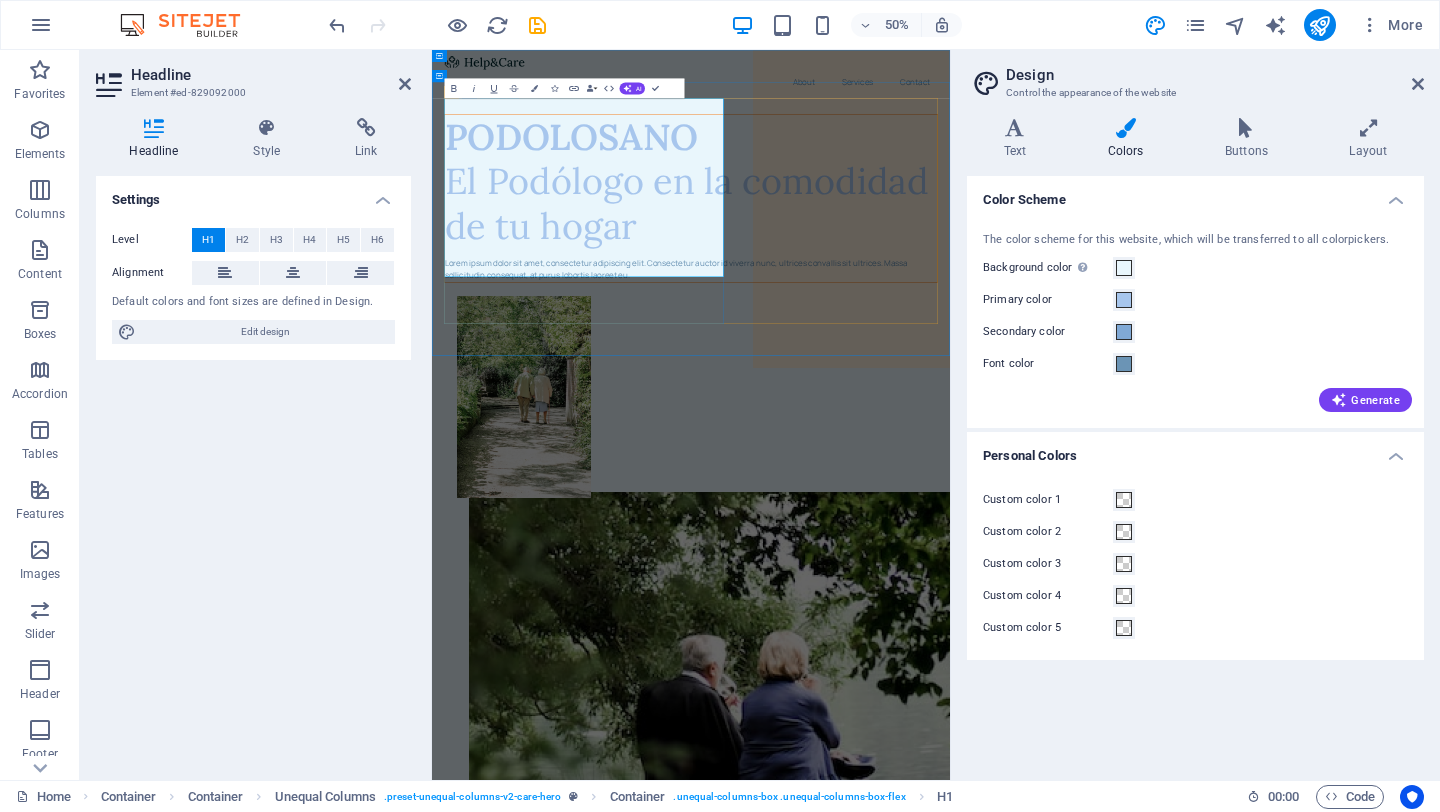 click on "PODOLOSANO ‌El Podólogo en la comodidad de tu hogar" at bounding box center (950, 313) 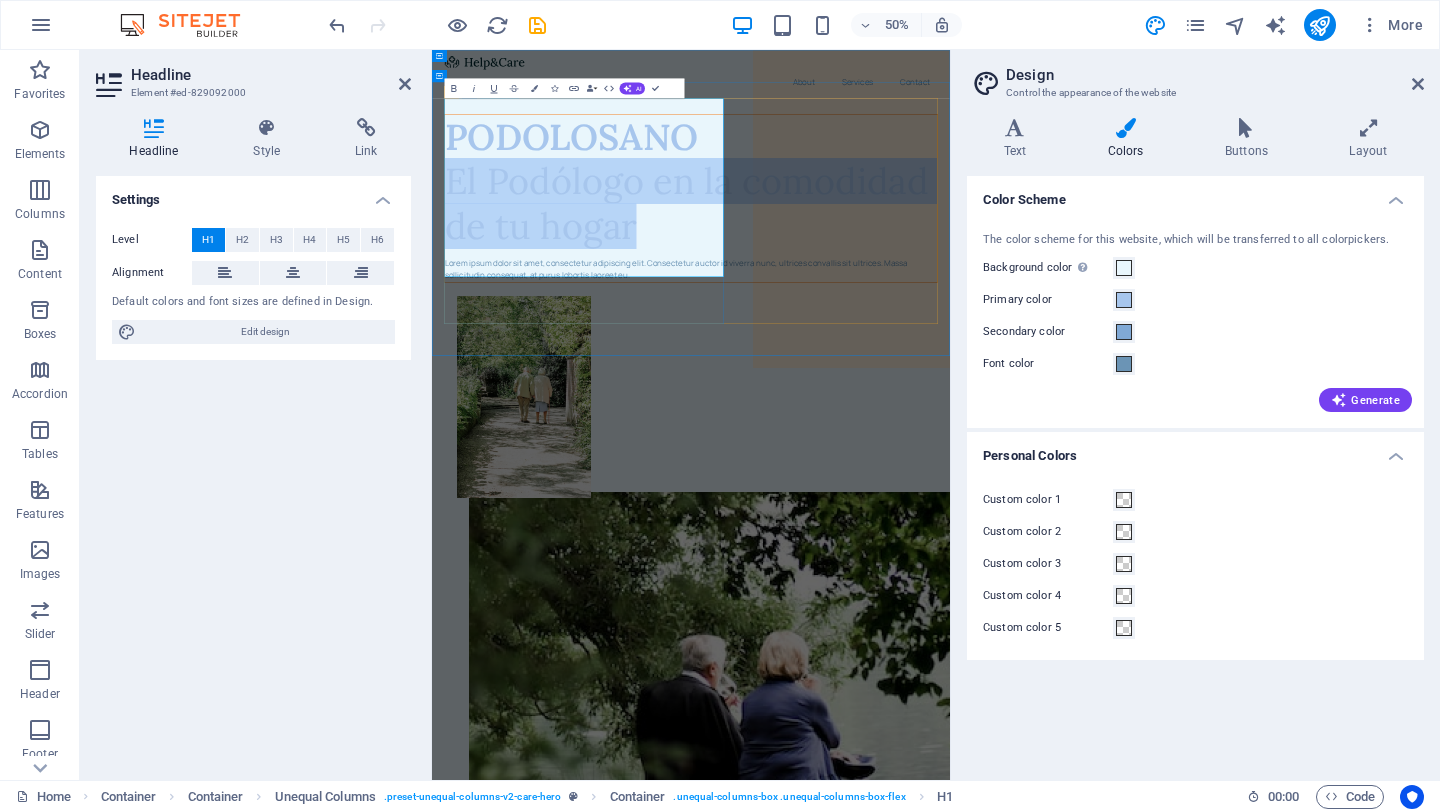 drag, startPoint x: 774, startPoint y: 466, endPoint x: 473, endPoint y: 317, distance: 335.86008 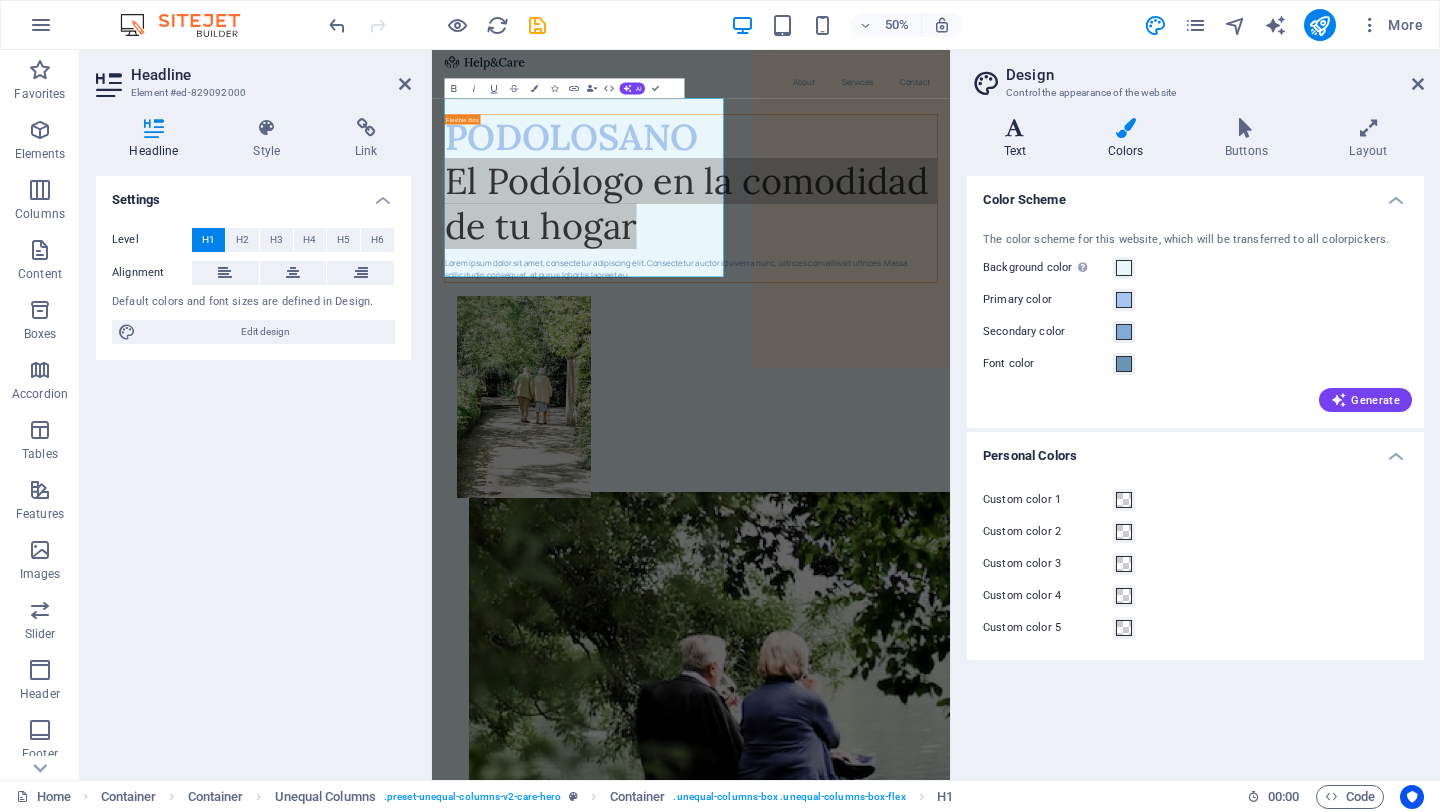 click on "Text" at bounding box center (1019, 139) 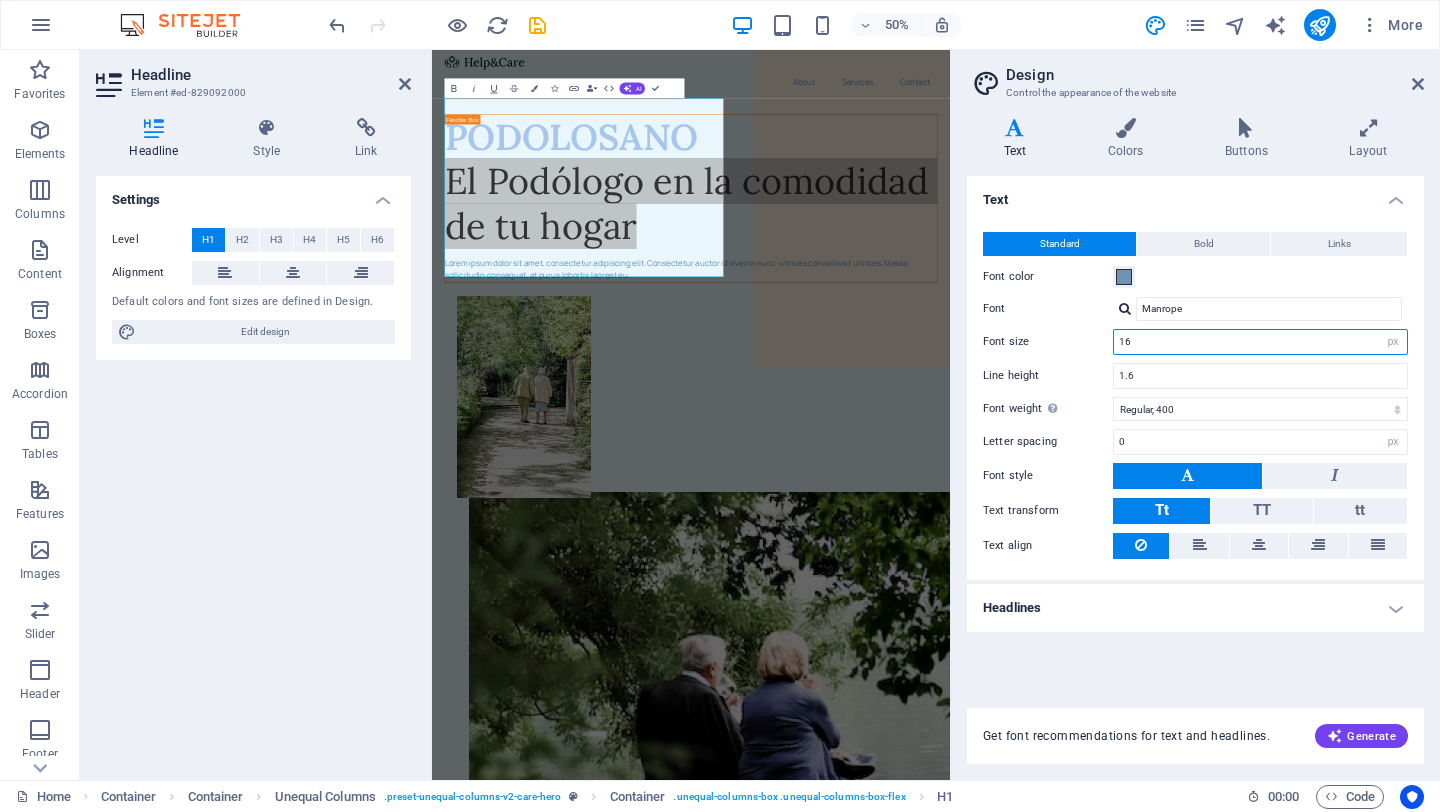 click on "16" at bounding box center (1260, 342) 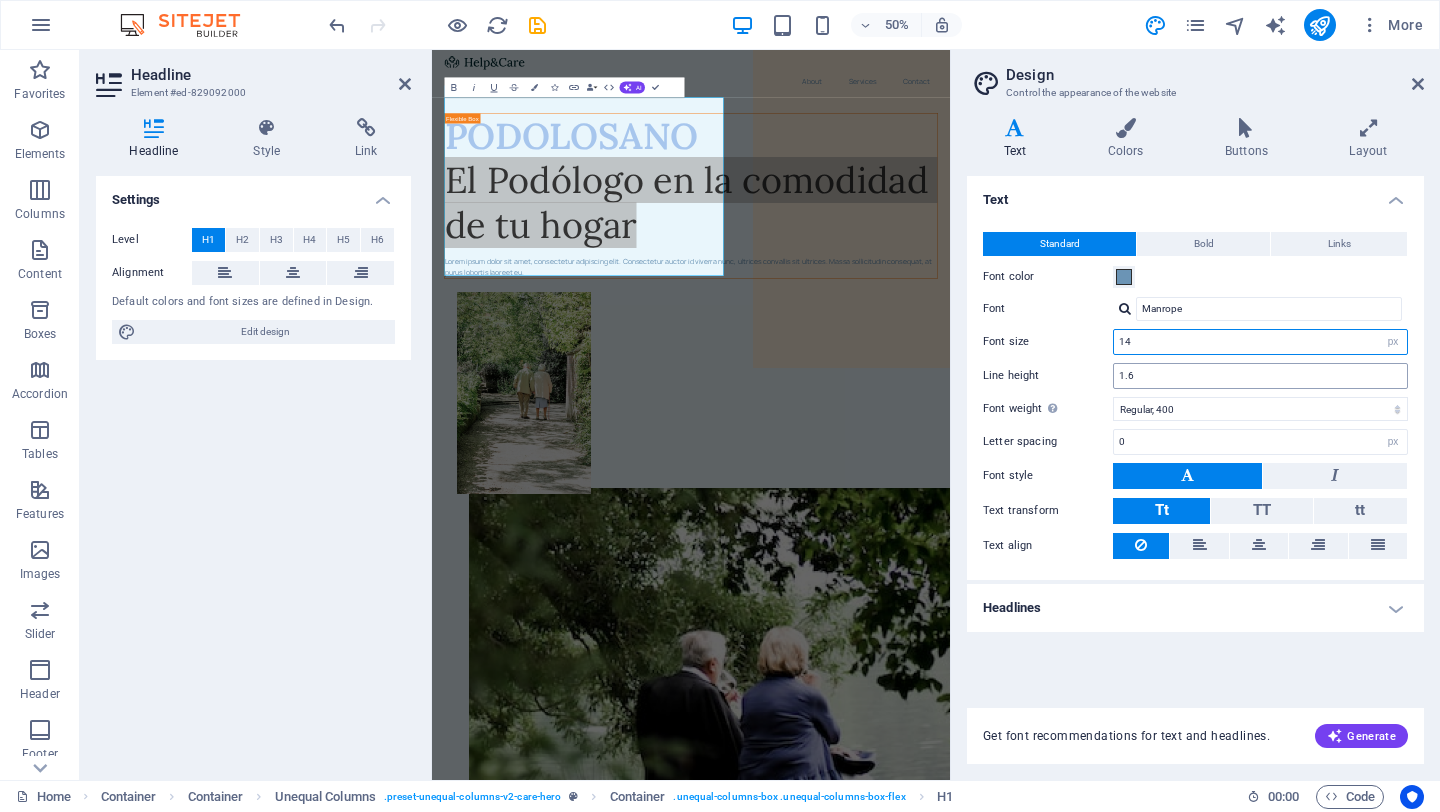 type on "14" 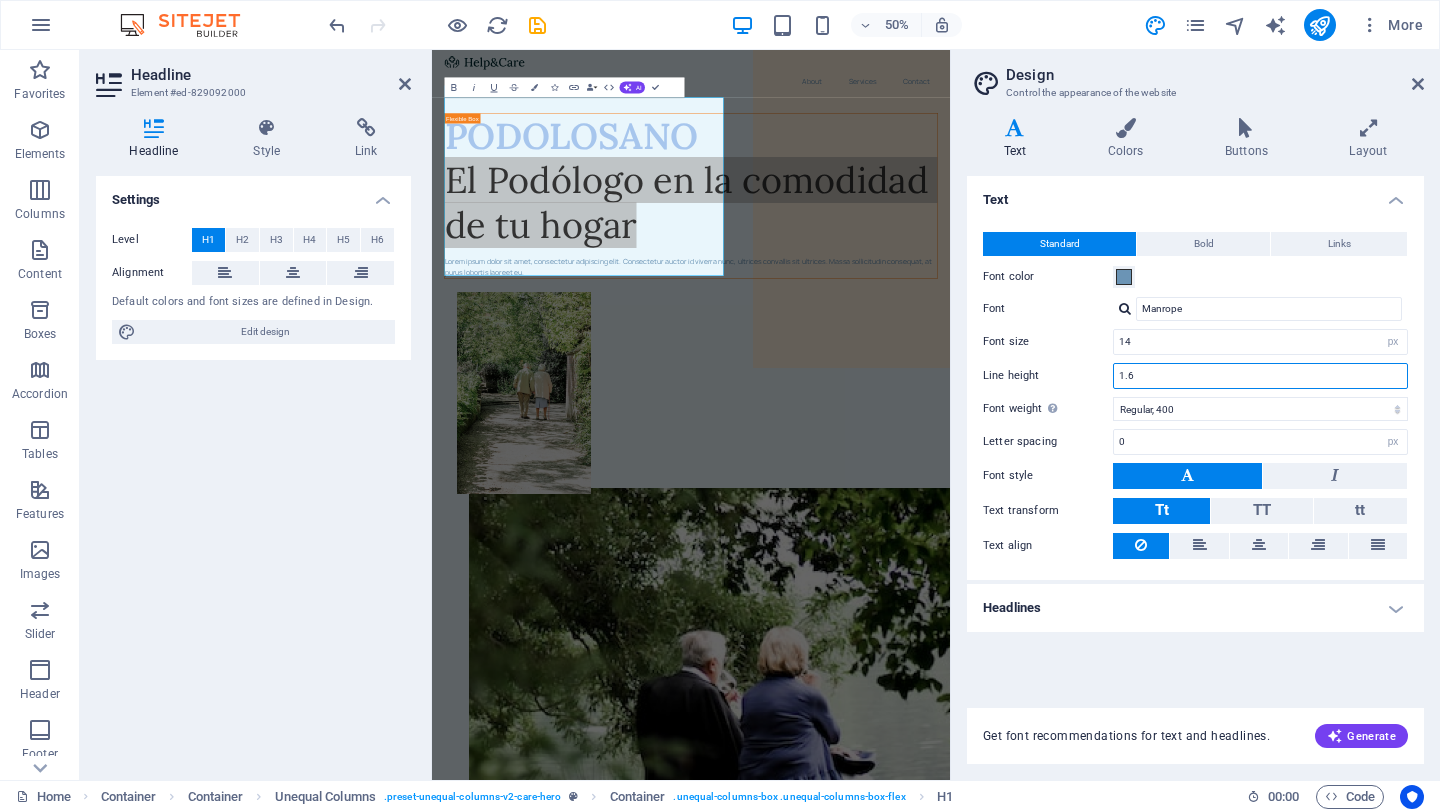 click on "1.6" at bounding box center [1260, 376] 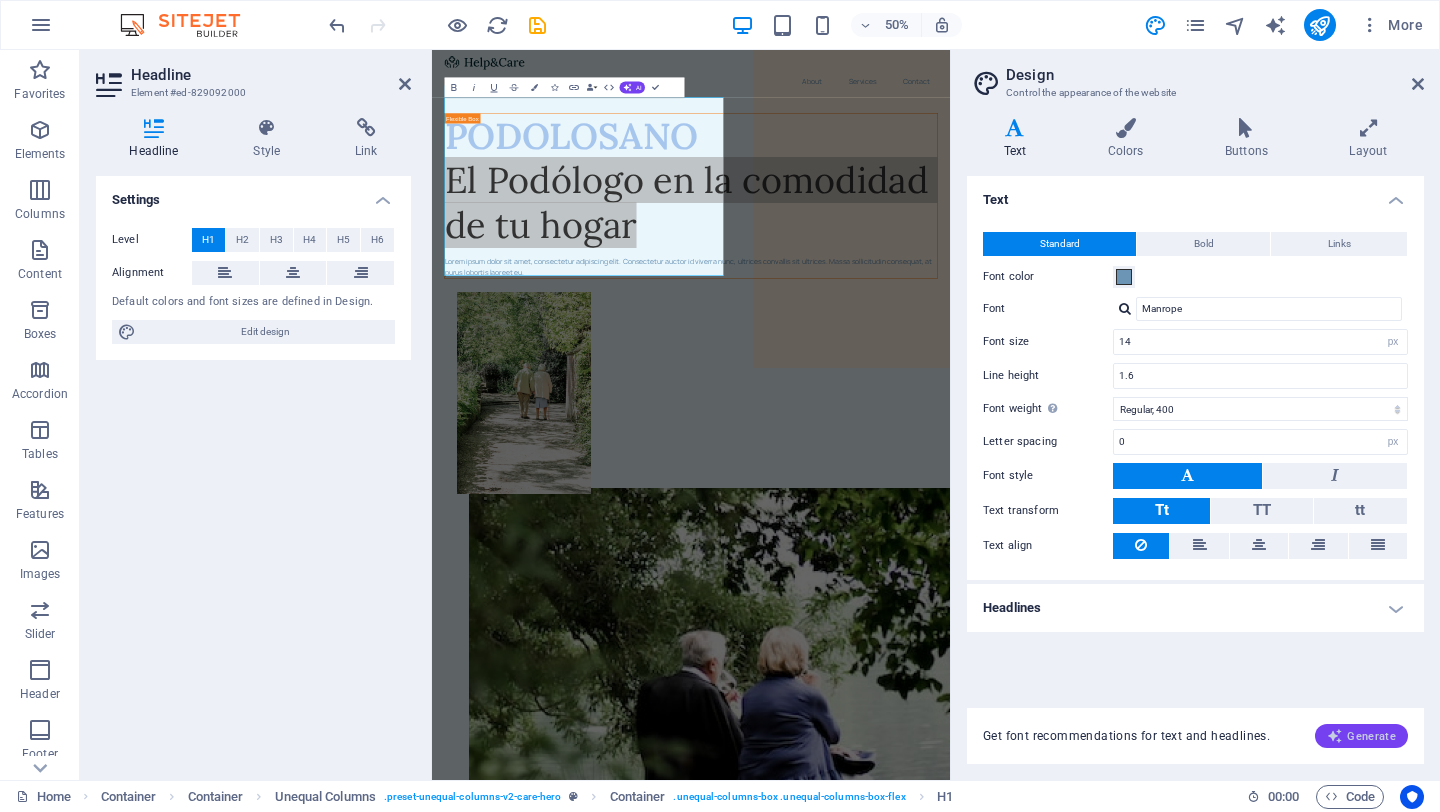 click on "Generate" at bounding box center (1361, 736) 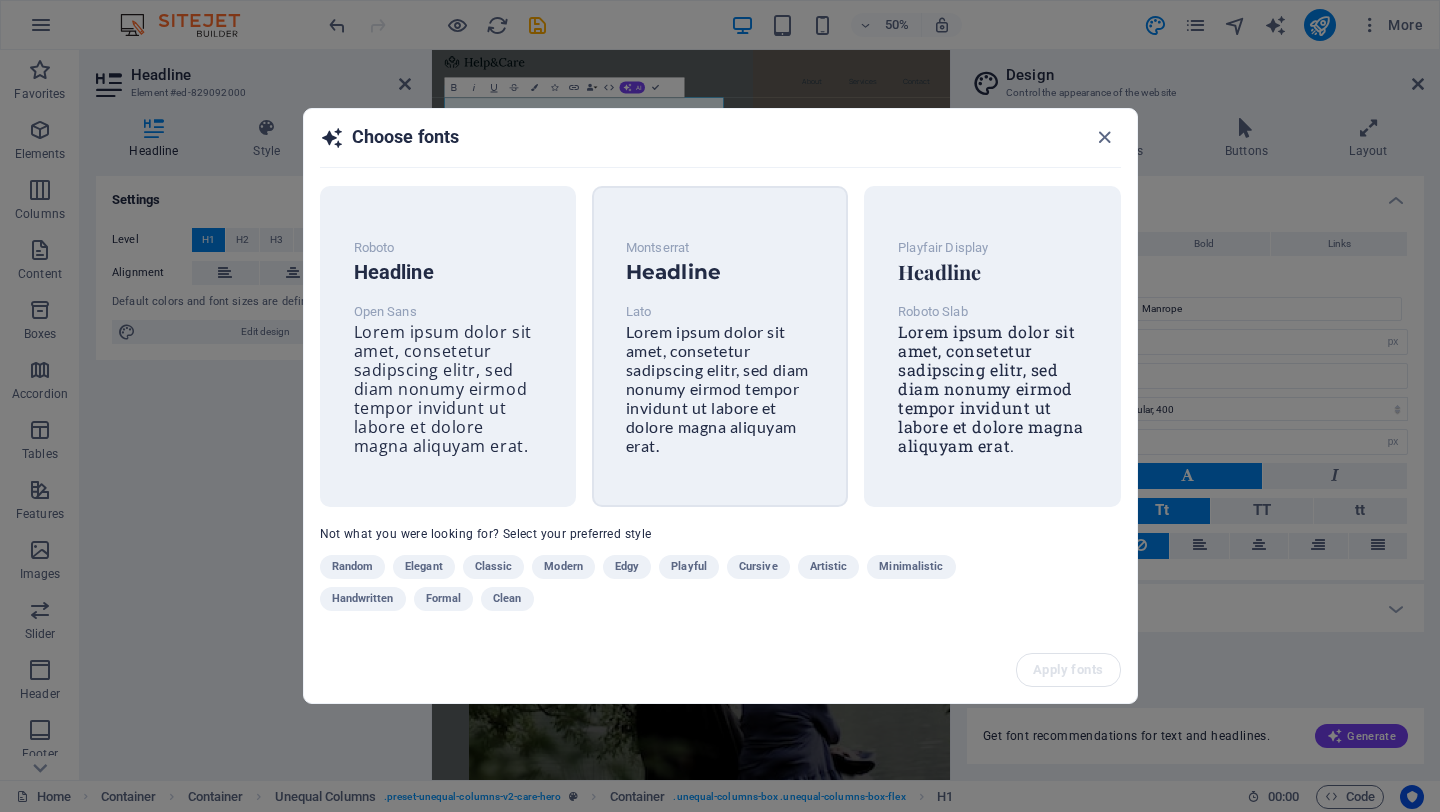 click on "Headline" at bounding box center [720, 272] 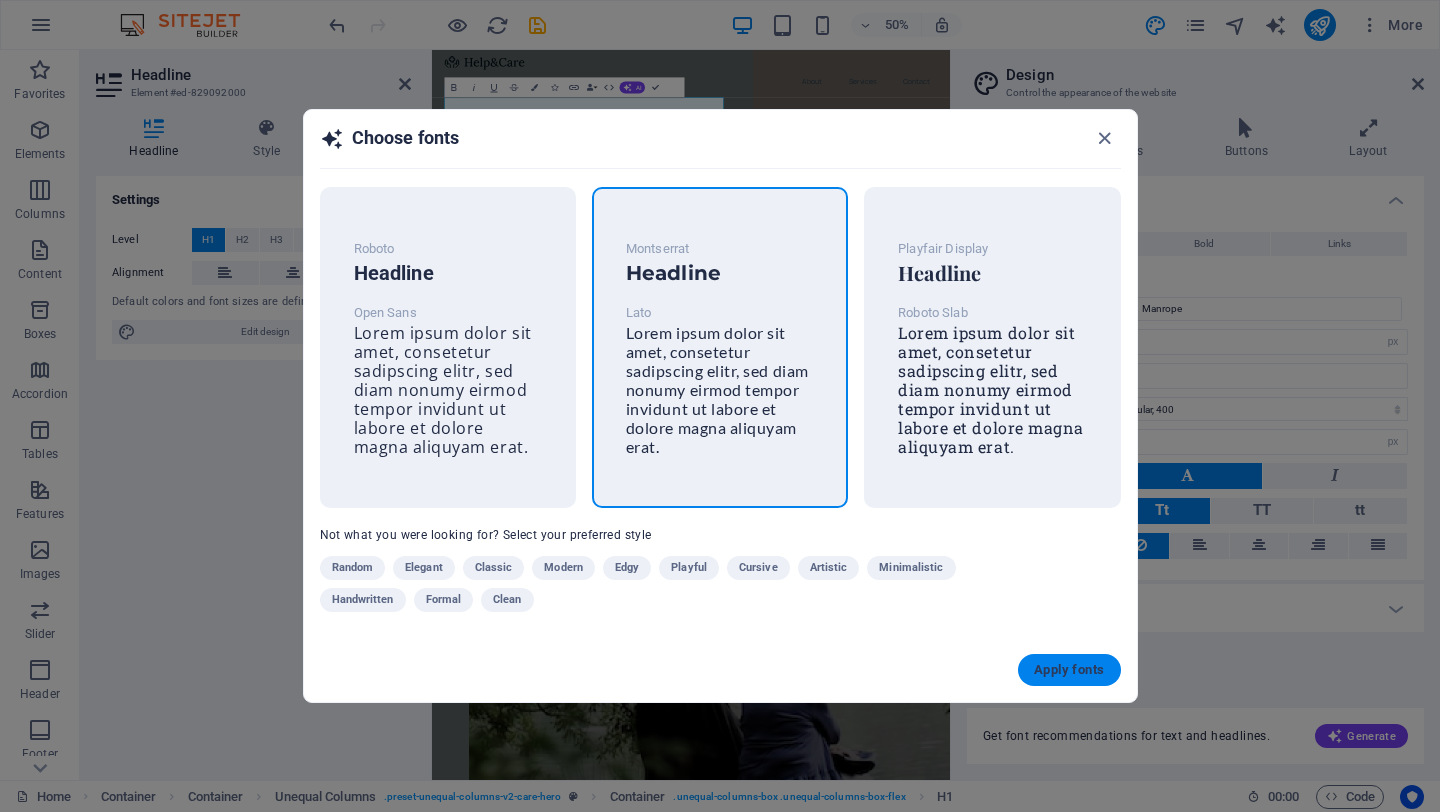 click on "Apply fonts" at bounding box center (1069, 670) 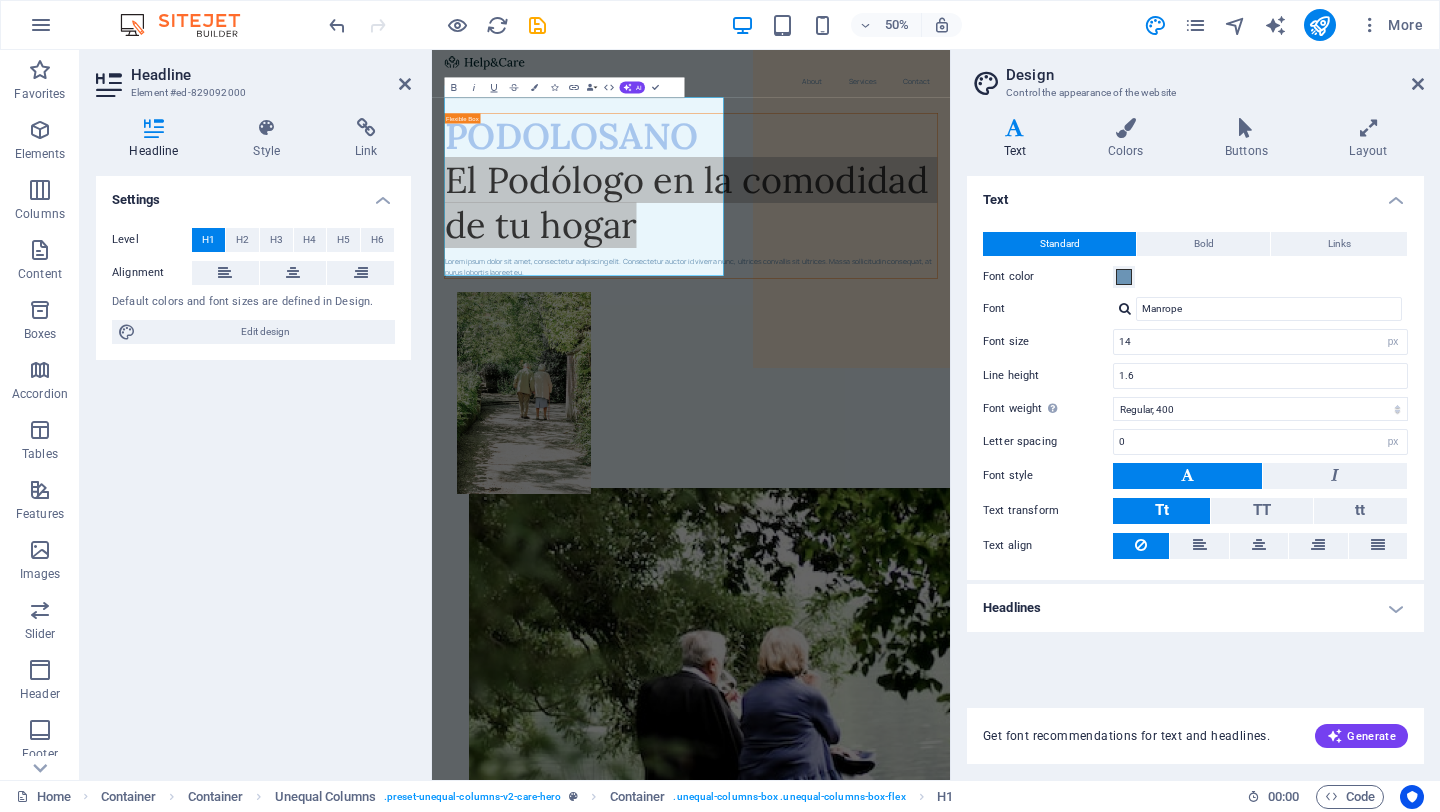 type on "Lato" 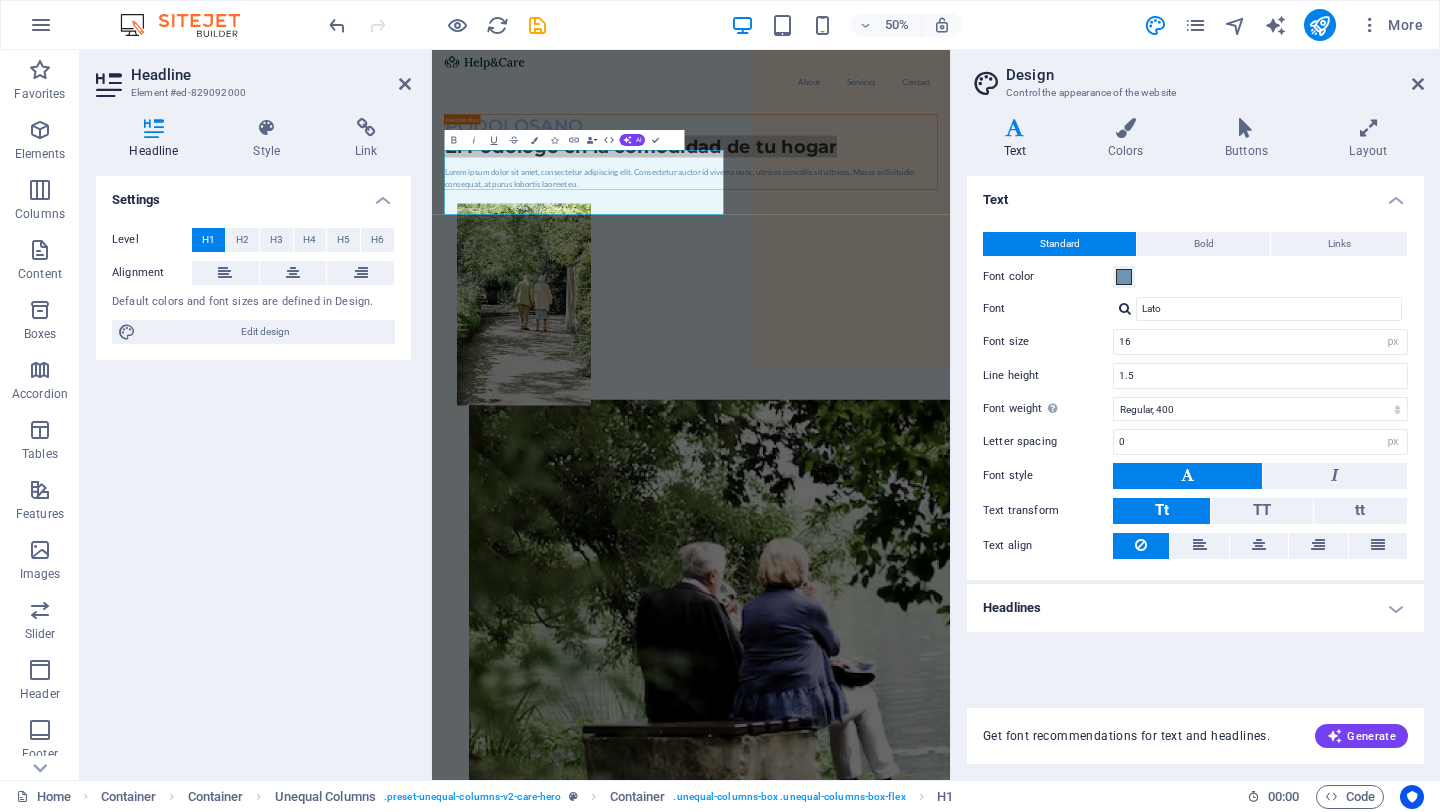 click on "Headlines" at bounding box center (1195, 608) 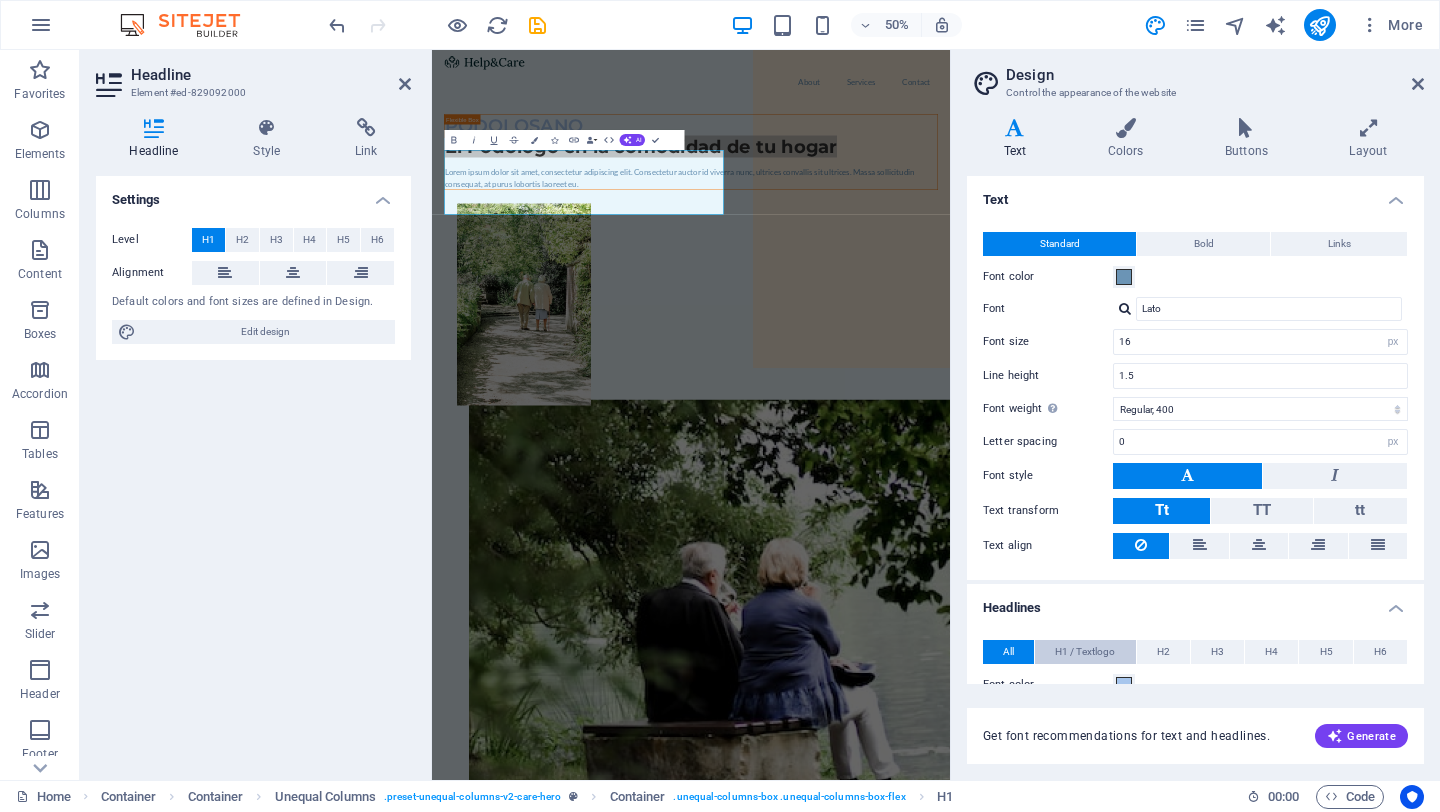 click on "H1 / Textlogo" at bounding box center (1085, 652) 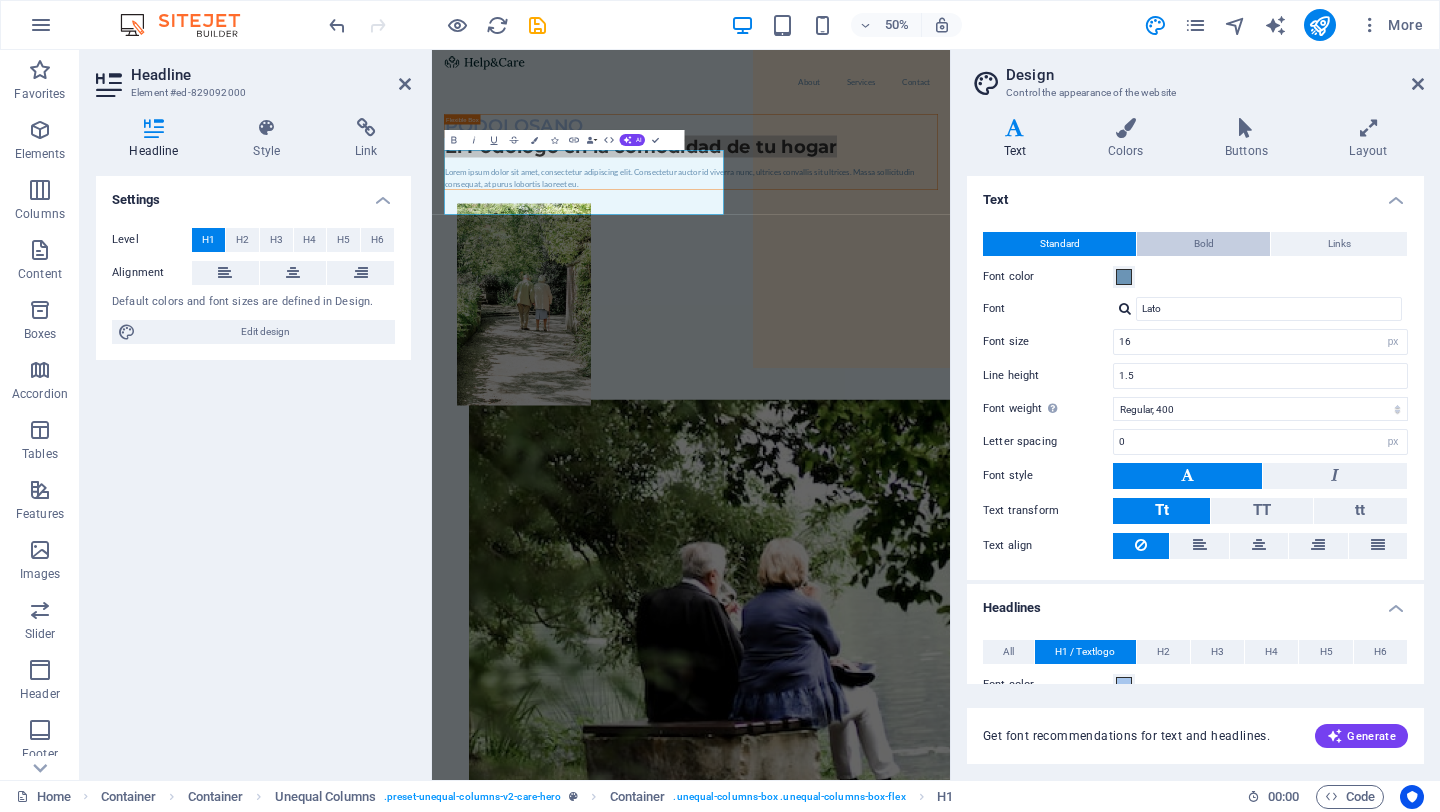 click on "Bold" at bounding box center [1203, 244] 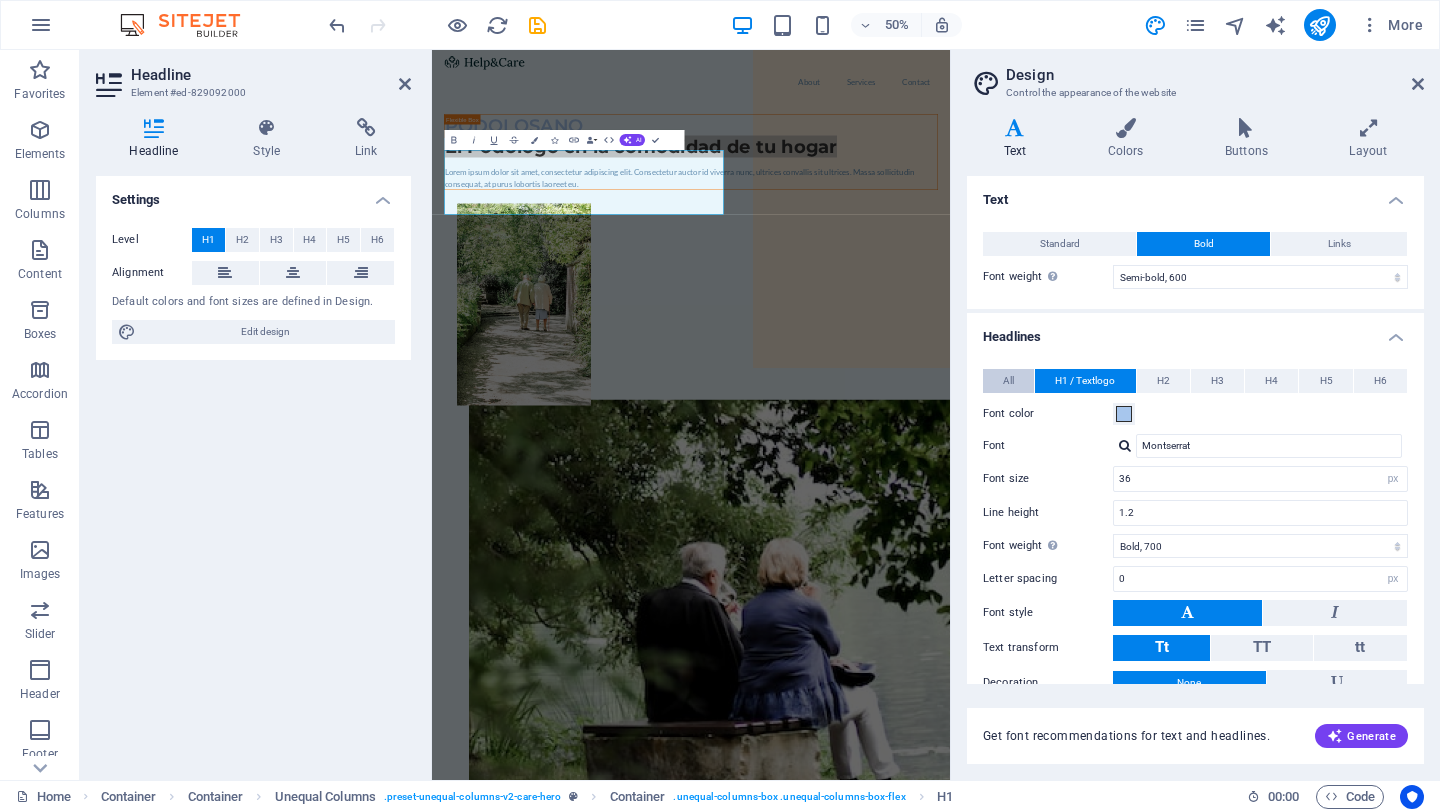 click on "All" at bounding box center (1008, 381) 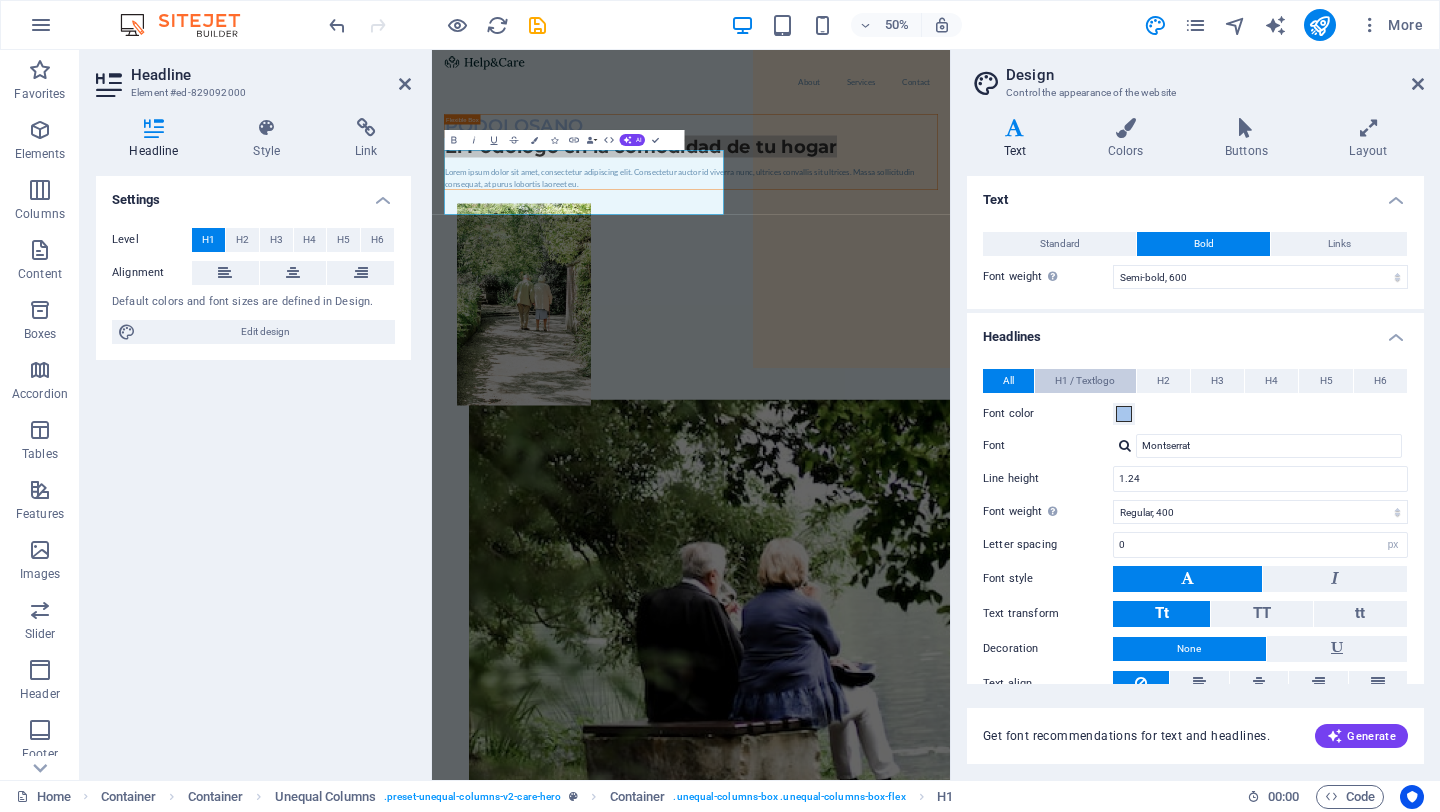 click on "H1 / Textlogo" at bounding box center (1085, 381) 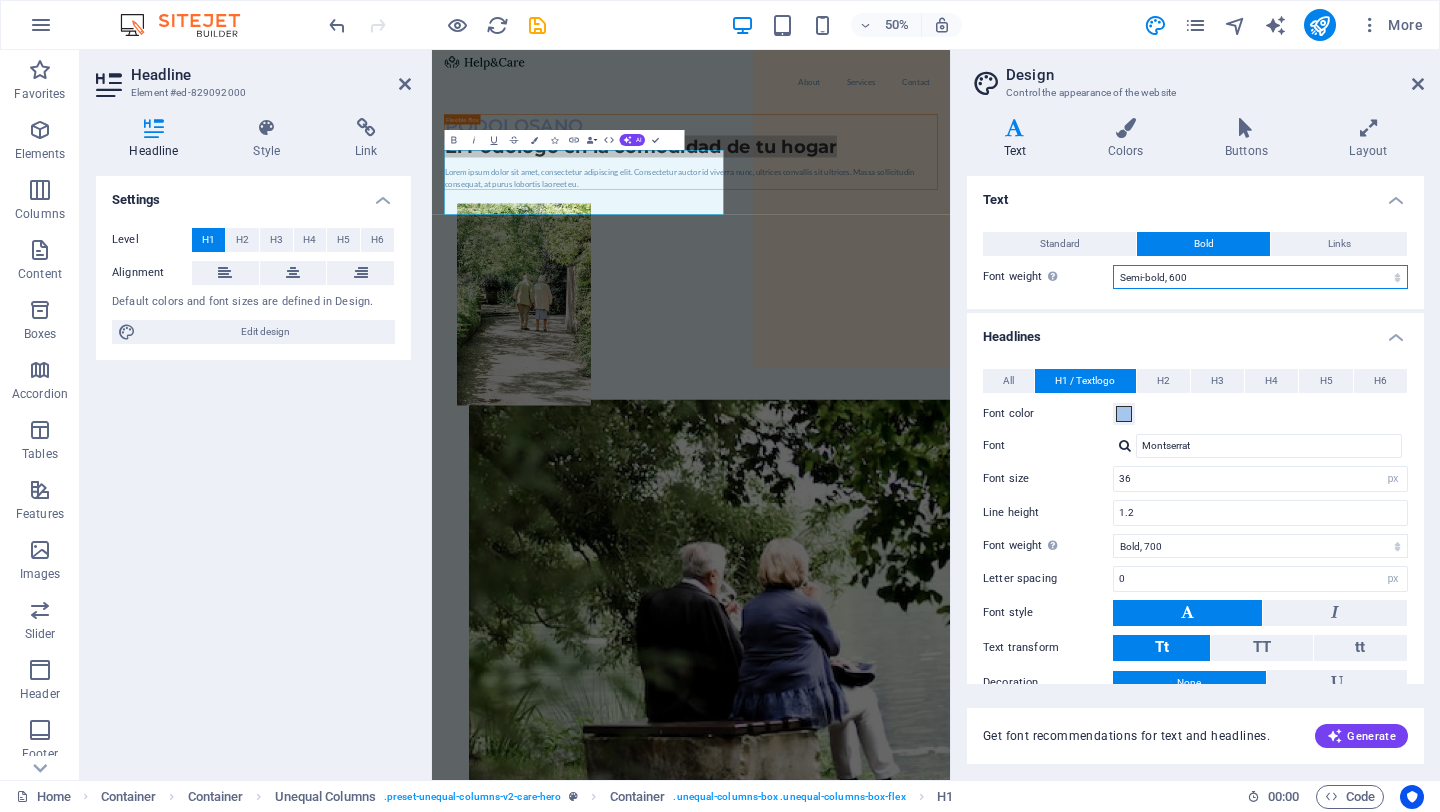 click on "Thin, 100 Extra-light, 200 Light, 300 Regular, 400 Medium, 500 Semi-bold, 600 Bold, 700 Extra-bold, 800 Black, 900" at bounding box center (1260, 277) 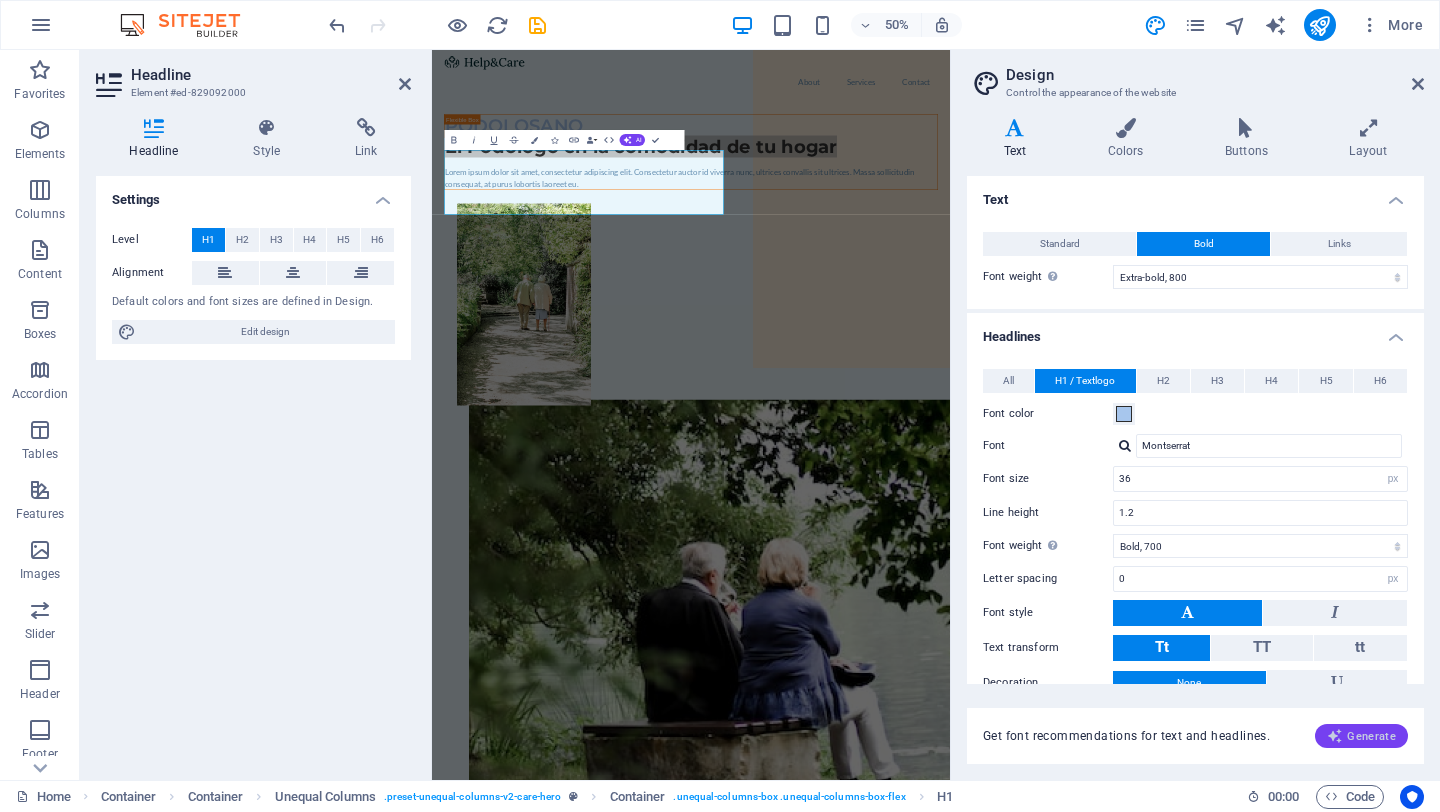 click on "Generate" at bounding box center [1361, 736] 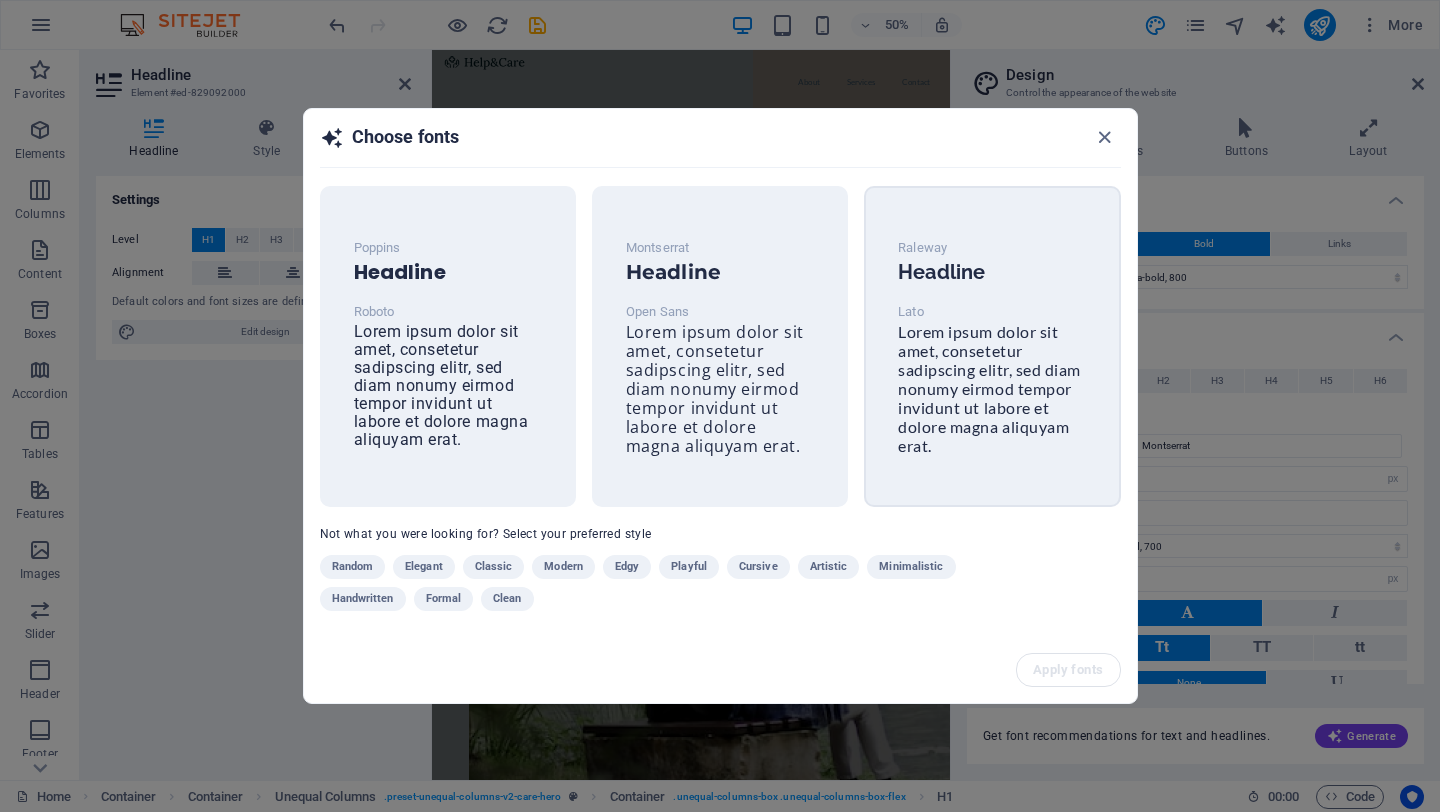 click on "Raleway Headline Lato Lorem ipsum dolor sit amet, consetetur sadipscing elitr, sed diam nonumy eirmod tempor invidunt ut labore et dolore magna aliquyam erat." at bounding box center (992, 346) 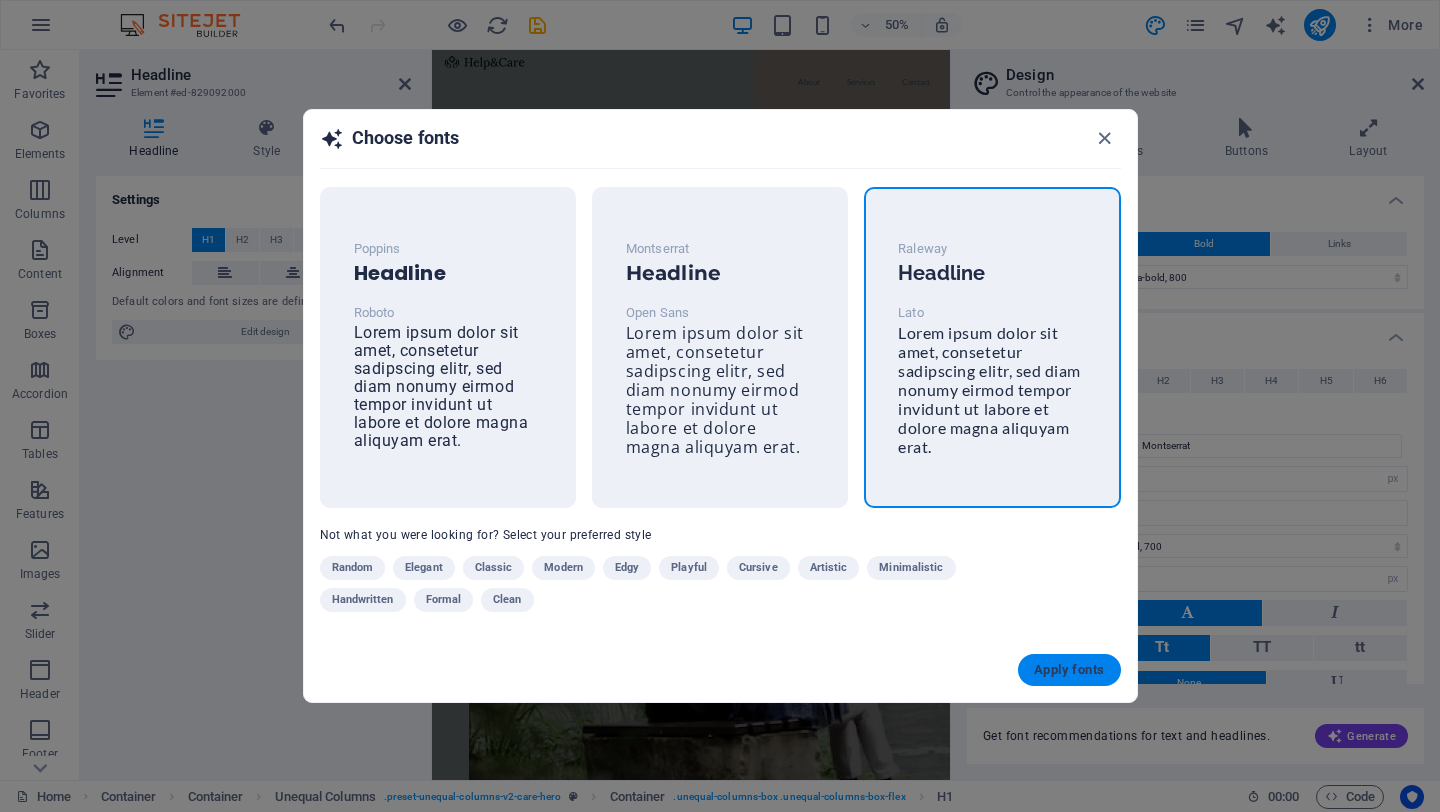 click on "Apply fonts" at bounding box center [1069, 670] 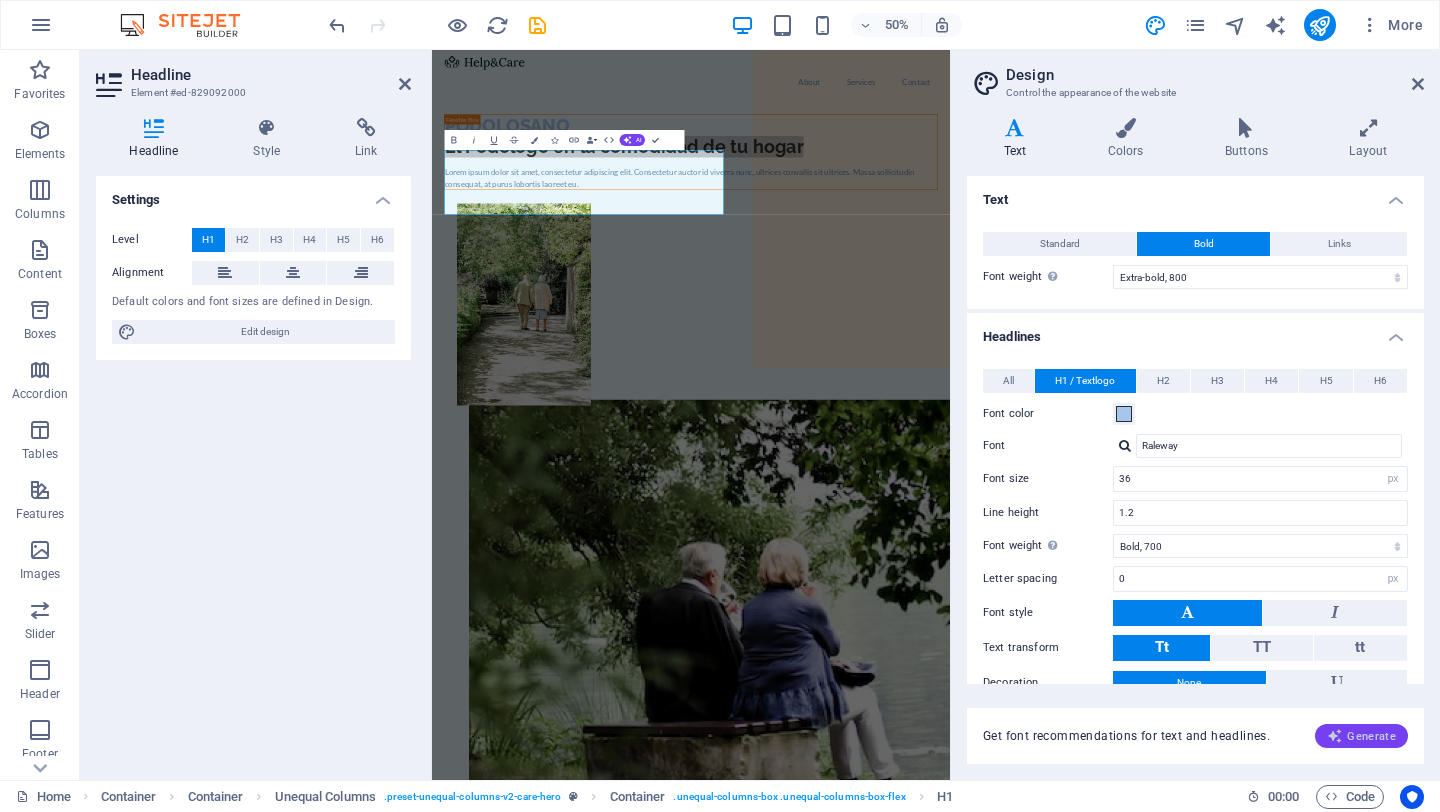click on "Generate" at bounding box center (1361, 736) 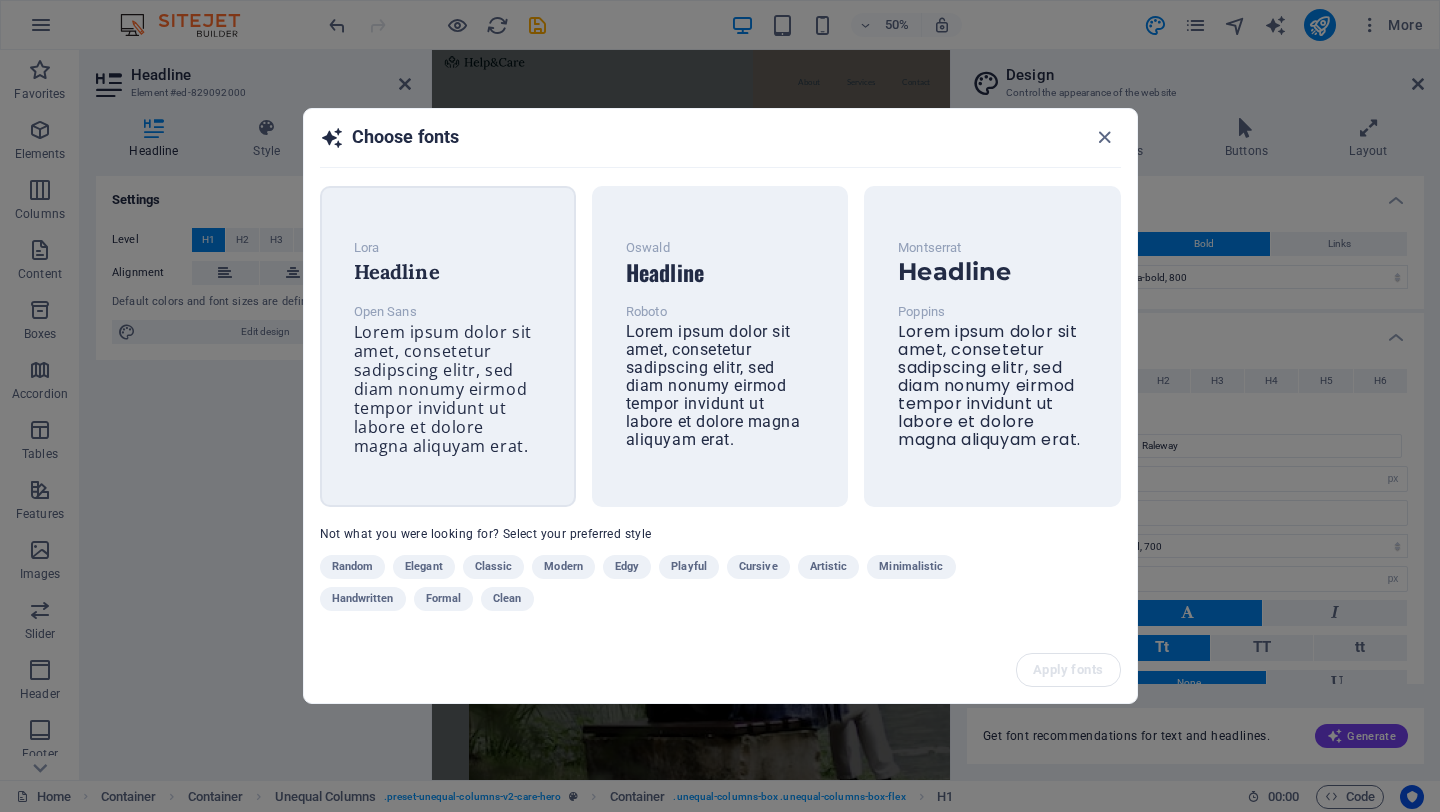 click on "Lorem ipsum dolor sit amet, consetetur sadipscing elitr, sed diam nonumy eirmod tempor invidunt ut labore et dolore magna aliquyam erat." at bounding box center [443, 389] 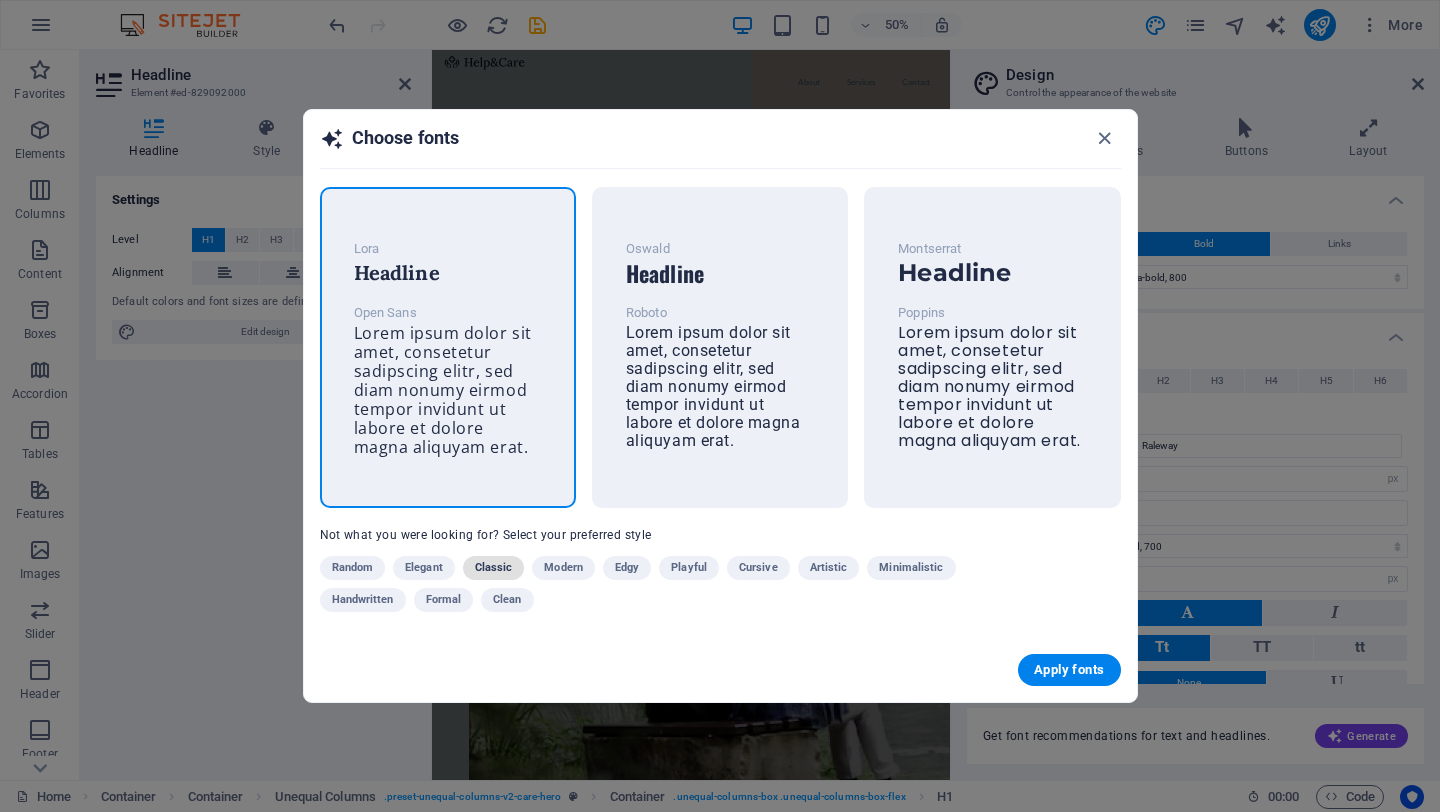 click on "Classic" at bounding box center (494, 568) 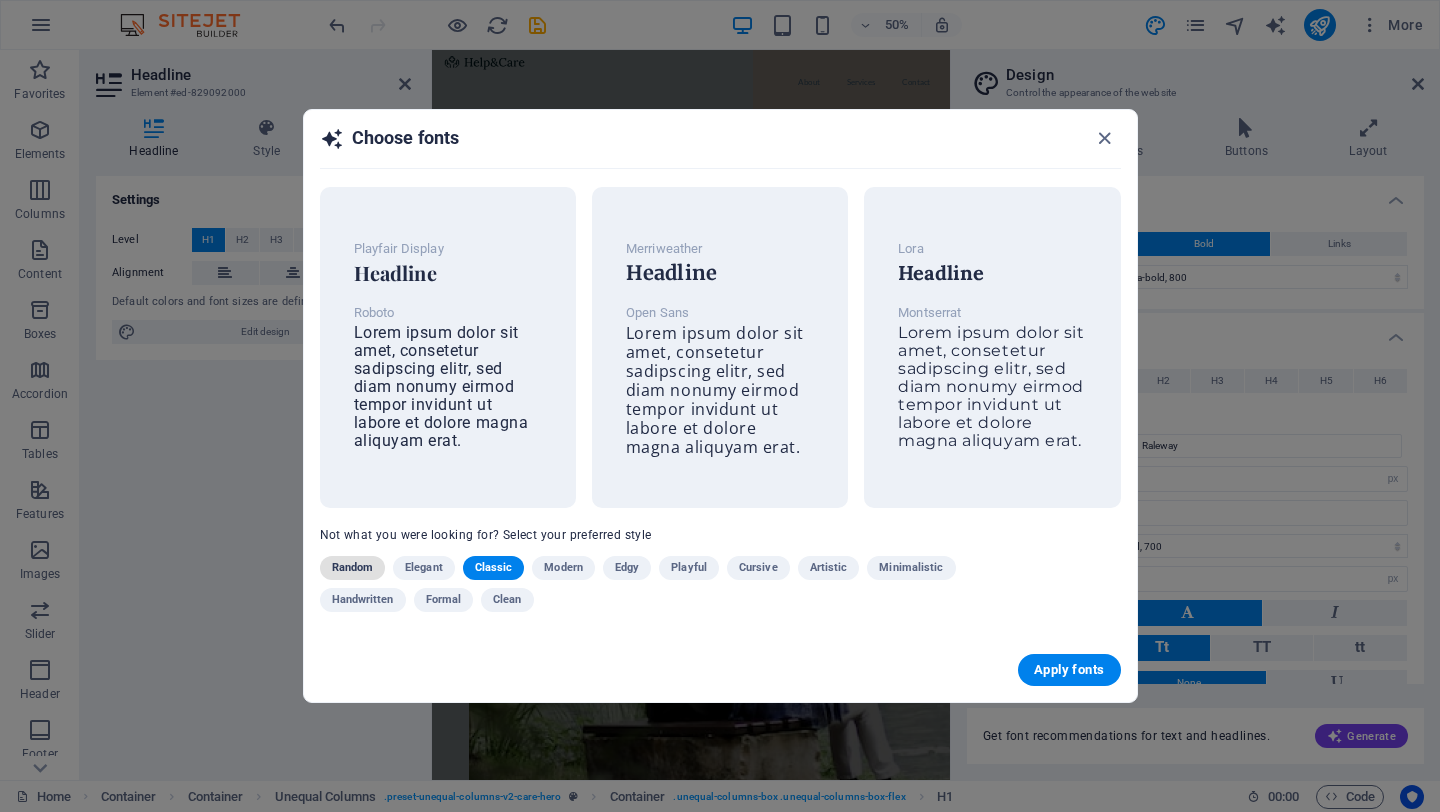 click on "Random" at bounding box center (353, 568) 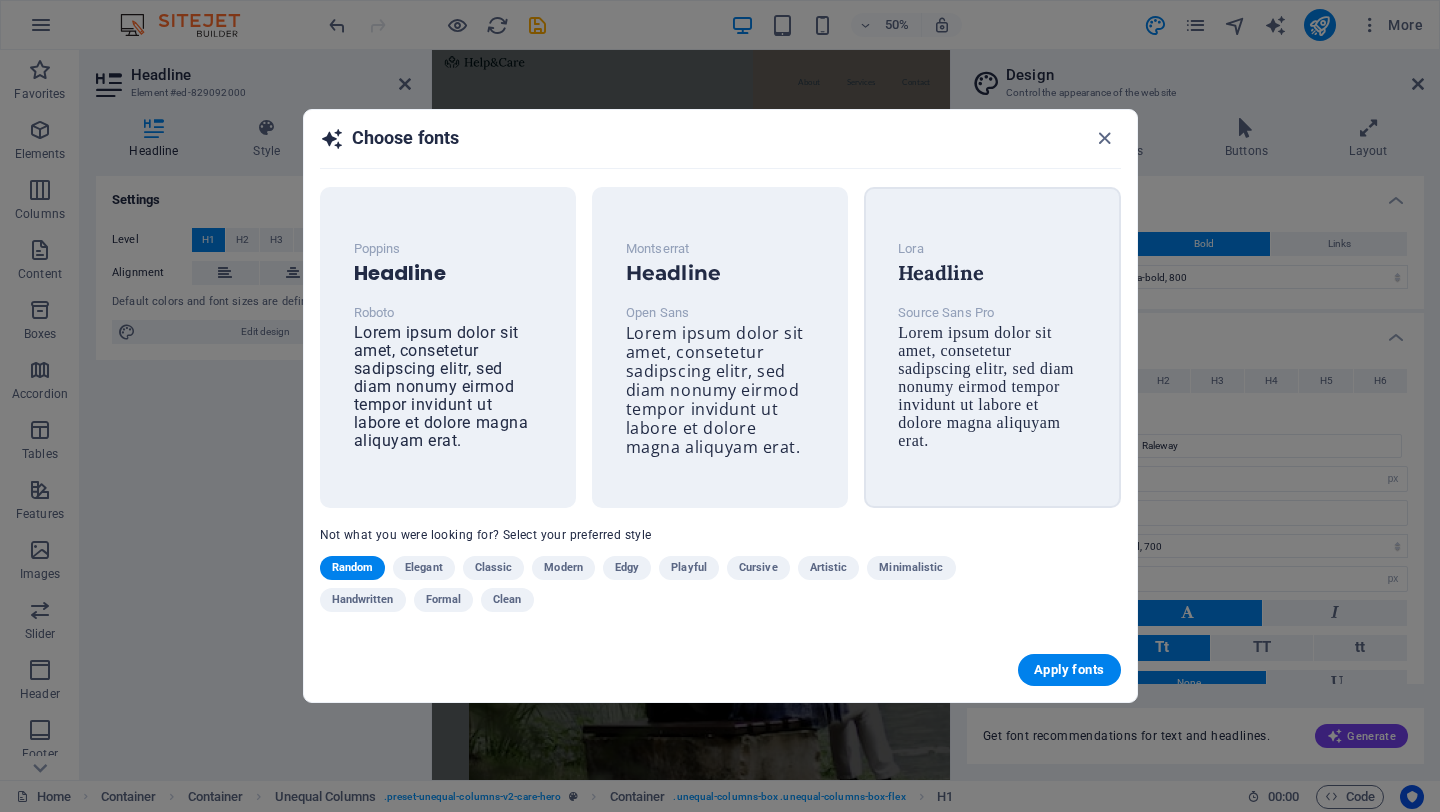 click on "Lora" at bounding box center [992, 249] 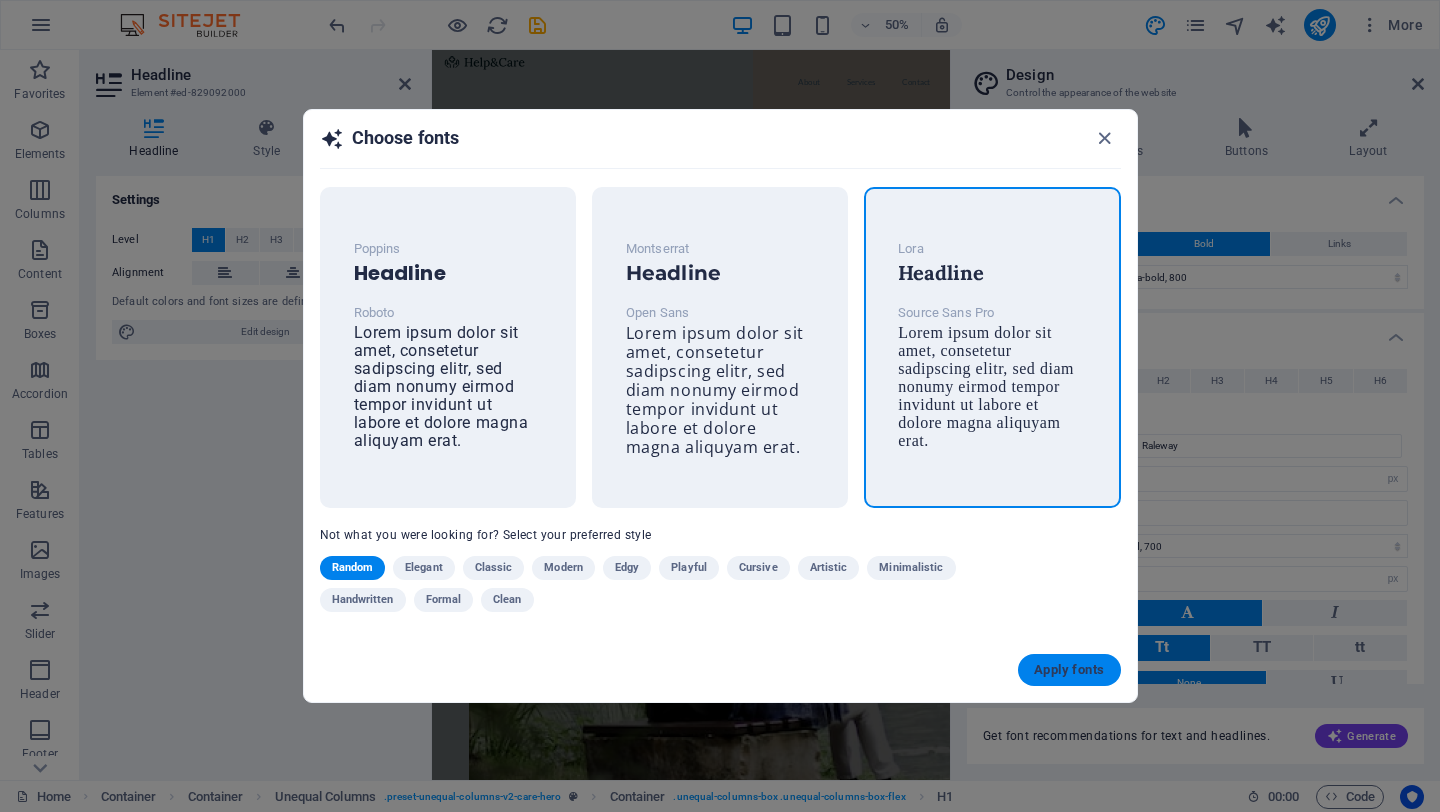 click on "Apply fonts" at bounding box center (1069, 670) 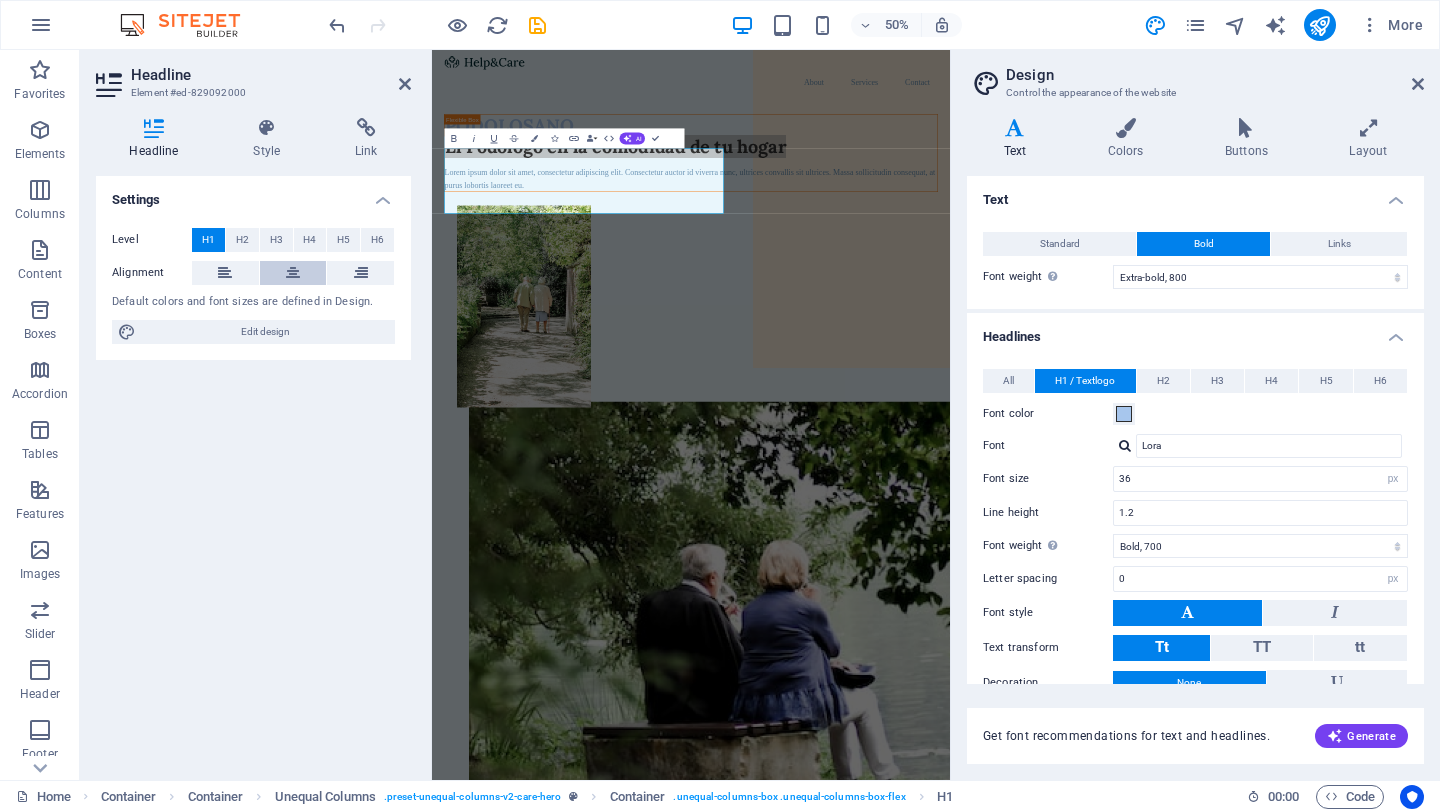 click at bounding box center [293, 273] 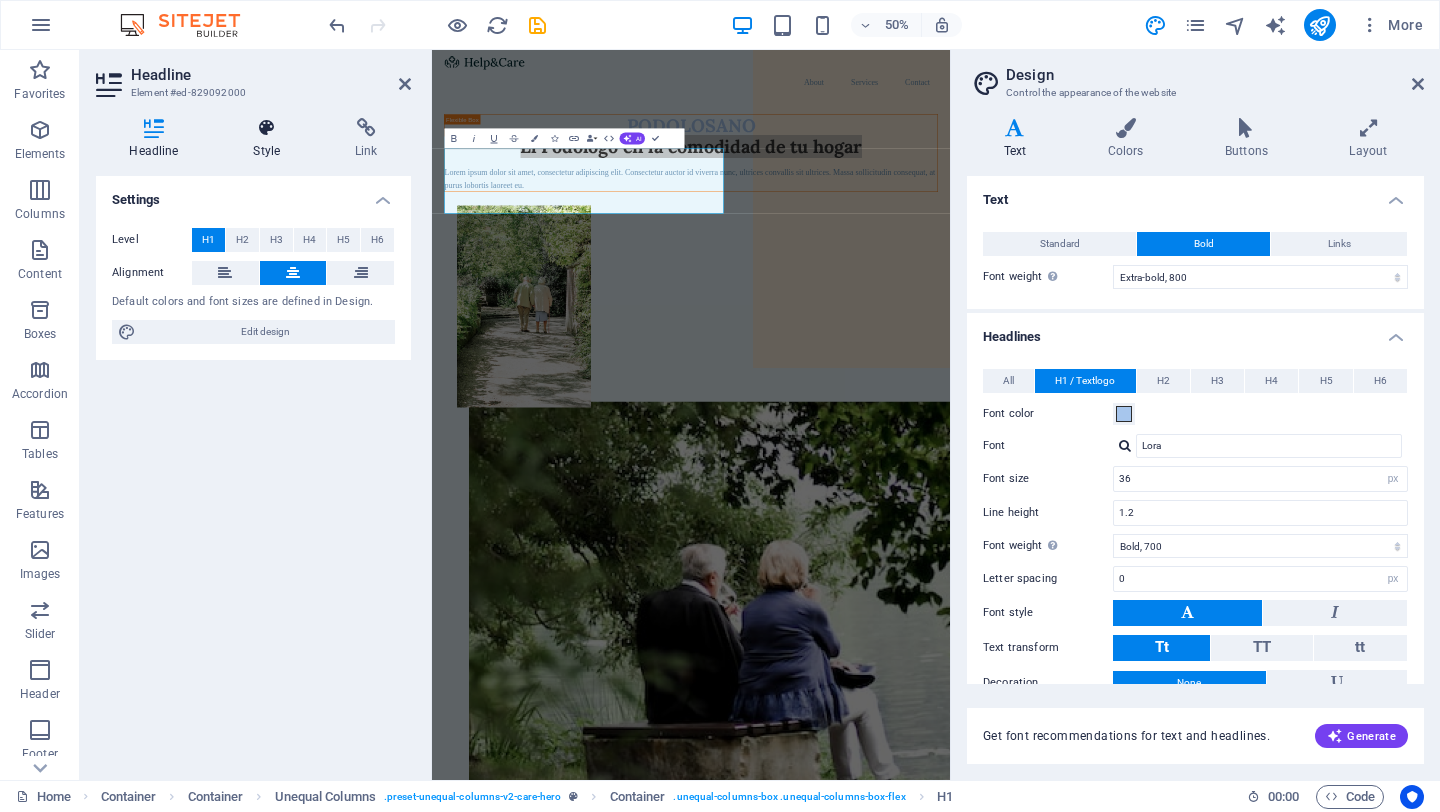 click at bounding box center [267, 128] 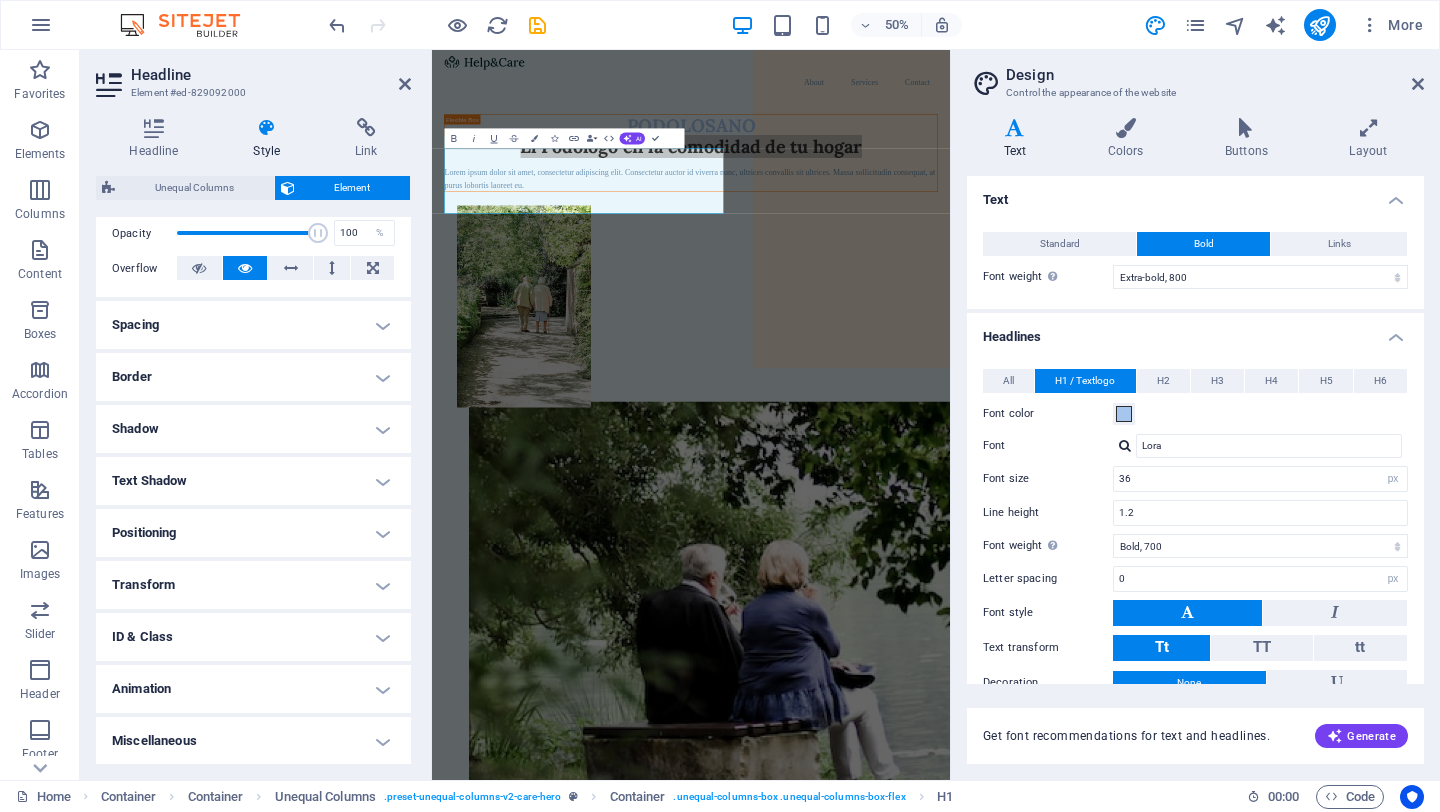 scroll, scrollTop: 298, scrollLeft: 0, axis: vertical 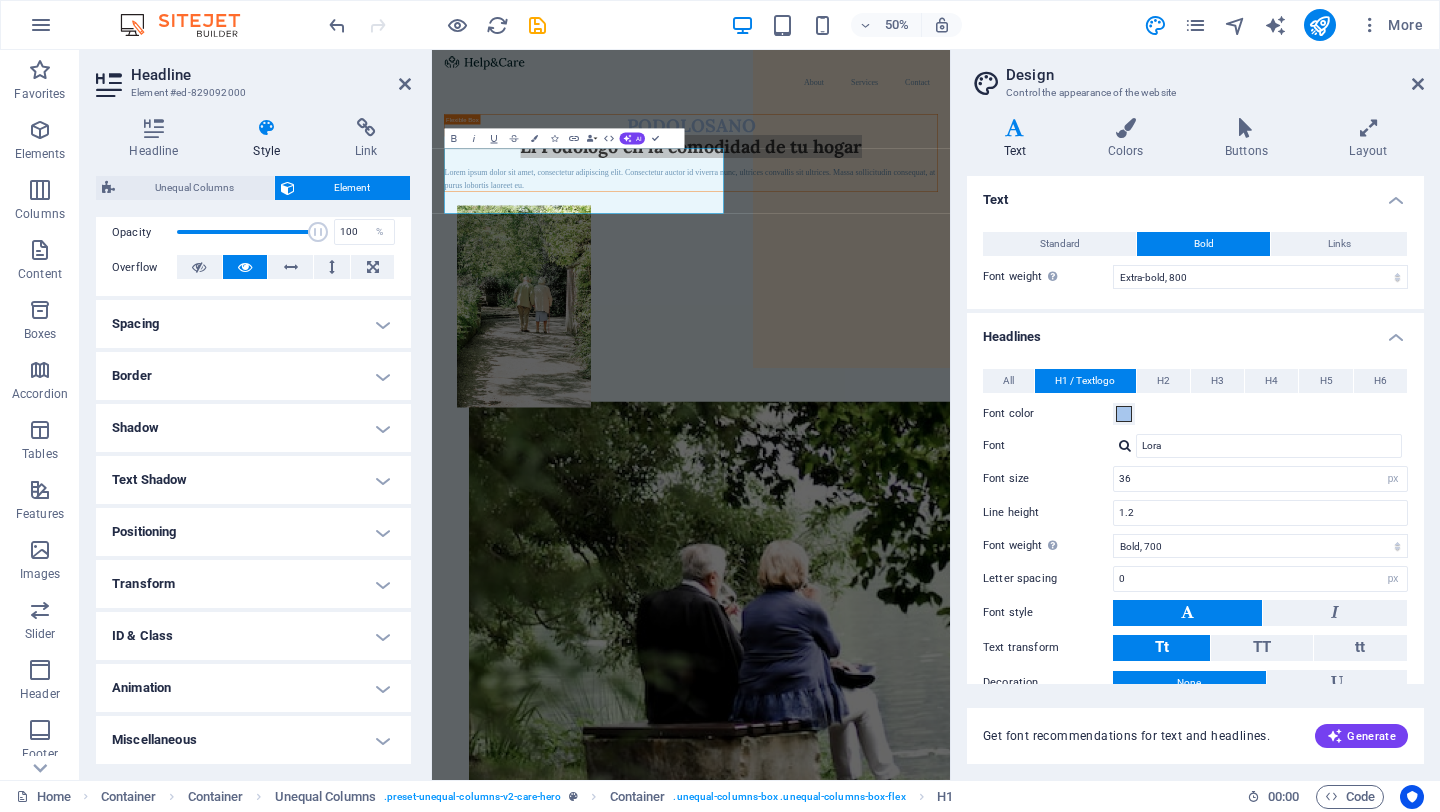 click on "Animation" at bounding box center (253, 688) 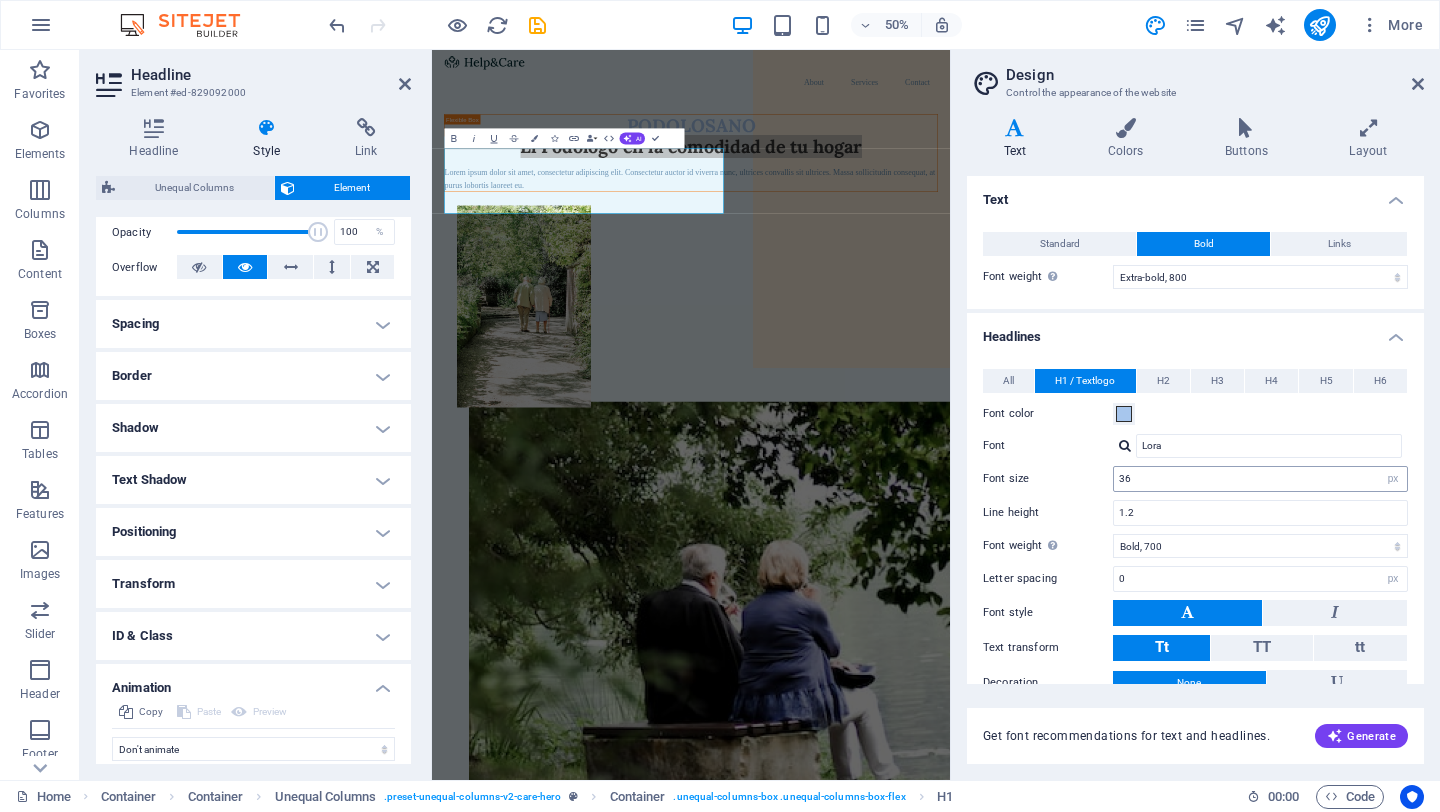 scroll, scrollTop: 99, scrollLeft: 0, axis: vertical 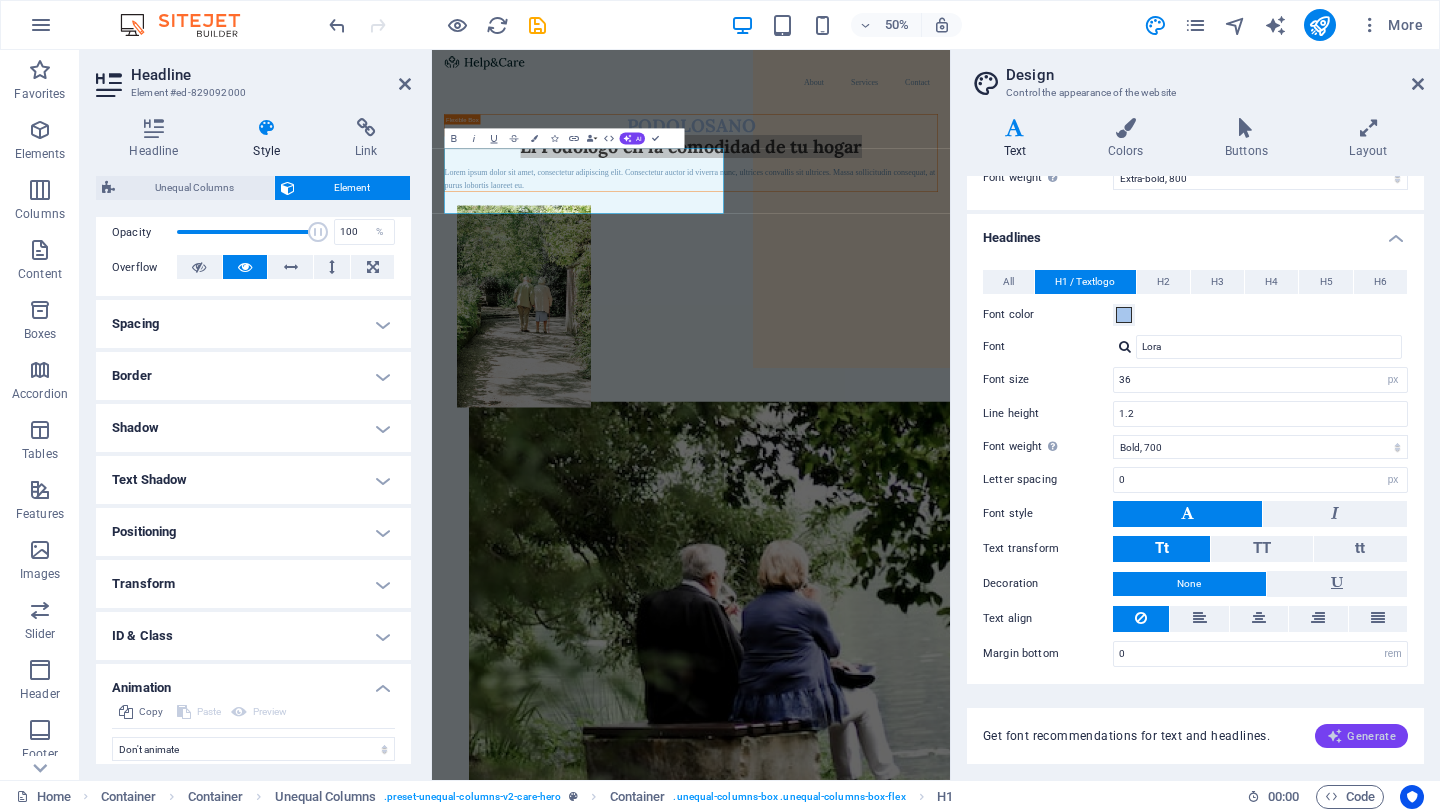 click on "Generate" at bounding box center [1361, 736] 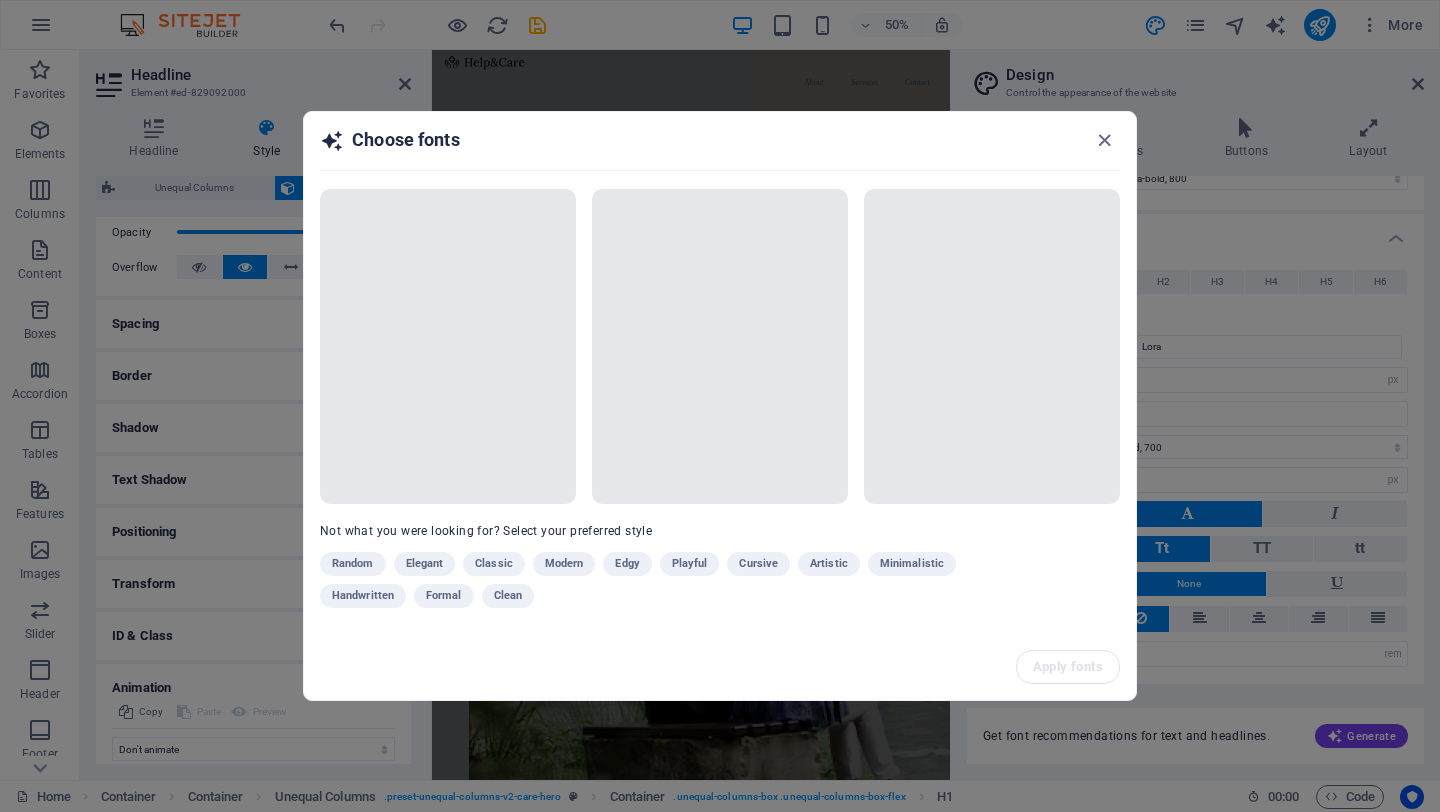 click on "Random Elegant Classic Modern Edgy Playful Cursive Artistic Minimalistic Handwritten Formal Clean" at bounding box center [670, 584] 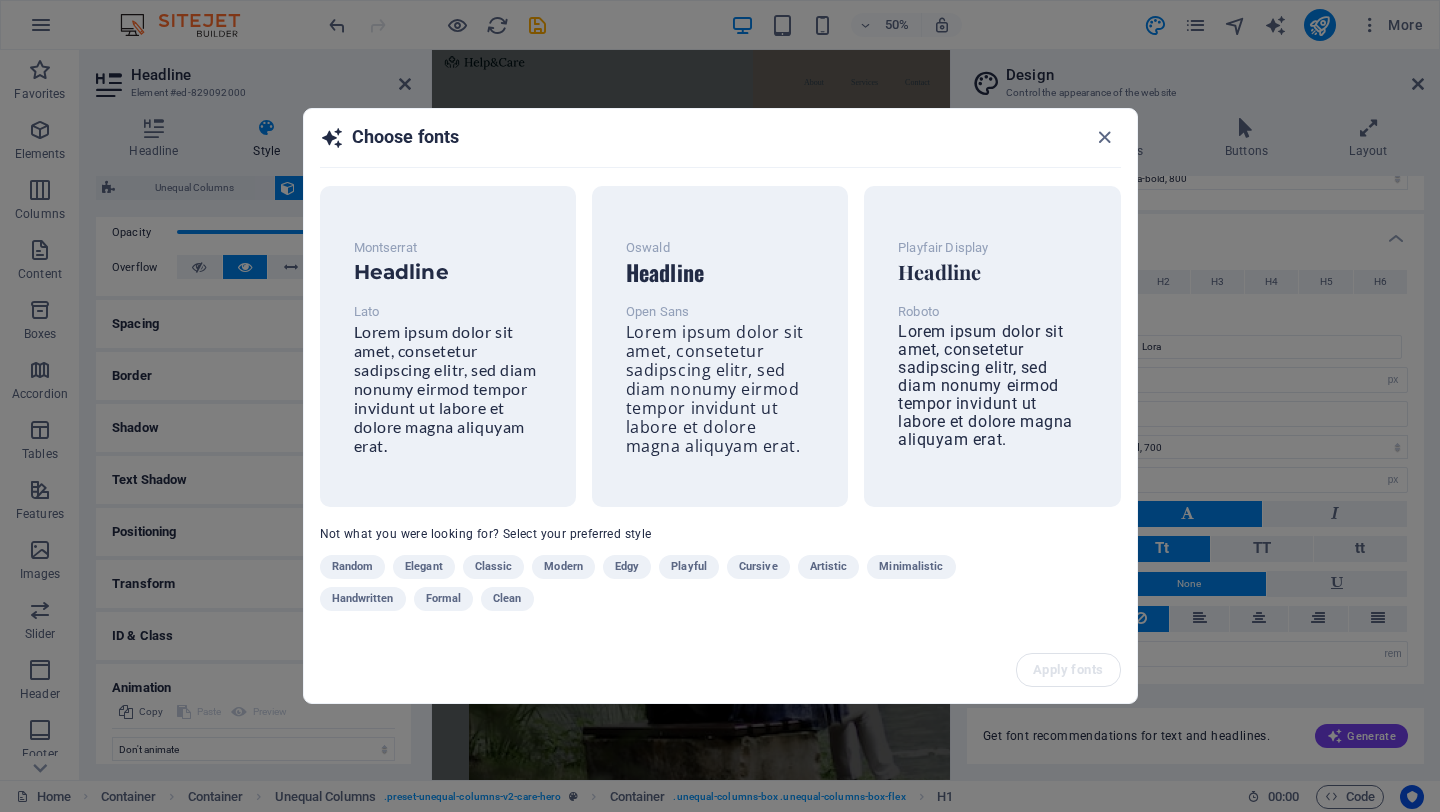 click on "Clean" at bounding box center [507, 599] 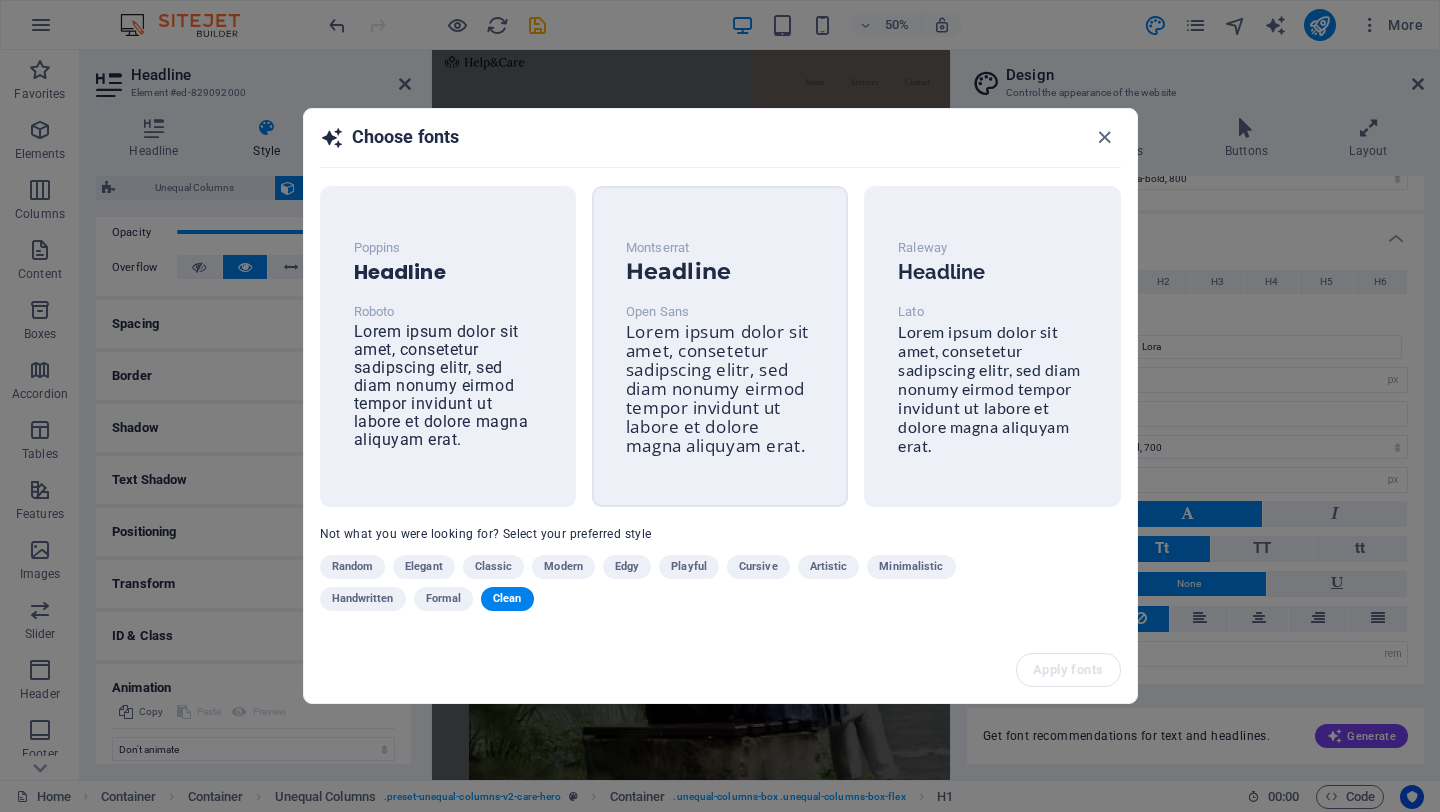 click on "Lorem ipsum dolor sit amet, consetetur sadipscing elitr, sed diam nonumy eirmod tempor invidunt ut labore et dolore magna aliquyam erat." at bounding box center (717, 388) 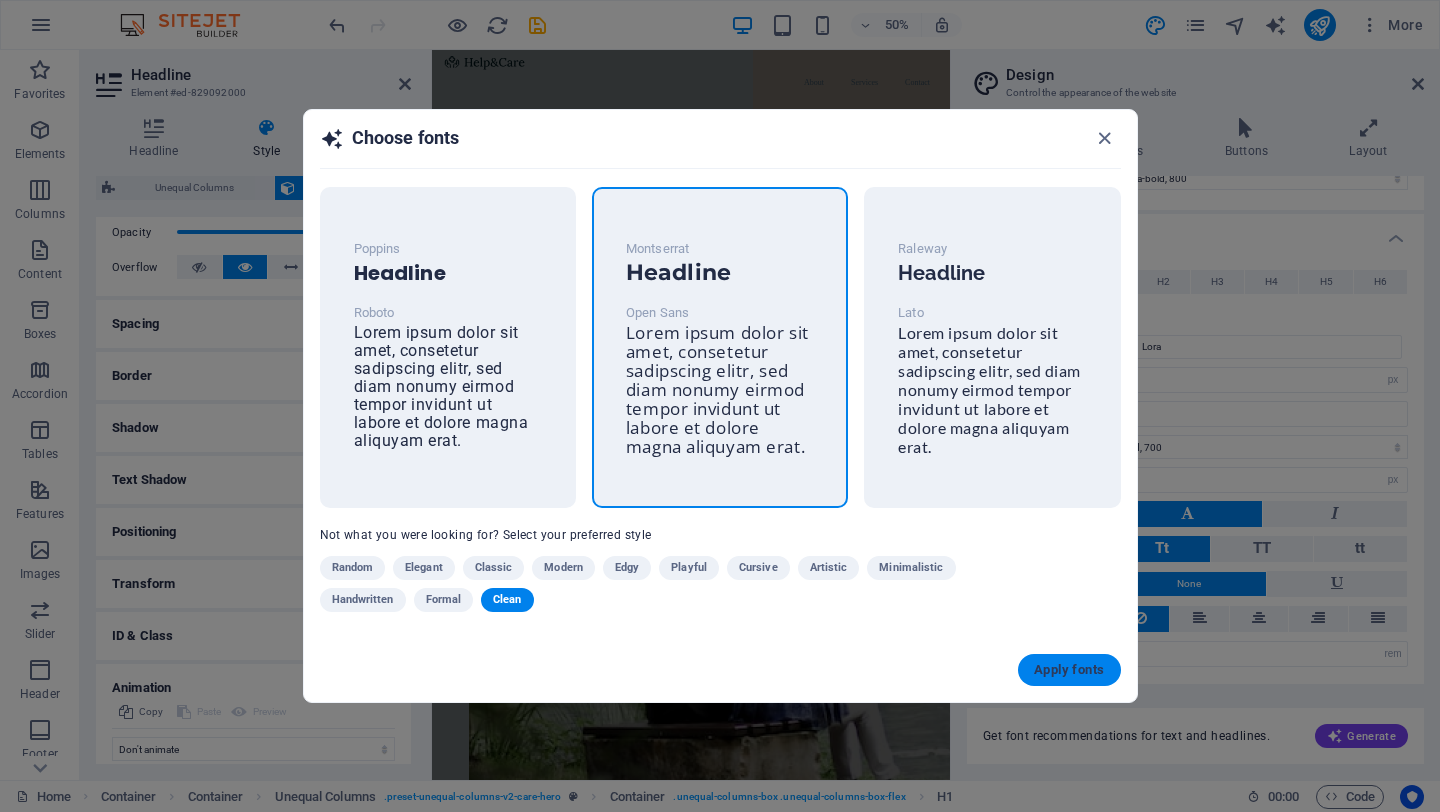 click on "Apply fonts" at bounding box center (1069, 670) 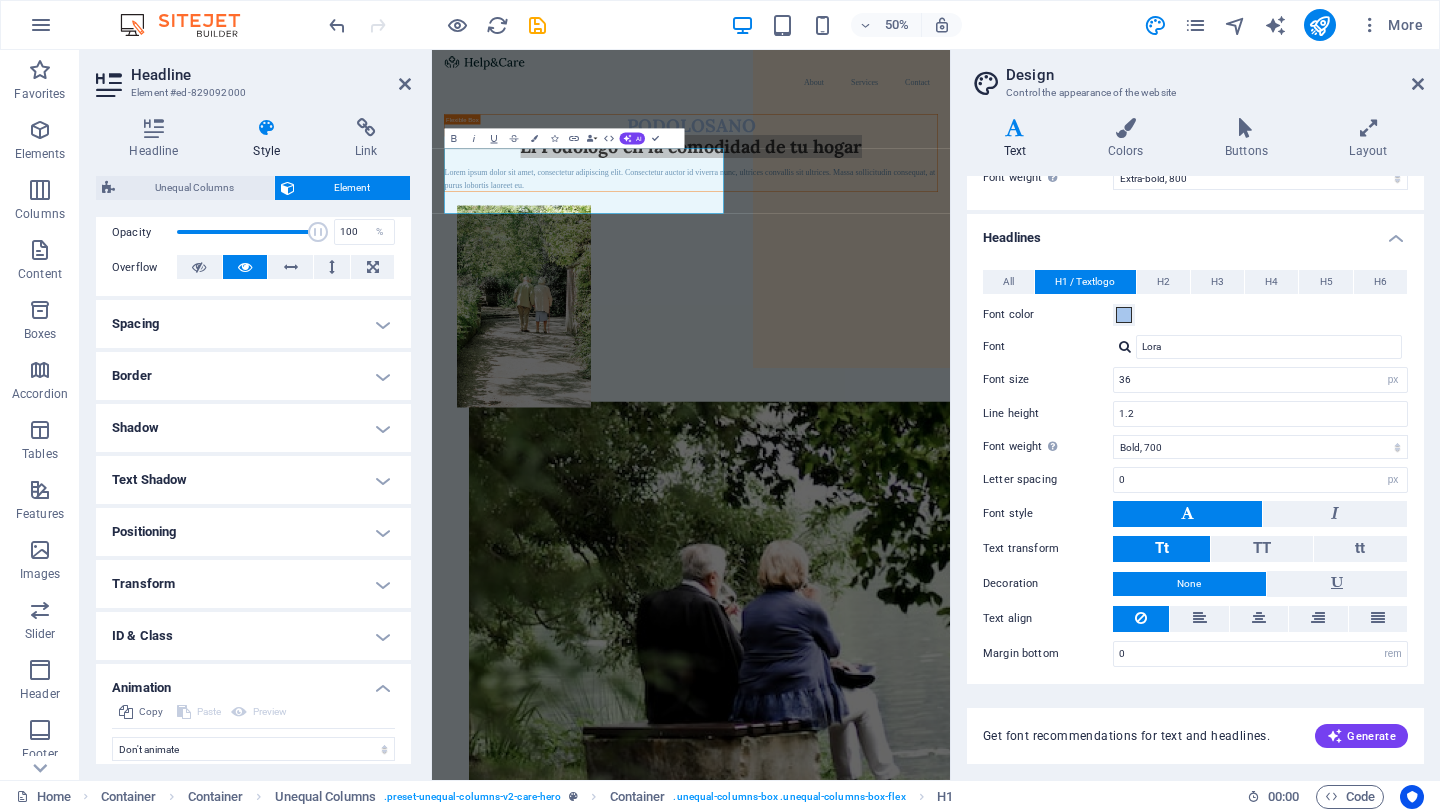 type on "Montserrat" 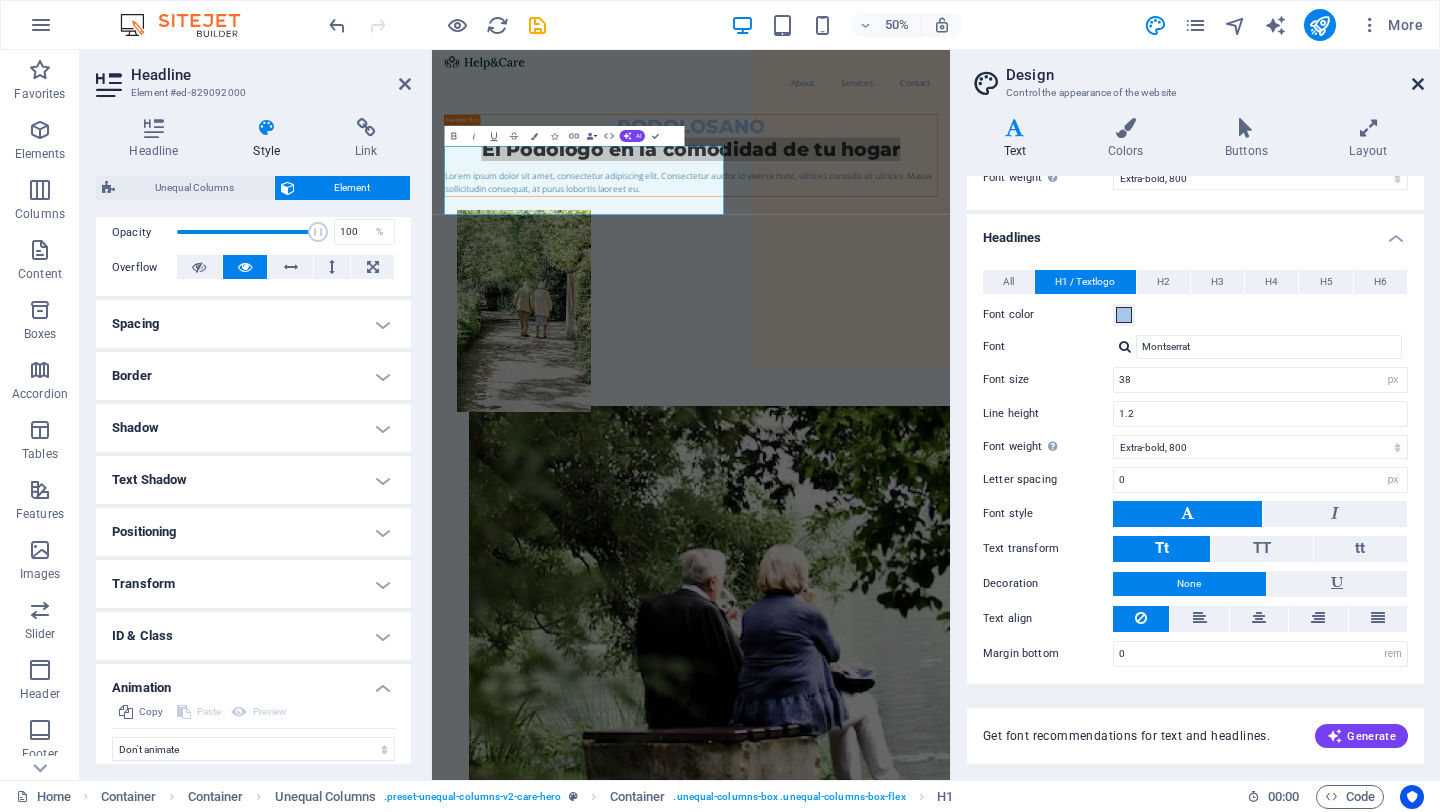 click at bounding box center [1418, 84] 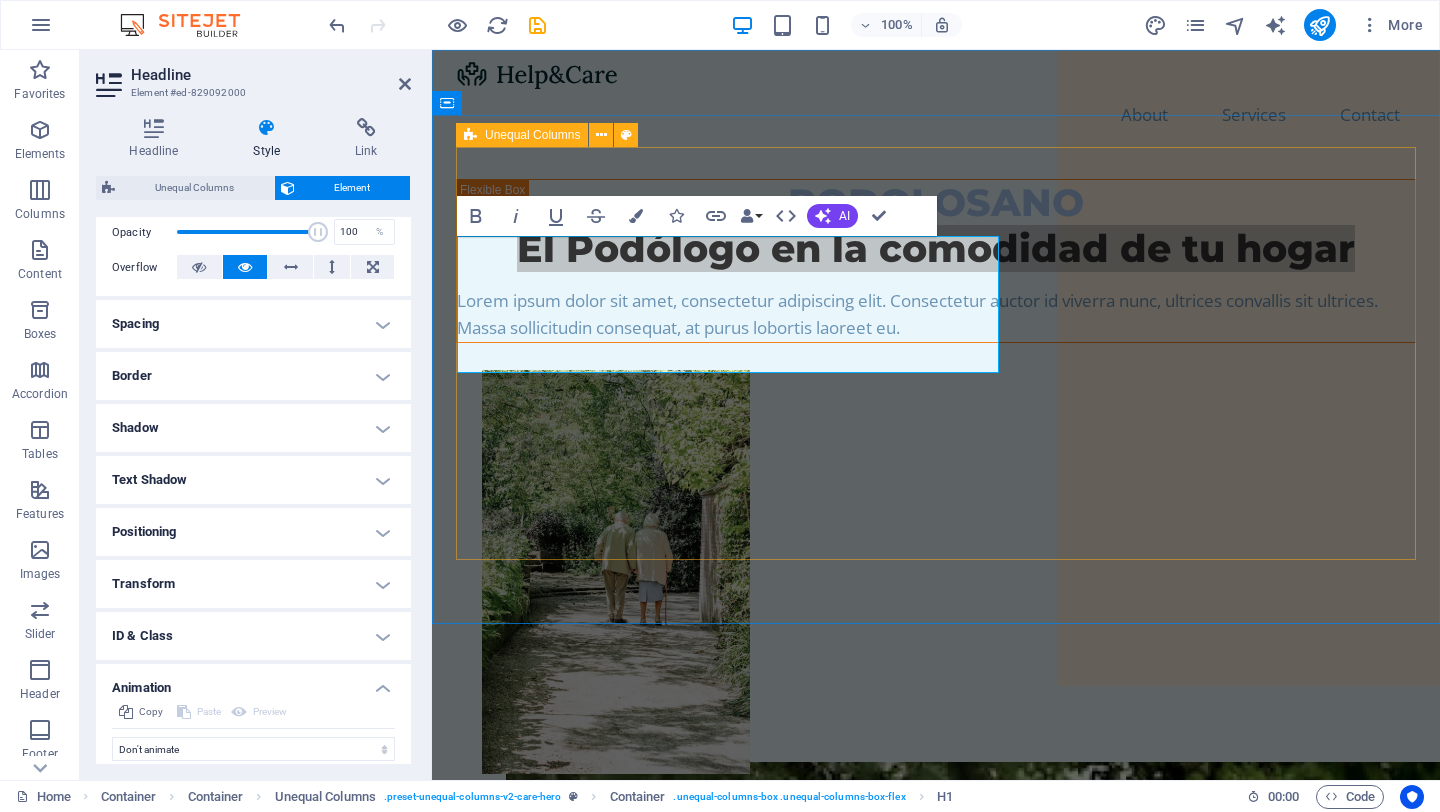 click on "PODOLOSANO ‌El Podólogo en la comodidad de tu hogar Lorem ipsum dolor sit amet, consectetur adipiscing elit. Consectetur auctor id viverra nunc, ultrices convallis sit ultrices. Massa sollicitudin consequat, at purus lobortis laoreet eu." at bounding box center [936, 1548] 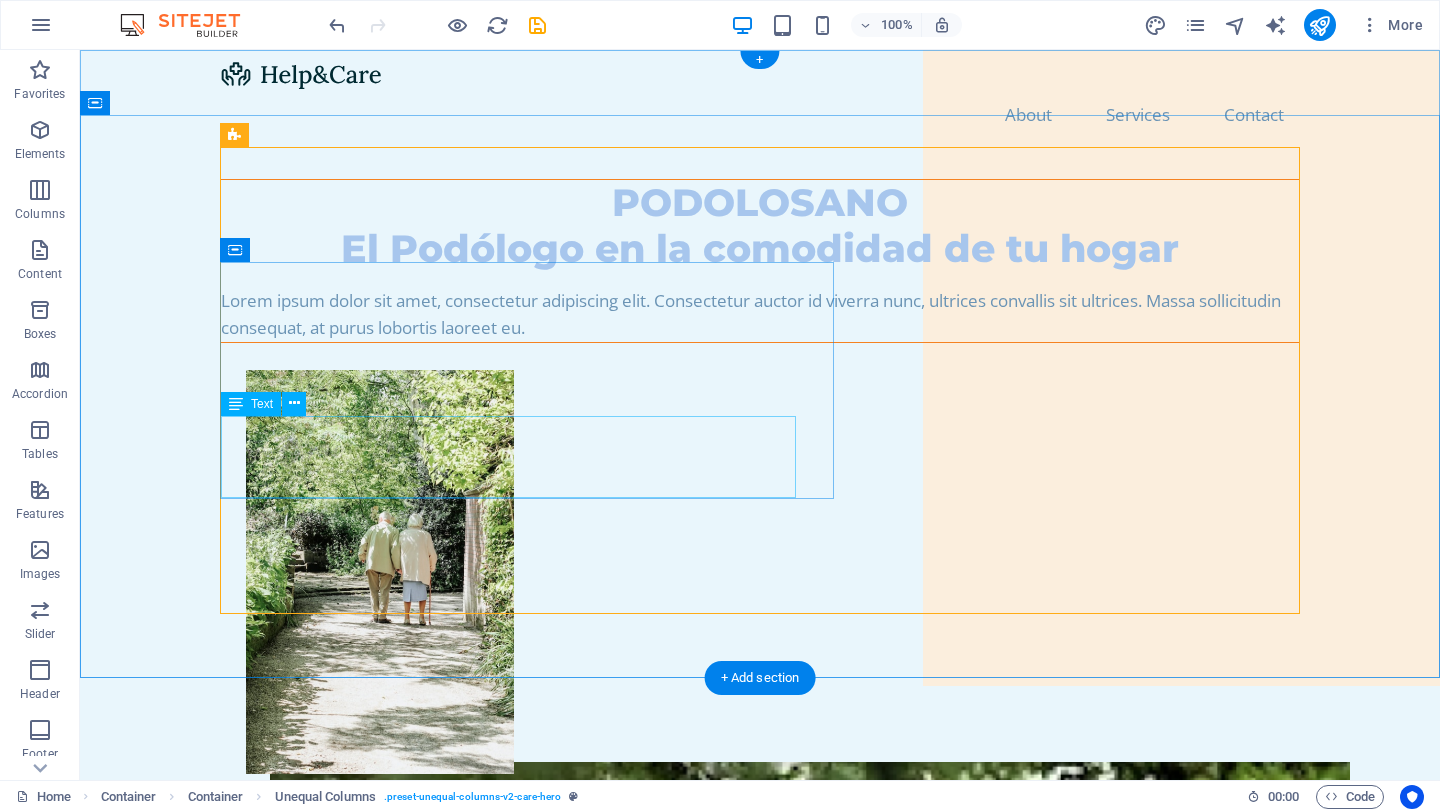 click on "Lorem ipsum dolor sit amet, consectetur adipiscing elit. Consectetur auctor id viverra nunc, ultrices convallis sit ultrices. Massa sollicitudin consequat, at purus lobortis laoreet eu." at bounding box center (760, 314) 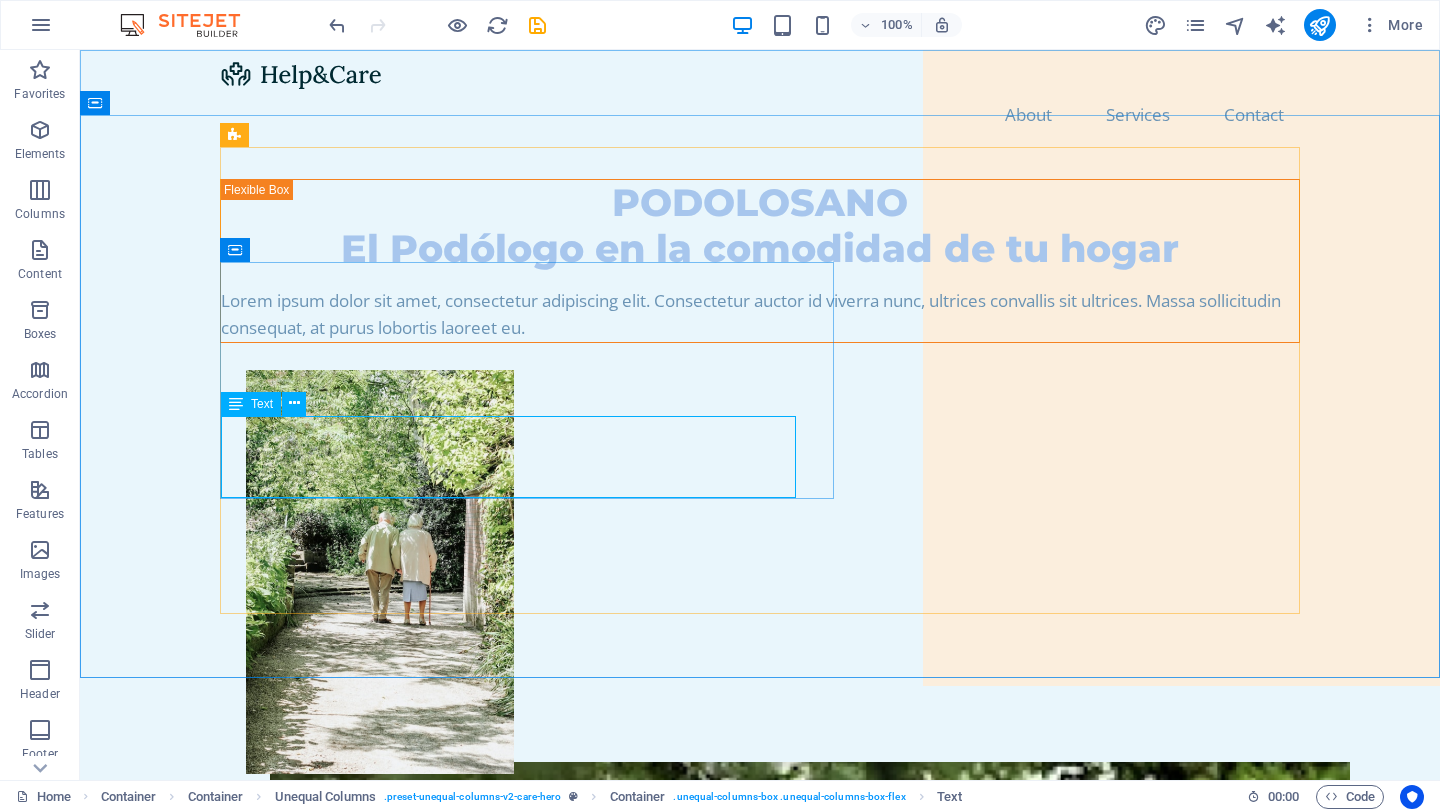 click on "Text" at bounding box center [262, 404] 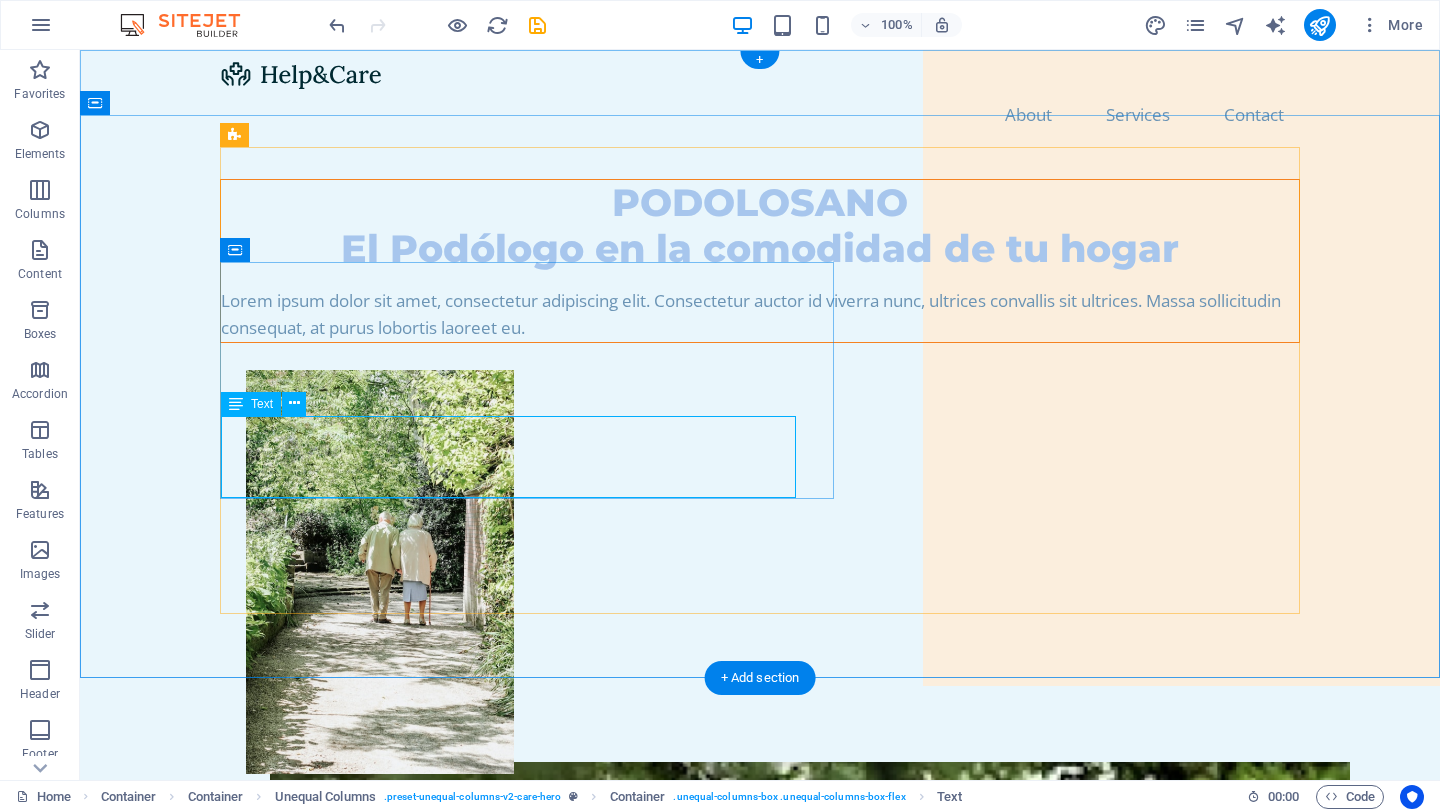 click on "Lorem ipsum dolor sit amet, consectetur adipiscing elit. Consectetur auctor id viverra nunc, ultrices convallis sit ultrices. Massa sollicitudin consequat, at purus lobortis laoreet eu." at bounding box center [760, 314] 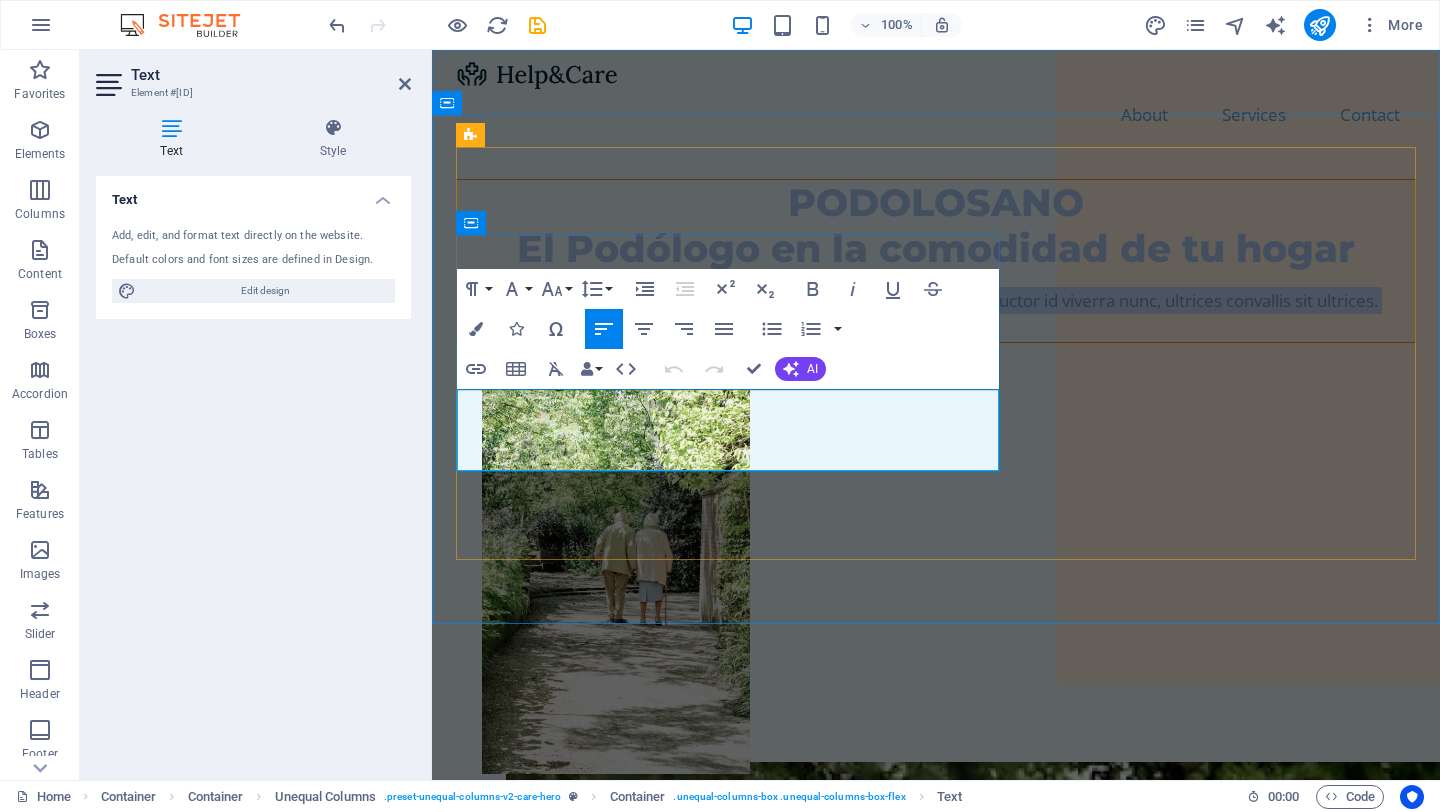 drag, startPoint x: 470, startPoint y: 405, endPoint x: 894, endPoint y: 452, distance: 426.597 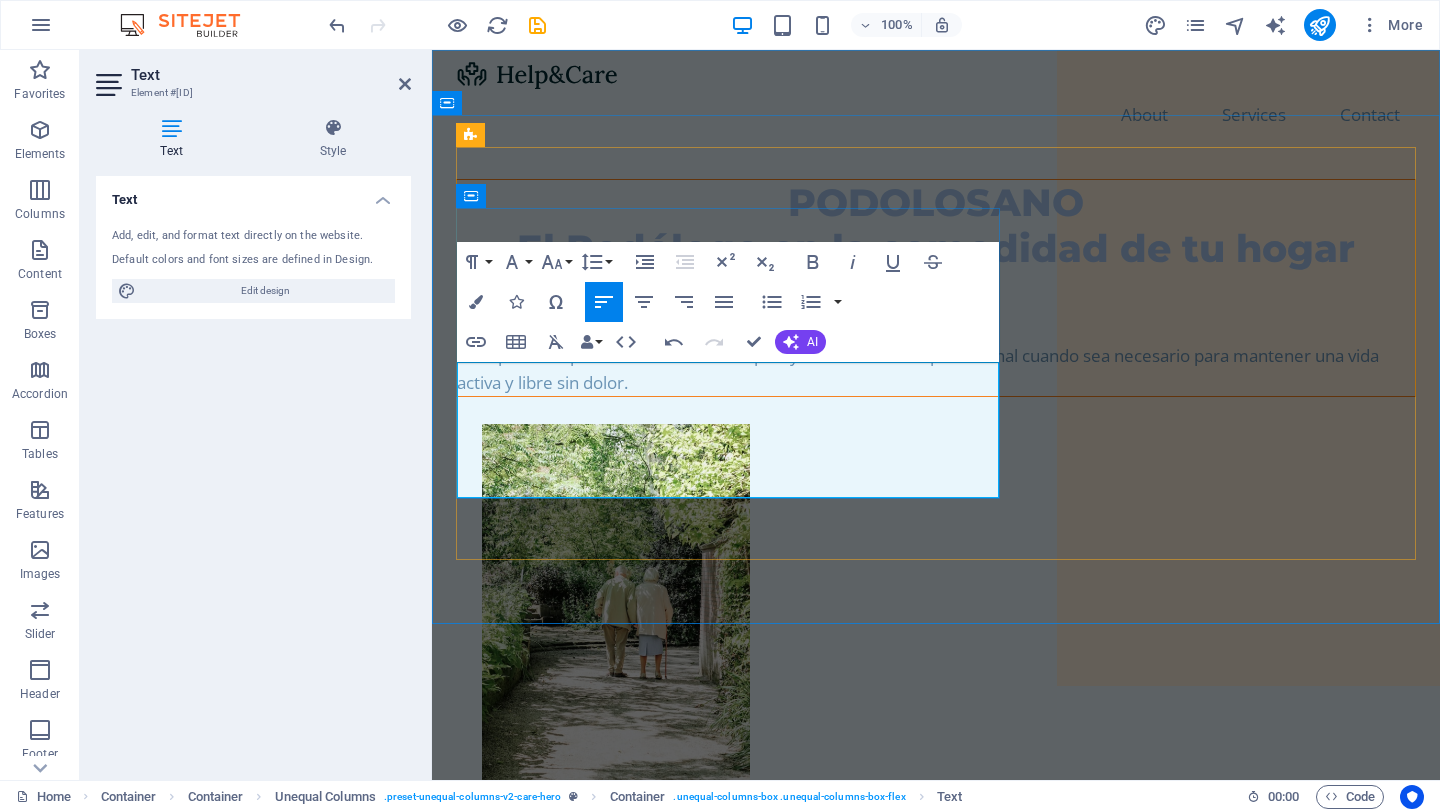 drag, startPoint x: 588, startPoint y: 379, endPoint x: 463, endPoint y: 376, distance: 125.035995 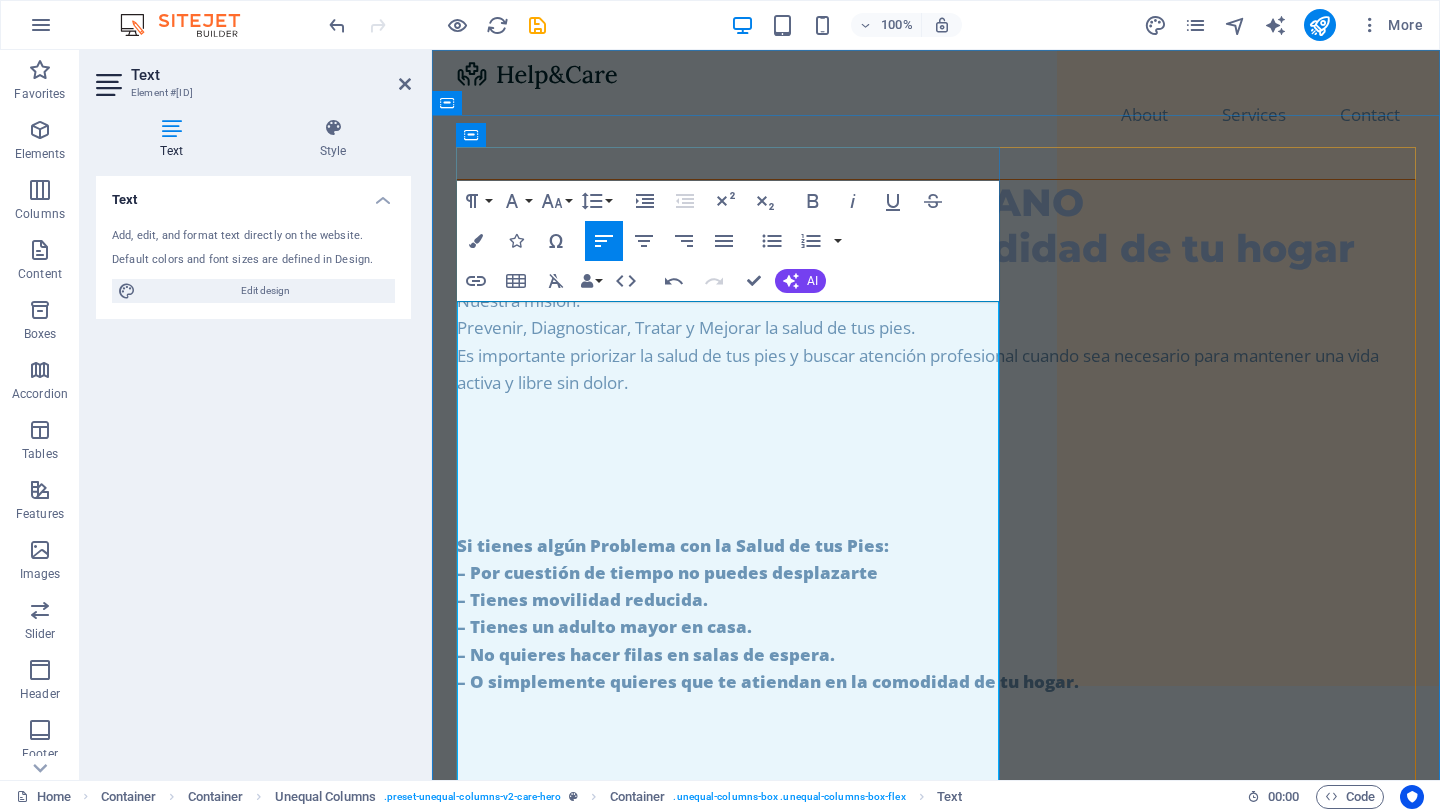 drag, startPoint x: 460, startPoint y: 576, endPoint x: 500, endPoint y: 570, distance: 40.4475 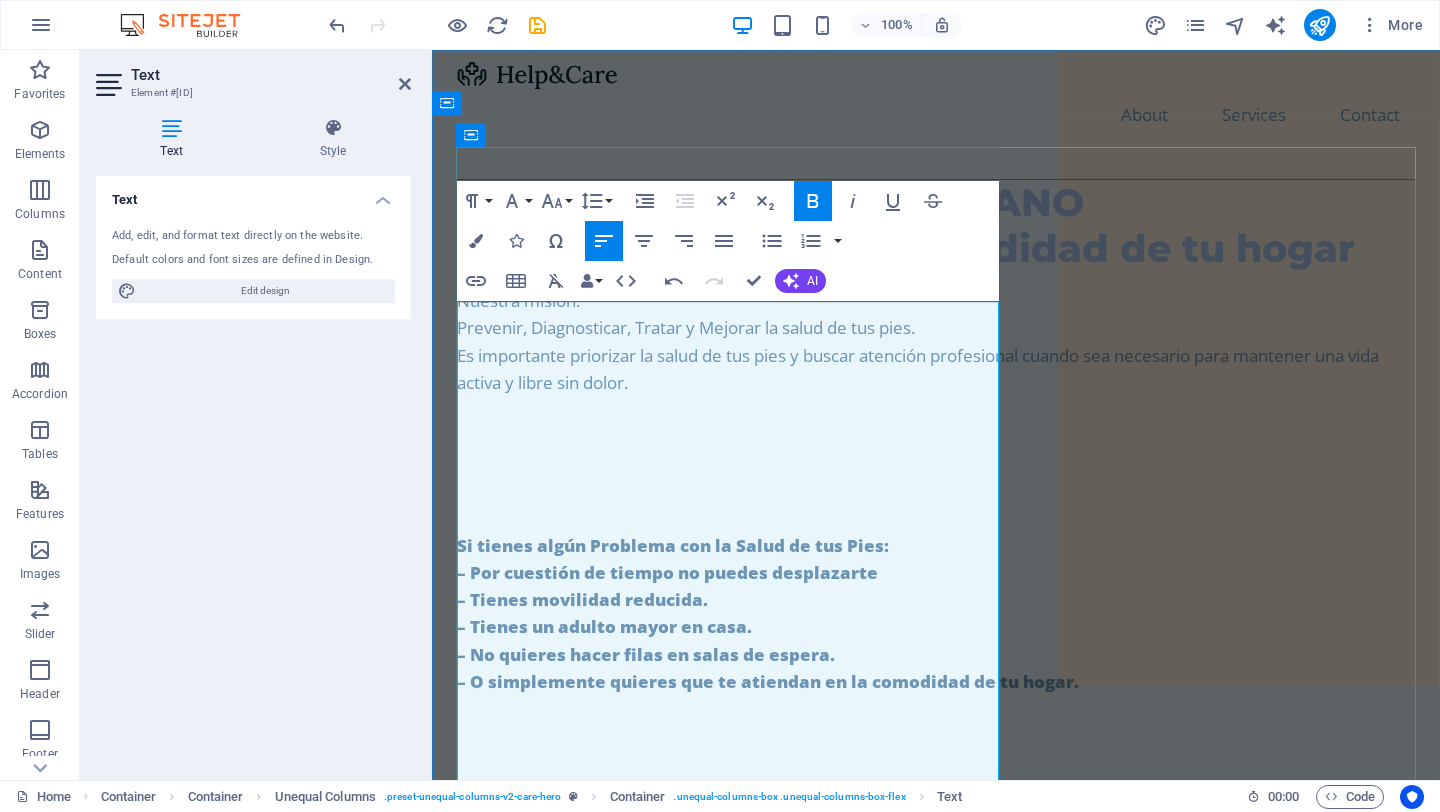 drag, startPoint x: 459, startPoint y: 585, endPoint x: 485, endPoint y: 586, distance: 26.019224 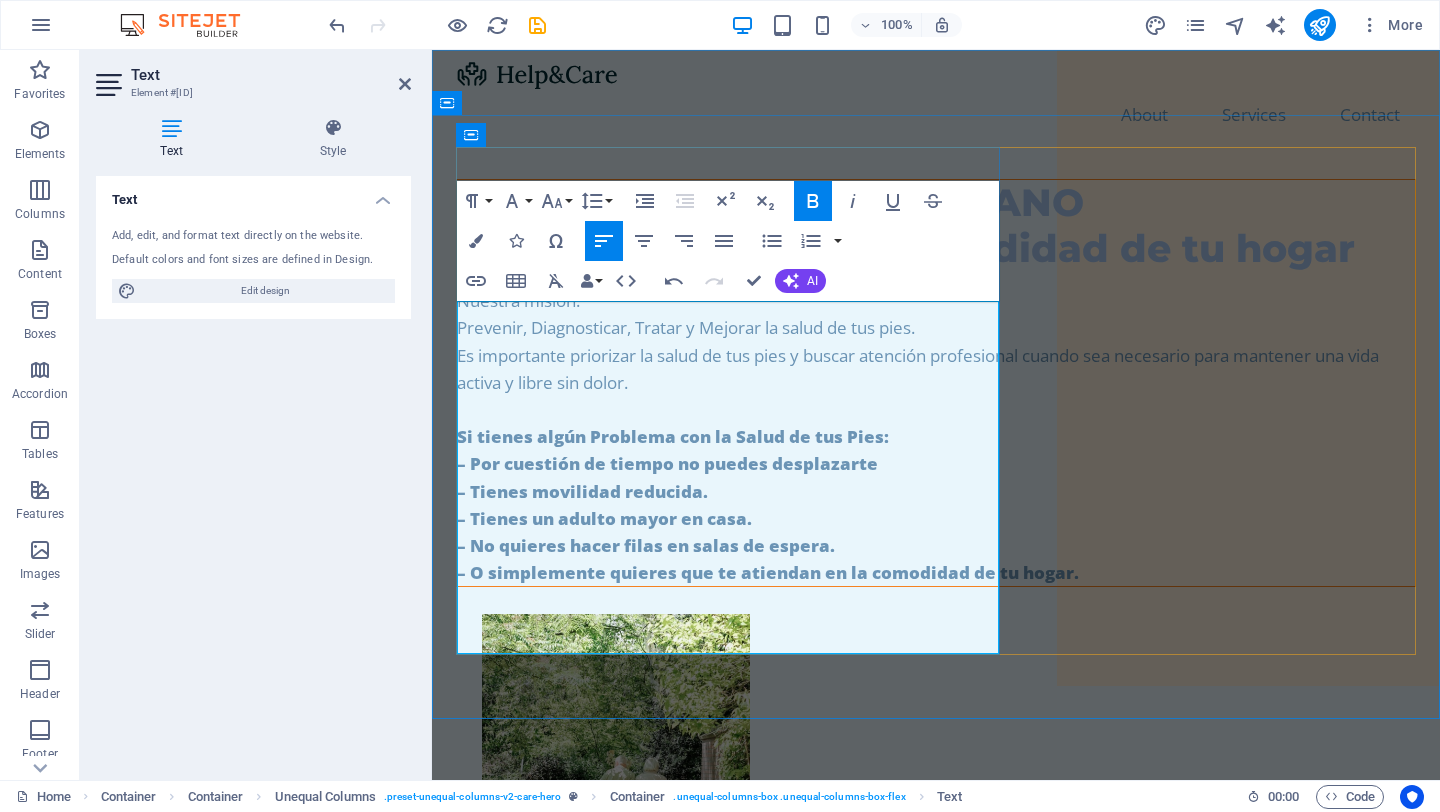 click on "Si tienes algún Problema con la Salud de tus Pies: – Por cuestión de tiempo no puedes desplazarte – Tienes movilidad reducida. – Tienes un adulto mayor en casa. – No quieres hacer filas en salas de espera. – O simplemente quieres que te atiendan en la comodidad de tu hogar." at bounding box center [936, 504] 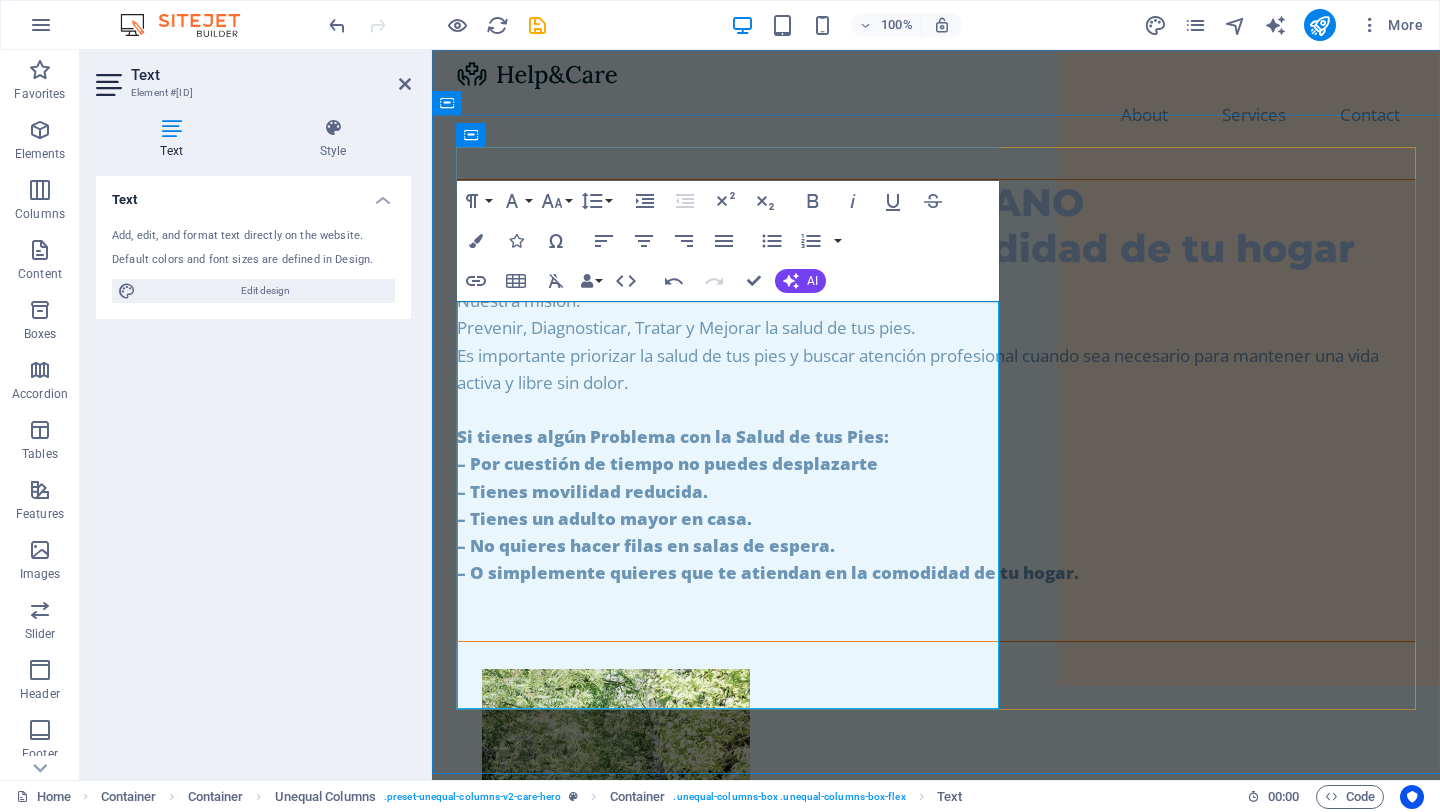 click on "Si tienes algún Problema con la Salud de tus Pies: – Por cuestión de tiempo no puedes desplazarte – Tienes movilidad reducida. – Tienes un adulto mayor en casa. – No quieres hacer filas en salas de espera. – O simplemente quieres que te atiendan en la comodidad de tu hogar." at bounding box center (936, 532) 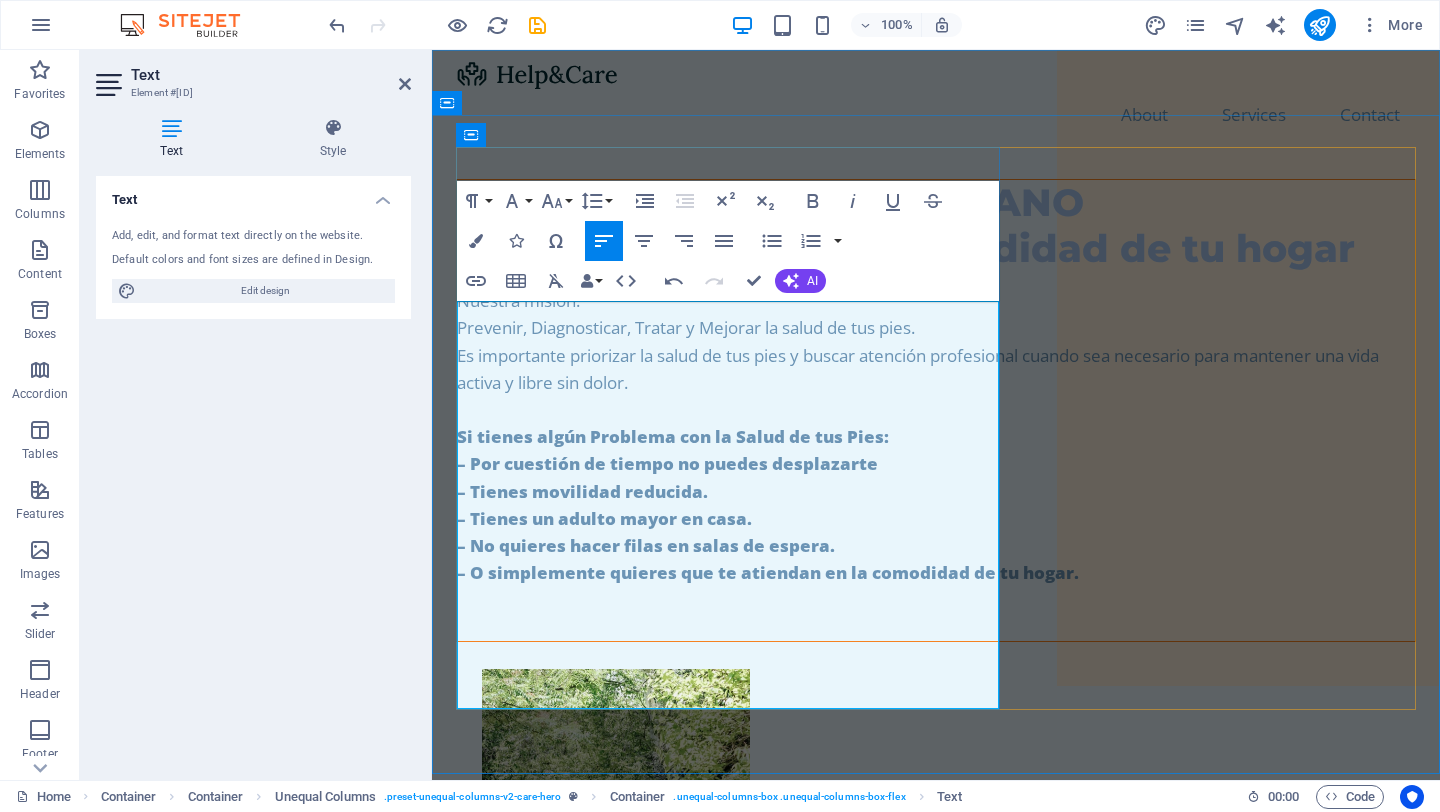 click on "Si tienes algún Problema con la Salud de tus Pies: – Por cuestión de tiempo no puedes desplazarte – Tienes movilidad reducida. – Tienes un adulto mayor en casa. – No quieres hacer filas en salas de espera. – O simplemente quieres que te atiendan en la comodidad de tu hogar." at bounding box center (936, 532) 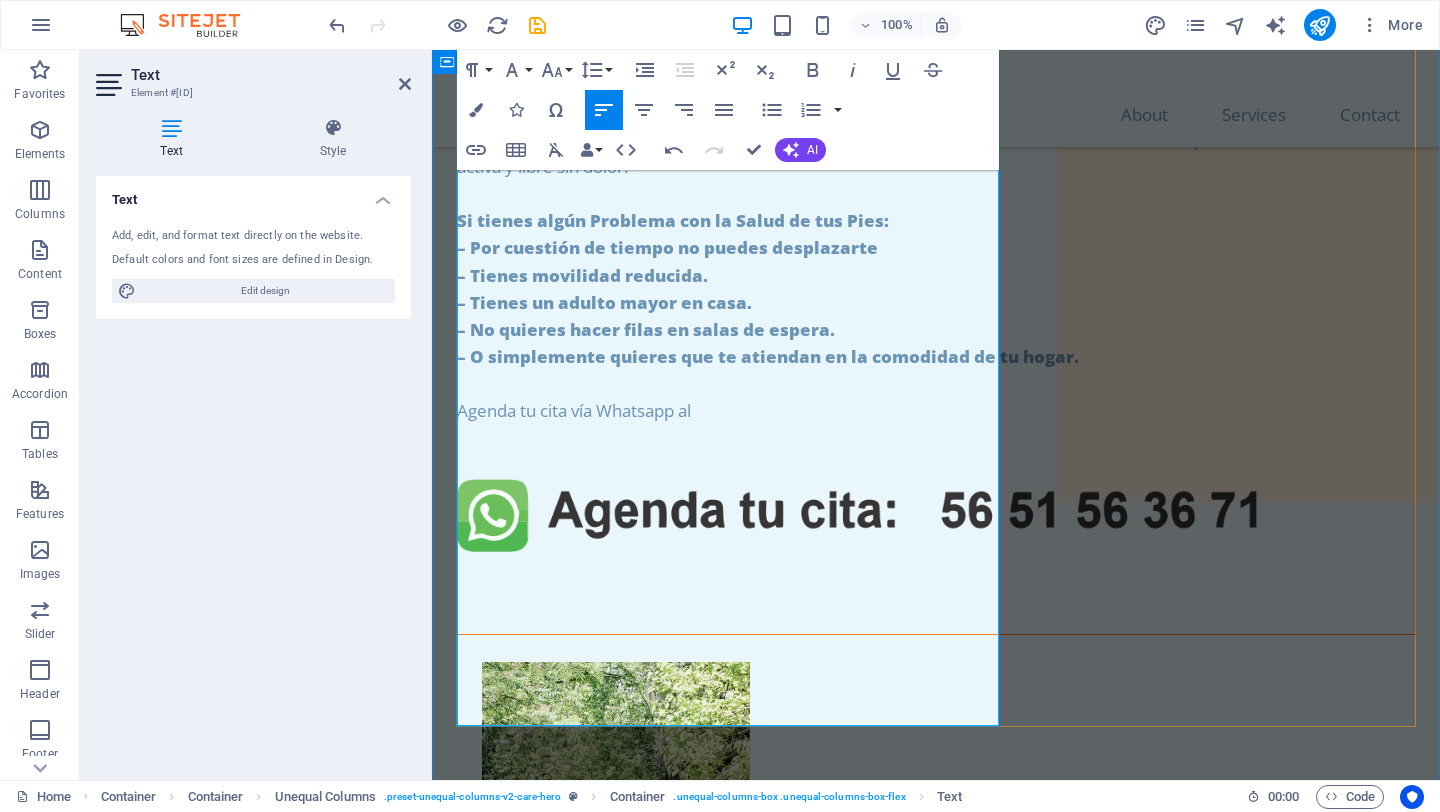 scroll, scrollTop: 198, scrollLeft: 0, axis: vertical 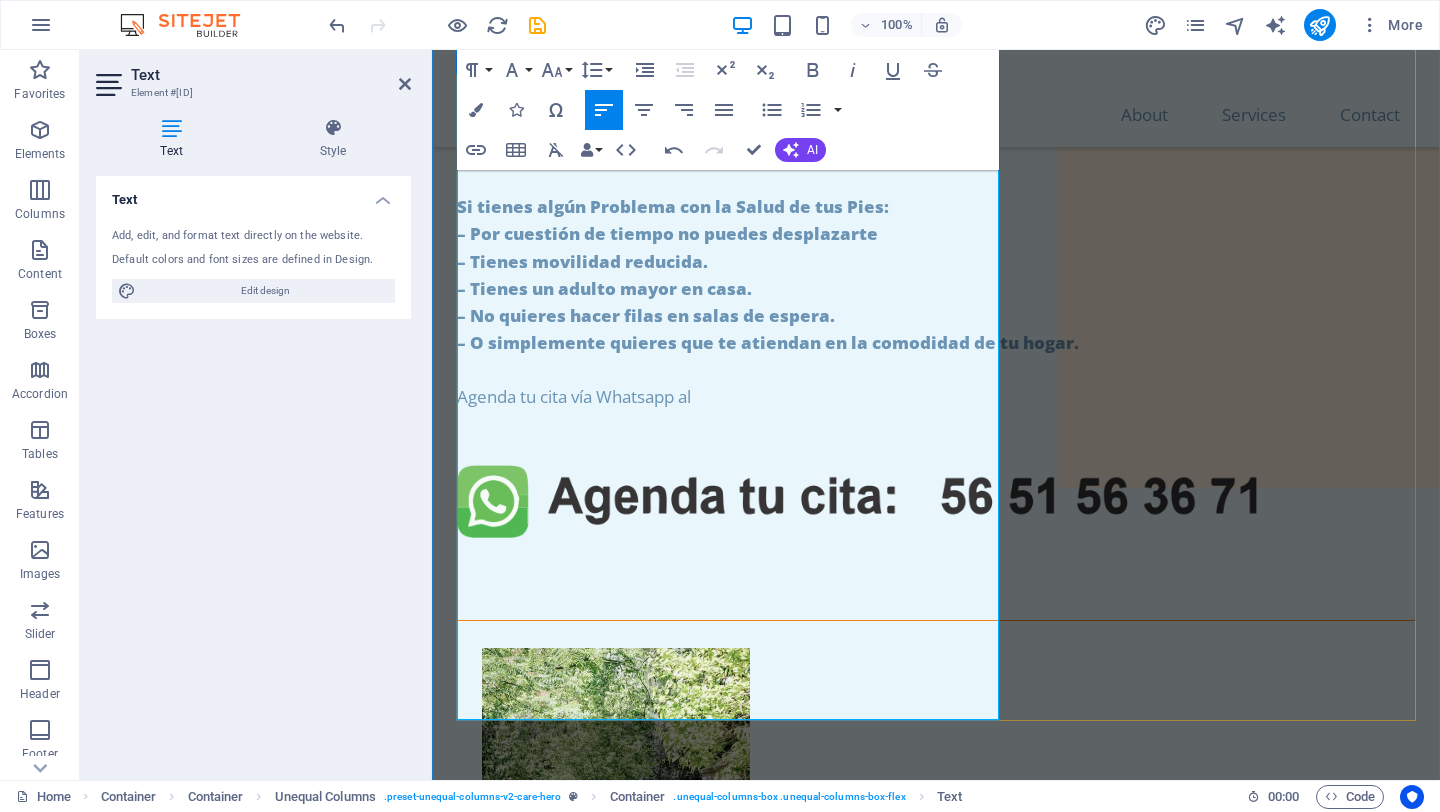 click at bounding box center [857, 501] 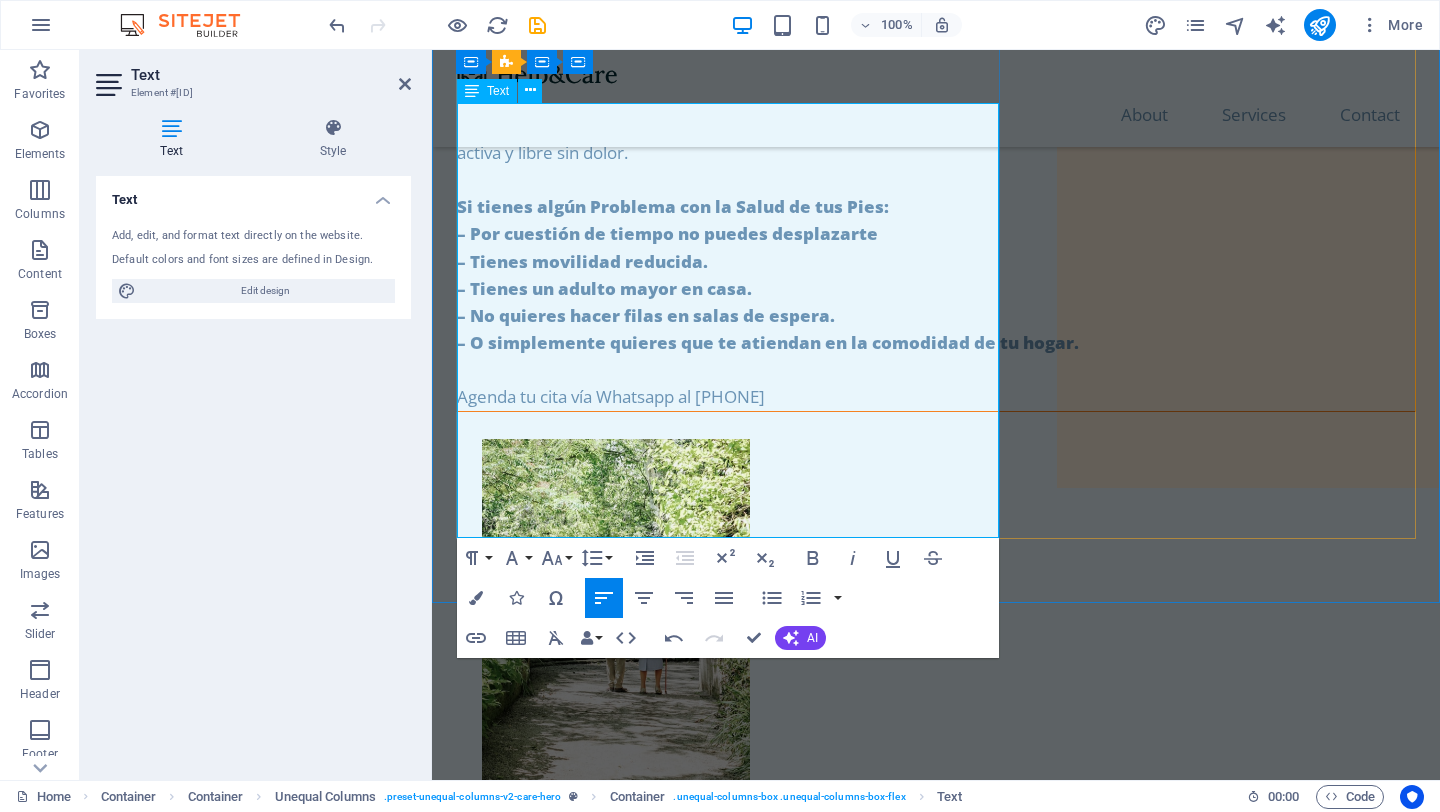 drag, startPoint x: 730, startPoint y: 499, endPoint x: 745, endPoint y: 505, distance: 16.155495 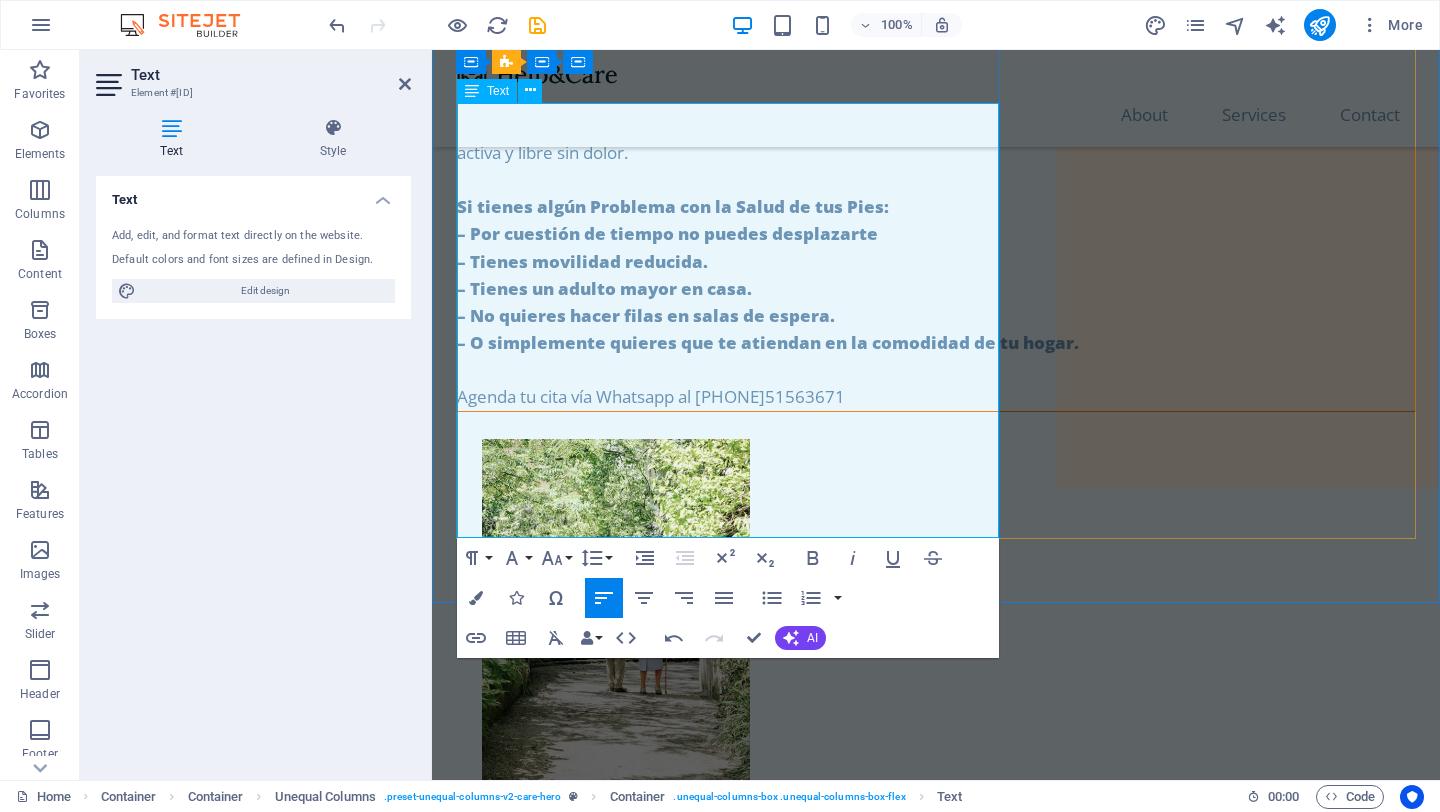 click on "Si tienes algún Problema con la Salud de tus Pies: – Por cuestión de tiempo no puedes desplazarte – Tienes movilidad reducida. – Tienes un adulto mayor en casa. – No quieres hacer filas en salas de espera. – O simplemente quieres que te atiendan en la comodidad de tu hogar.               Agenda tu cita vía Whatsapp al [PHONE]" at bounding box center (936, 302) 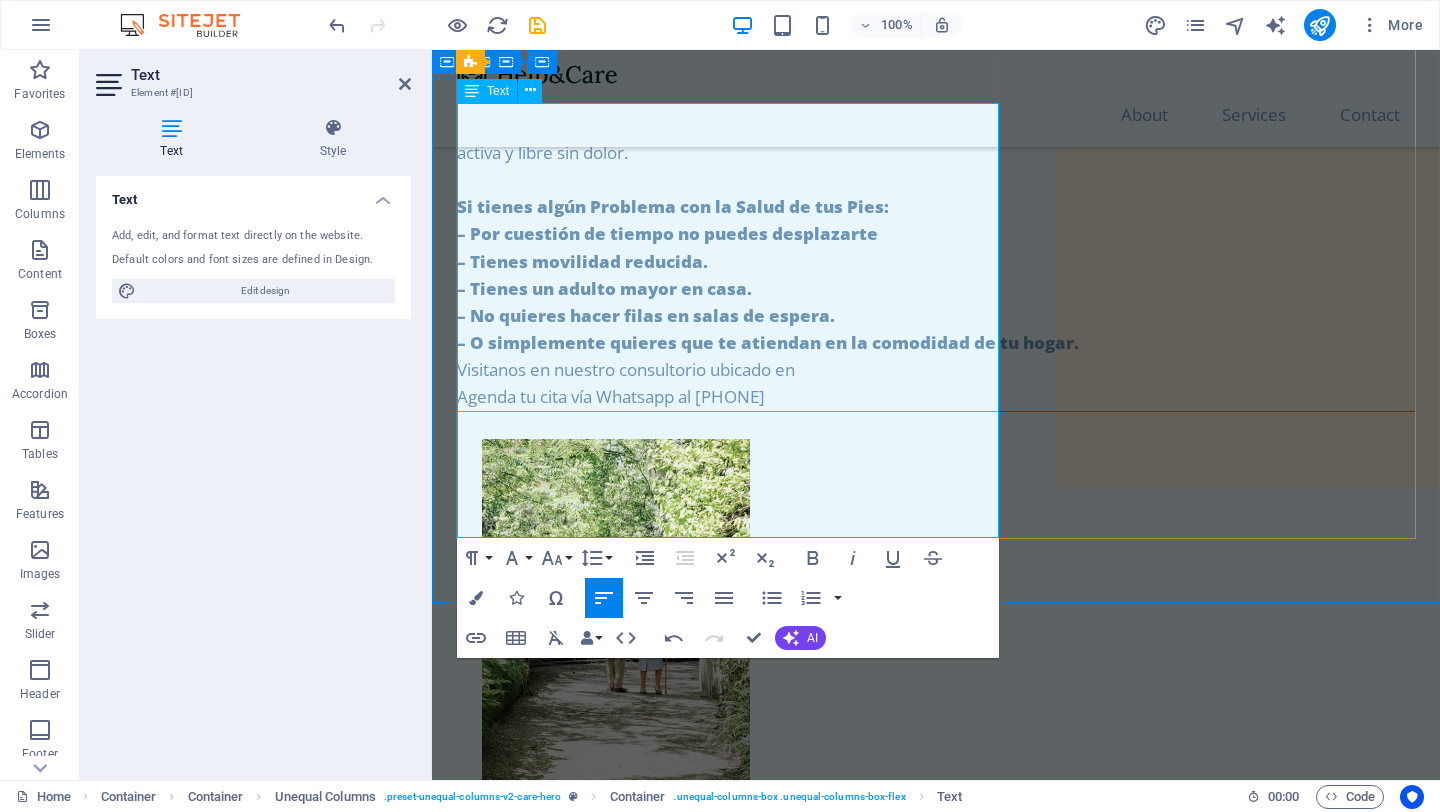 click on "Si tienes algún Problema con la Salud de tus Pies: – Por cuestión de tiempo no puedes desplazarte – Tienes movilidad reducida. – Tienes un adulto mayor en casa. – No quieres hacer filas en salas de espera. – O simplemente quieres que te atiendan en la comodidad de tu hogar.               Visitanos en nuestro consultorio ubicado en   Agenda tu cita vía Whatsapp al [PHONE]" at bounding box center [936, 302] 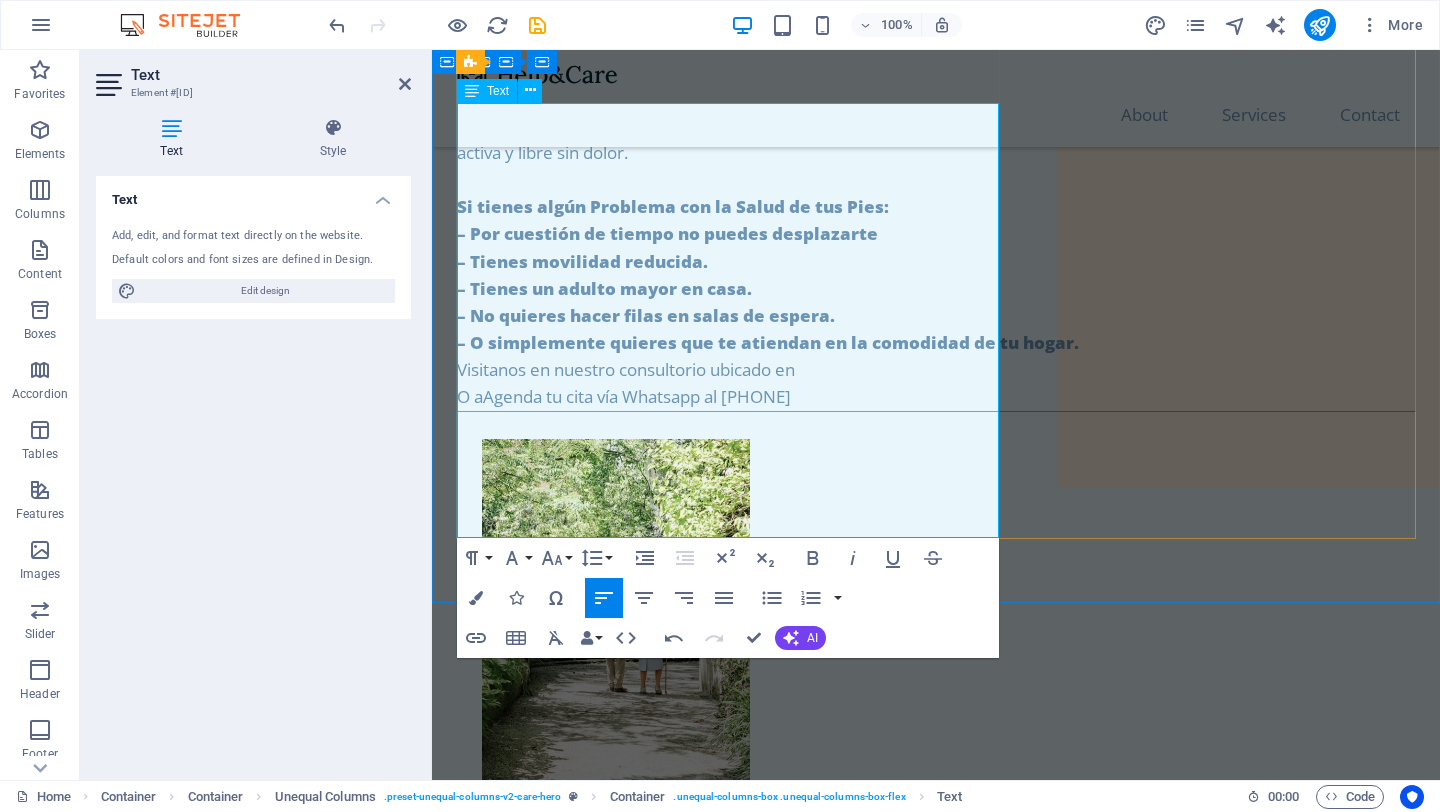 click on "Si tienes algún Problema con la Salud de tus Pies: – Por cuestión de tiempo no puedes desplazarte – Tienes movilidad reducida. – Tienes un adulto mayor en casa. – No quieres hacer filas en salas de espera. – O simplemente quieres que te atiendan en la comodidad de tu hogar.              Visitanos en nuestro consultorio ubicado en   O a genda tu cita vía Whatsapp al [PHONE]" at bounding box center (936, 302) 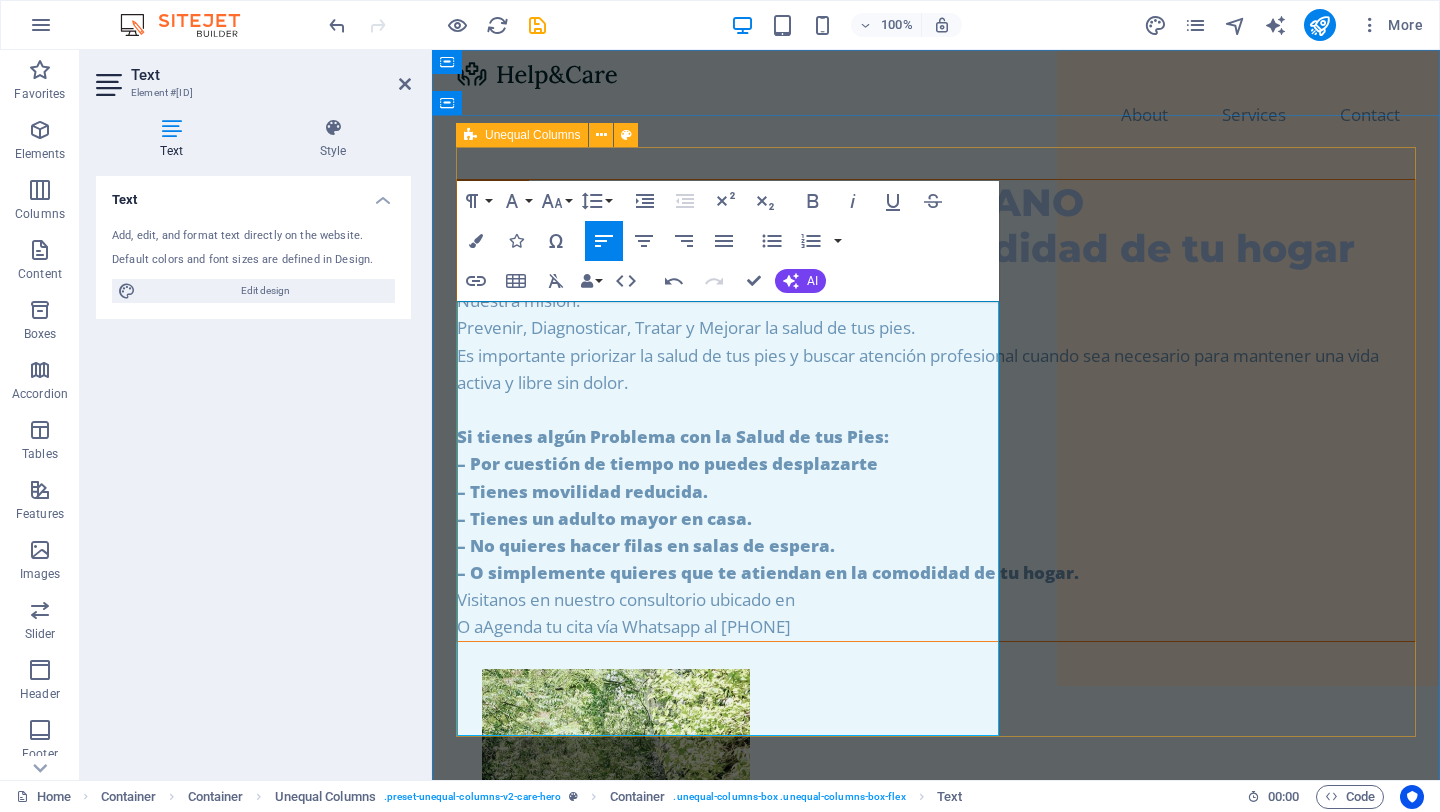 click on "PODOLOSANO El Podólogo en la comodidad de tu hogar Nuestra misión. Prevenir, Diagnosticar, Tratar y Mejorar la salud de tus pies. Es importante priorizar la salud de tus pies y buscar atención profesional cuando sea necesario para mantener una vida activa y libre sin dolor. Si tienes algún Problema con la Salud de tus Pies: – Por cuestión de tiempo no puedes desplazarte – Tienes movilidad reducida. – Tienes un adulto mayor en casa. – No quieres hacer filas en salas de espera. – O simplemente quieres que te atiendan en la comodidad de tu hogar.              Visitanos en nuestro consultorio ubicado en   O a genda tu cita vía Whatsapp al [PHONE]" at bounding box center (936, 1698) 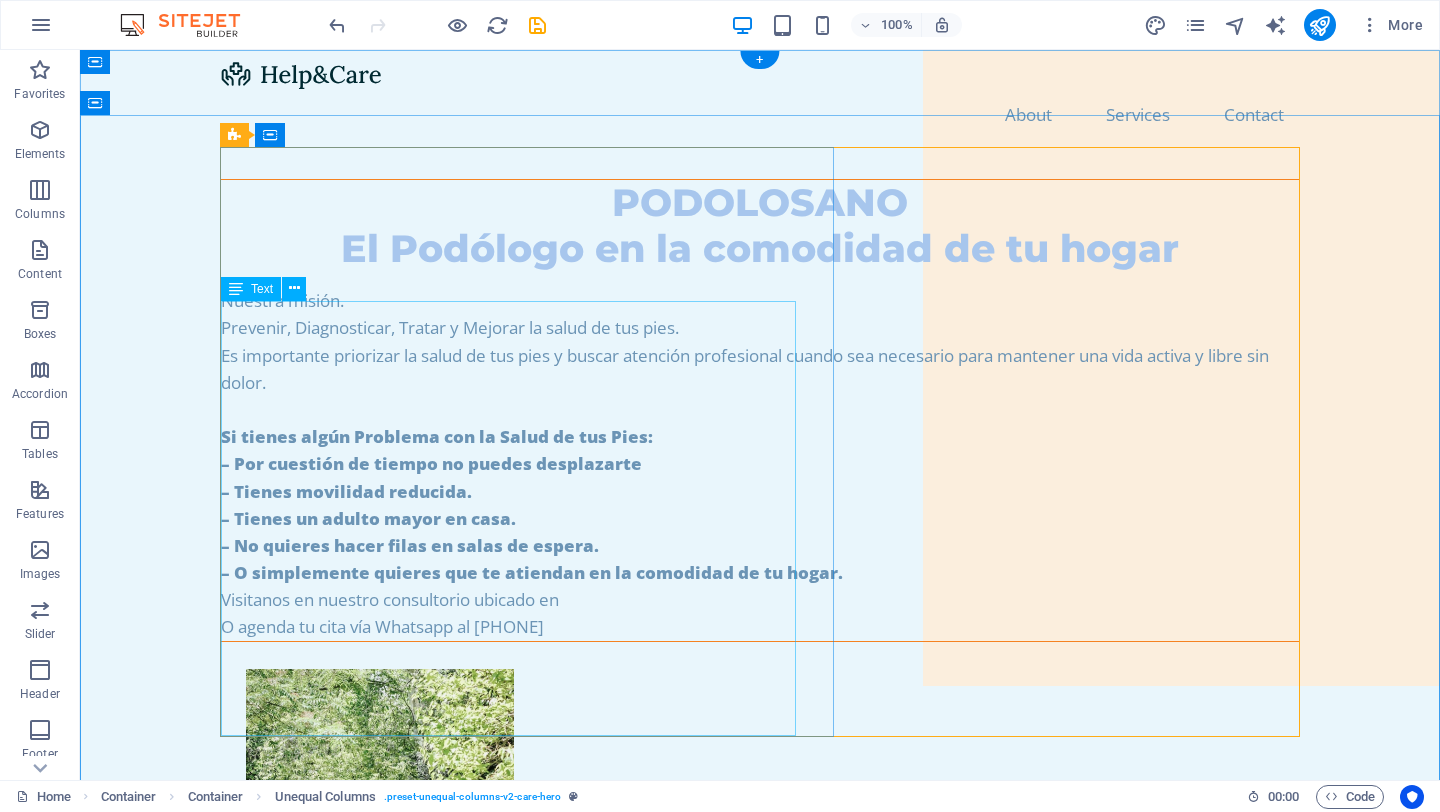 click on "Nuestra misión. Prevenir, Diagnosticar, Tratar y Mejorar la salud de tus pies. Es importante priorizar la salud de tus pies y buscar atención profesional cuando sea necesario para mantener una vida activa y libre sin dolor. Si tienes algún Problema con la Salud de tus Pies: – Por cuestión de tiempo no puedes desplazarte – Tienes movilidad reducida. – Tienes un adulto mayor en casa. – No quieres hacer filas en salas de espera. – O simplemente quieres que te atiendan en la comodidad de tu hogar.              Visitanos en nuestro consultorio ubicado en   O agenda tu cita vía Whatsapp al [PHONE]" at bounding box center (760, 463) 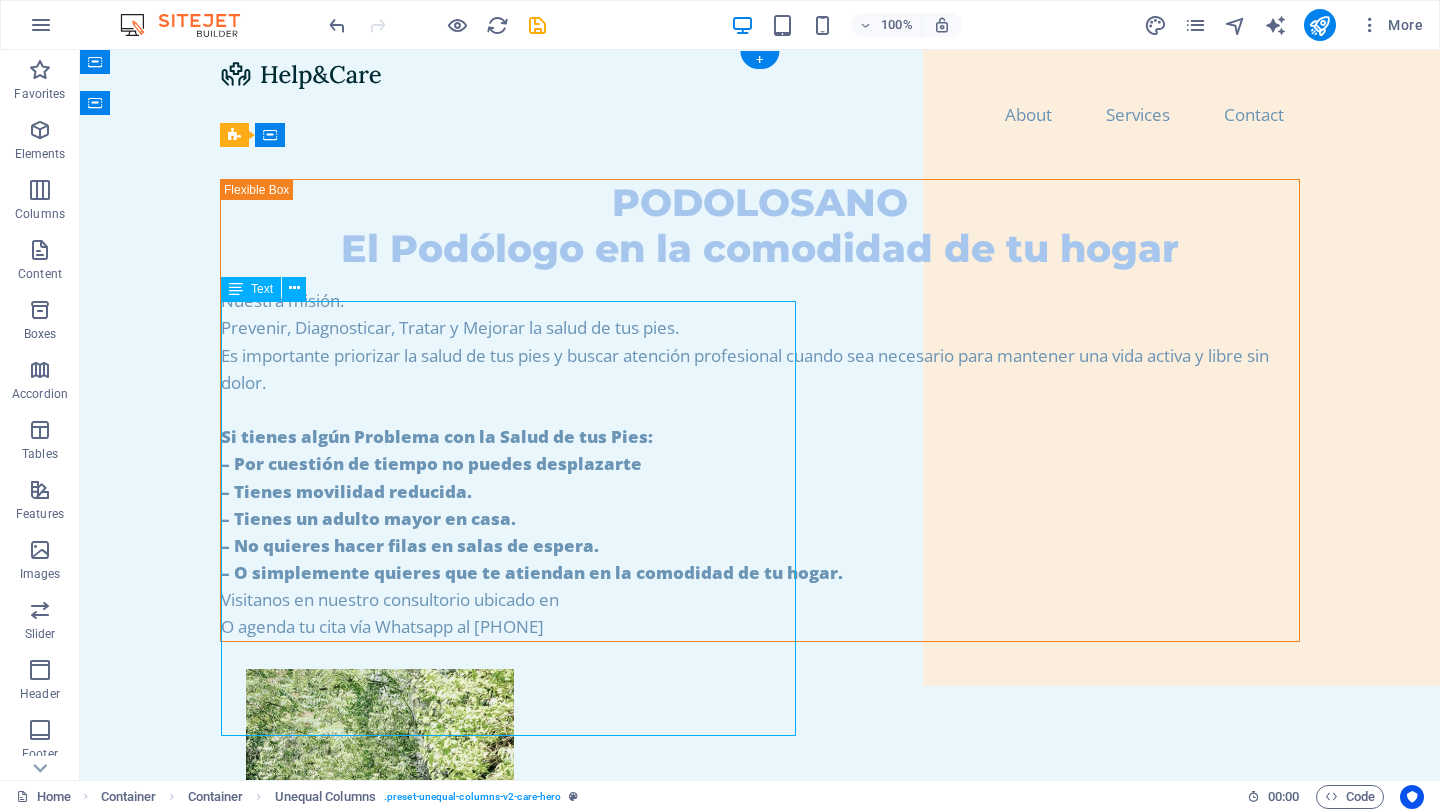 drag, startPoint x: 487, startPoint y: 697, endPoint x: 136, endPoint y: 697, distance: 351 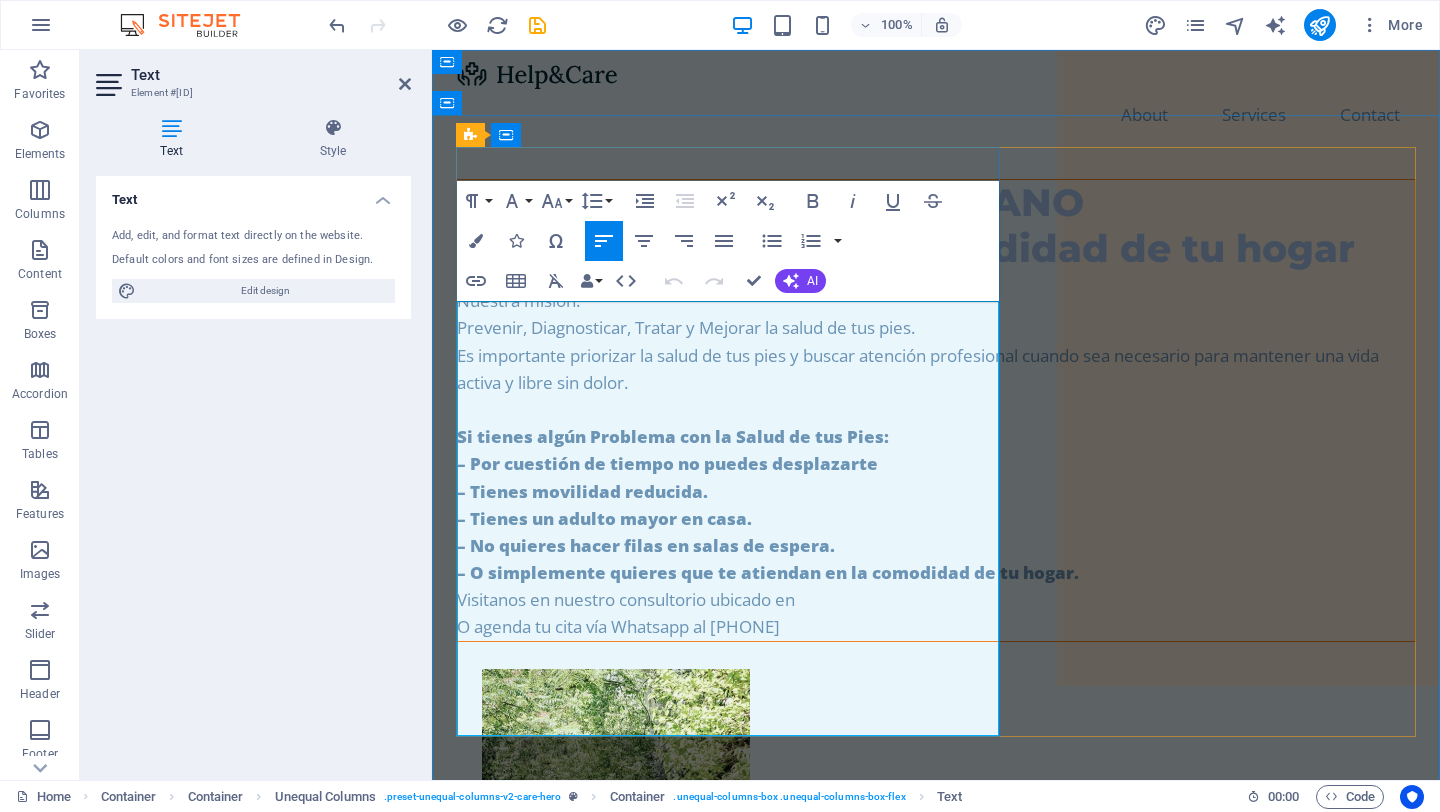 click on "Si tienes algún Problema con la Salud de tus Pies: – Por cuestión de tiempo no puedes desplazarte – Tienes movilidad reducida. – Tienes un adulto mayor en casa. – No quieres hacer filas en salas de espera. – O simplemente quieres que te atiendan en la comodidad de tu hogar.              Visitanos en nuestro consultorio ubicado en   O agenda tu cita vía Whatsapp al [PHONE]" at bounding box center [936, 532] 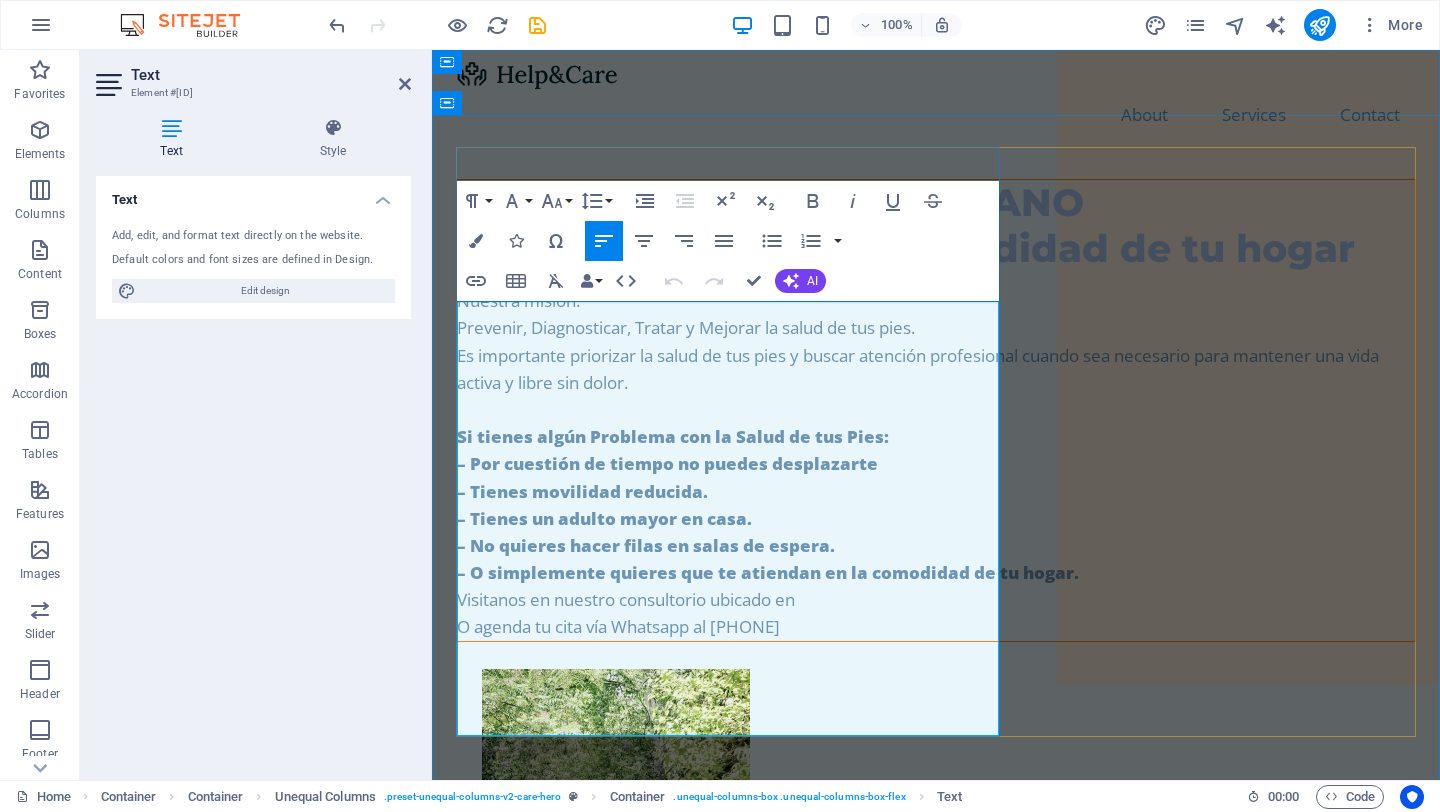 click on "Nuestra misión. Prevenir, Diagnosticar, Tratar y Mejorar la salud de tus pies. Es importante priorizar la salud de tus pies y buscar atención profesional cuando sea necesario para mantener una vida activa y libre sin dolor." at bounding box center [936, 341] 